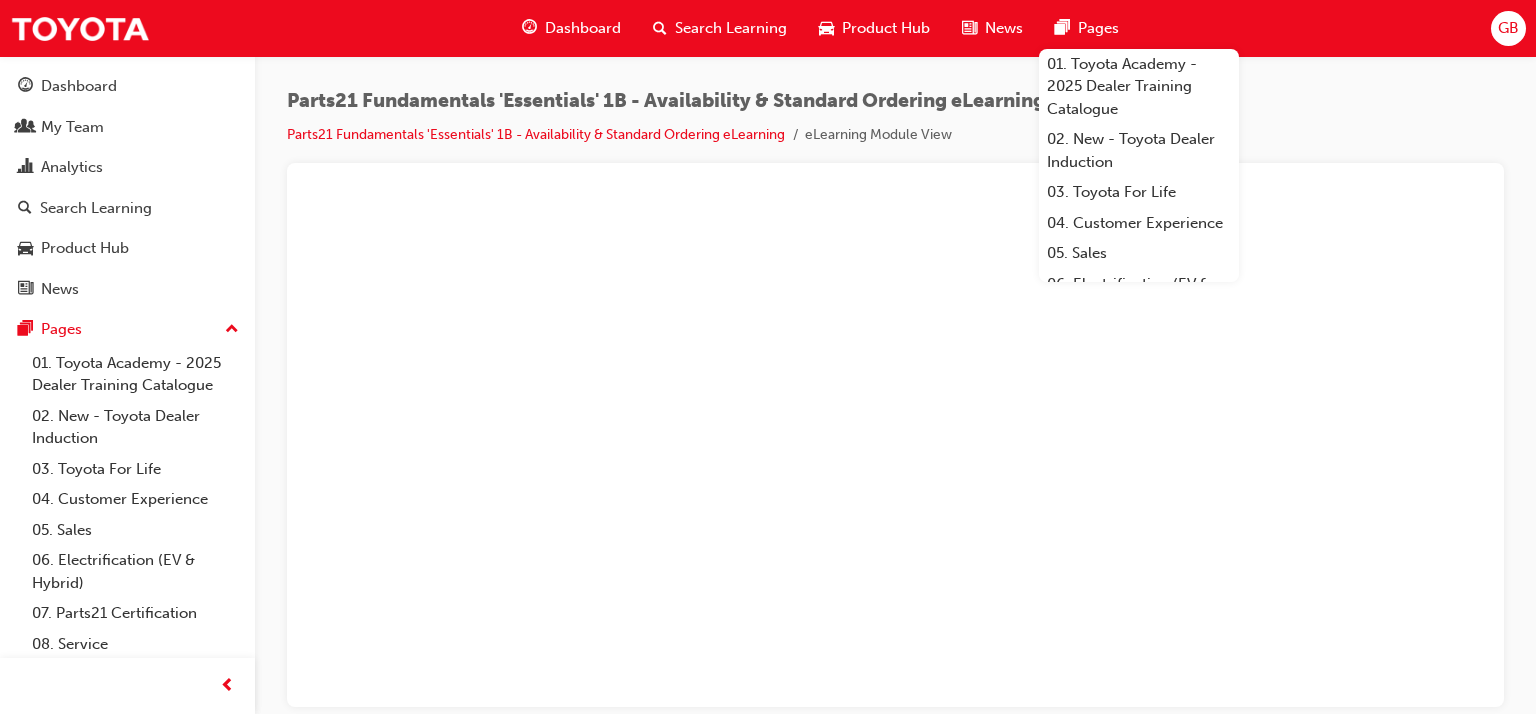 scroll, scrollTop: 0, scrollLeft: 0, axis: both 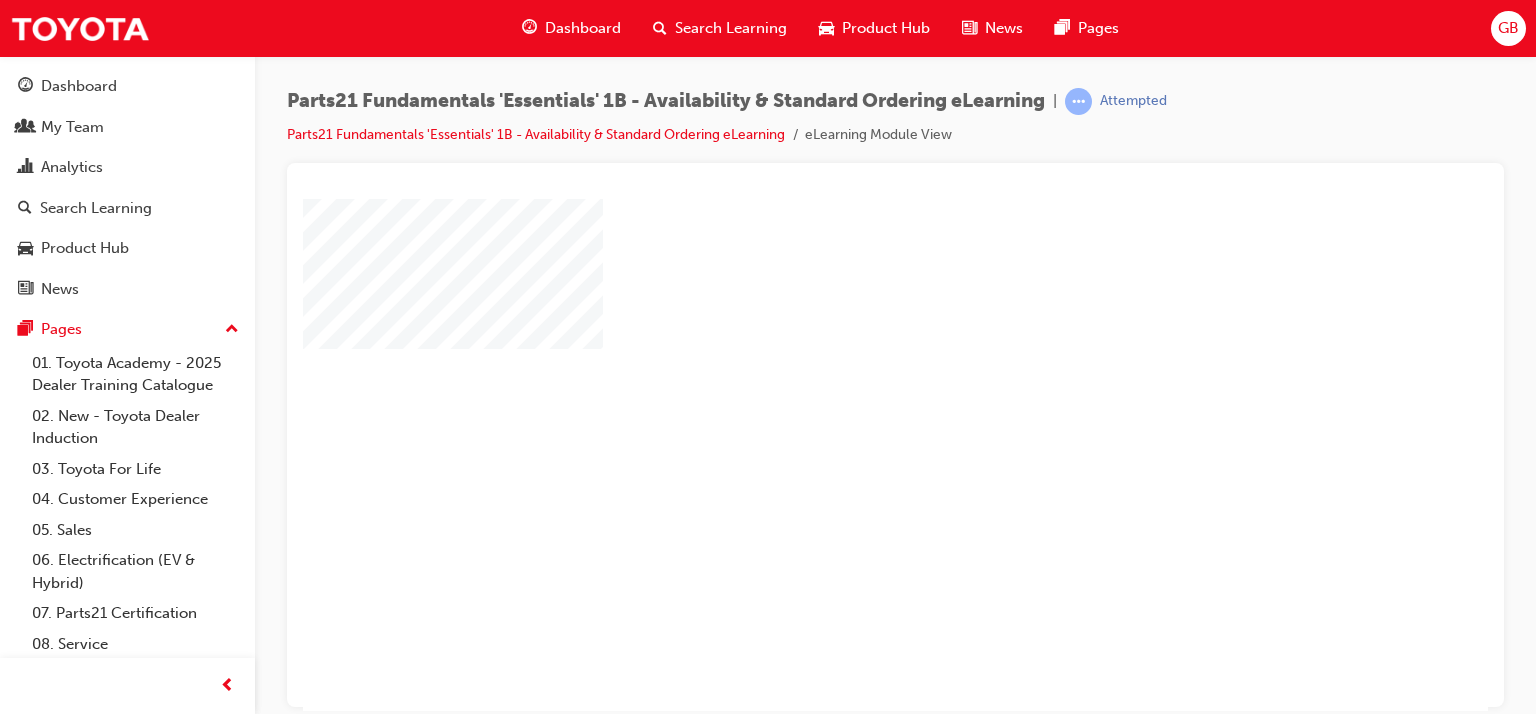 click at bounding box center (838, 396) 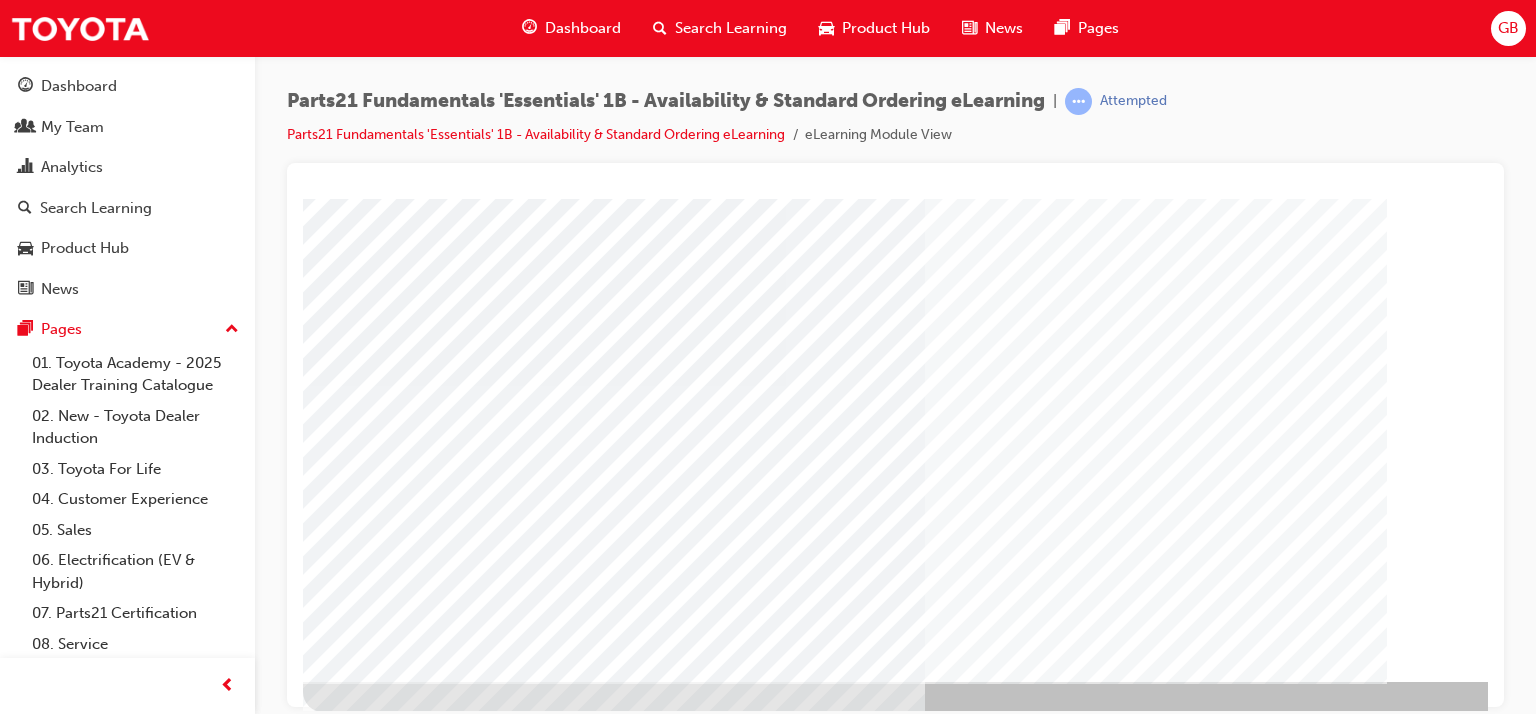 scroll, scrollTop: 253, scrollLeft: 0, axis: vertical 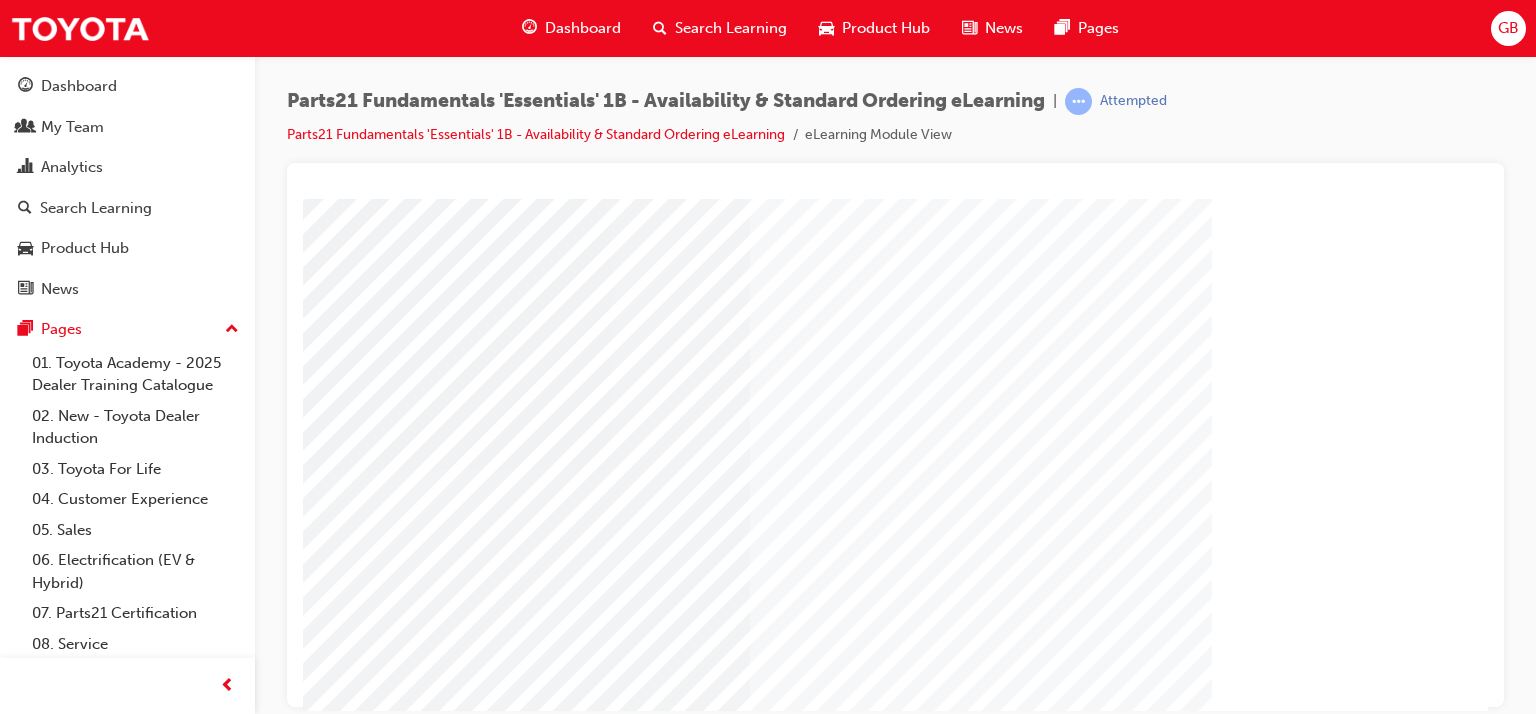 click at bounding box center (191, 3042) 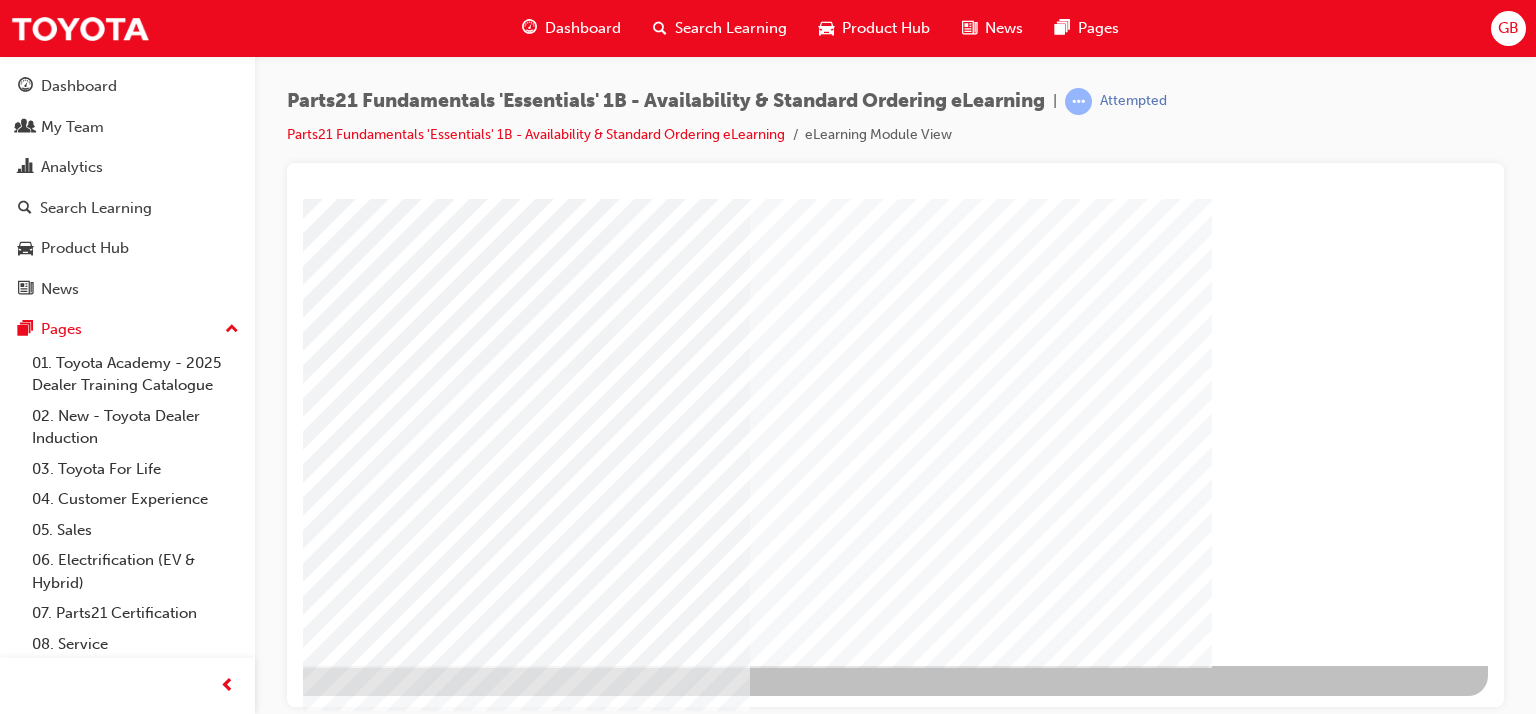 scroll, scrollTop: 0, scrollLeft: 0, axis: both 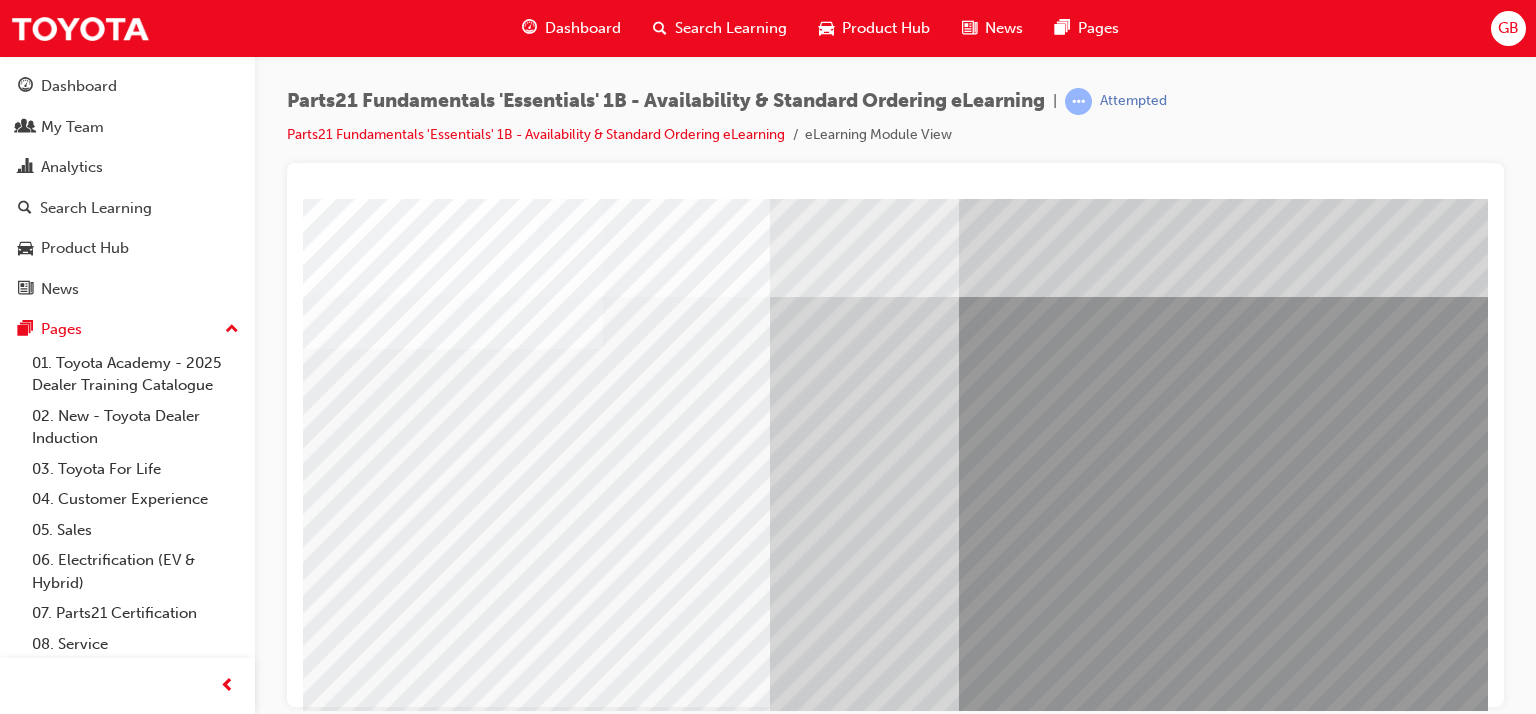 click at bounding box center [536, 3358] 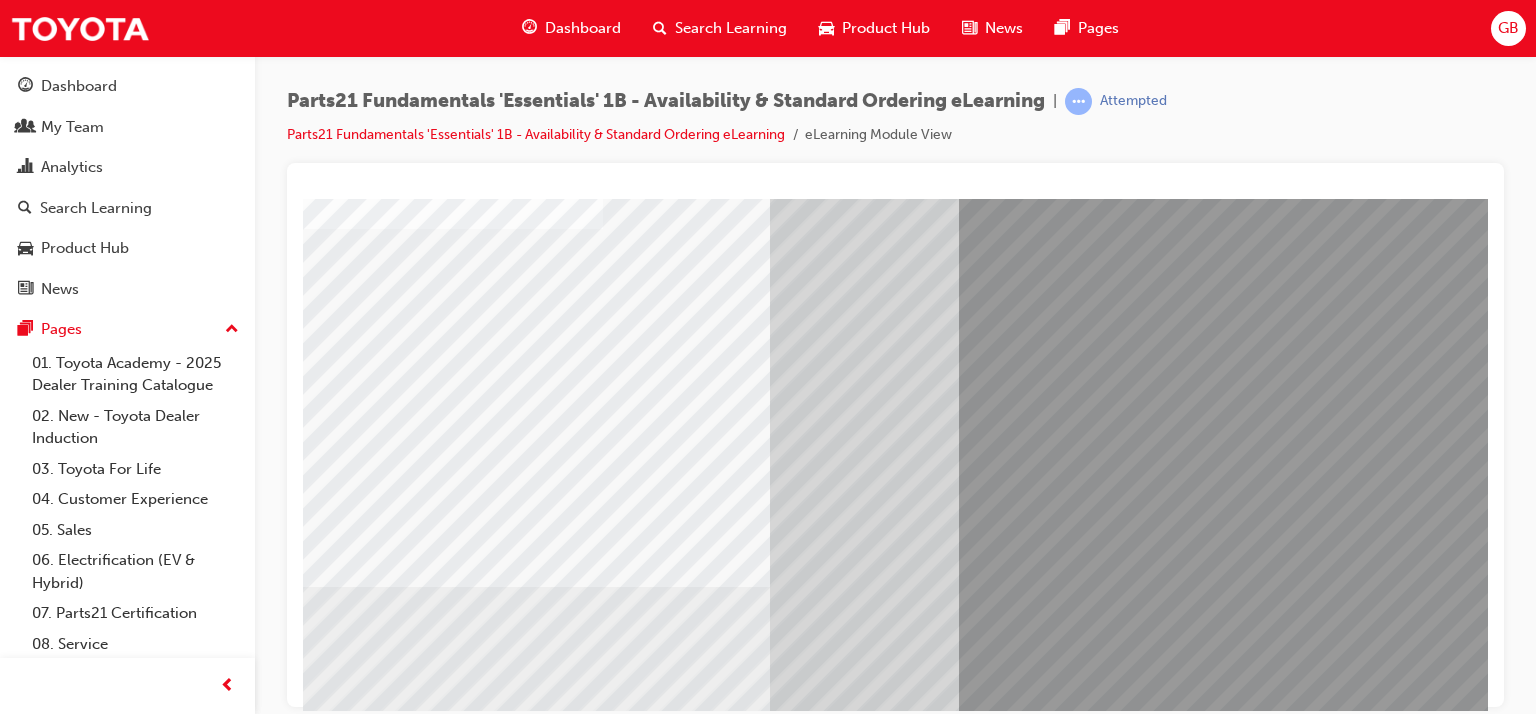 scroll, scrollTop: 0, scrollLeft: 0, axis: both 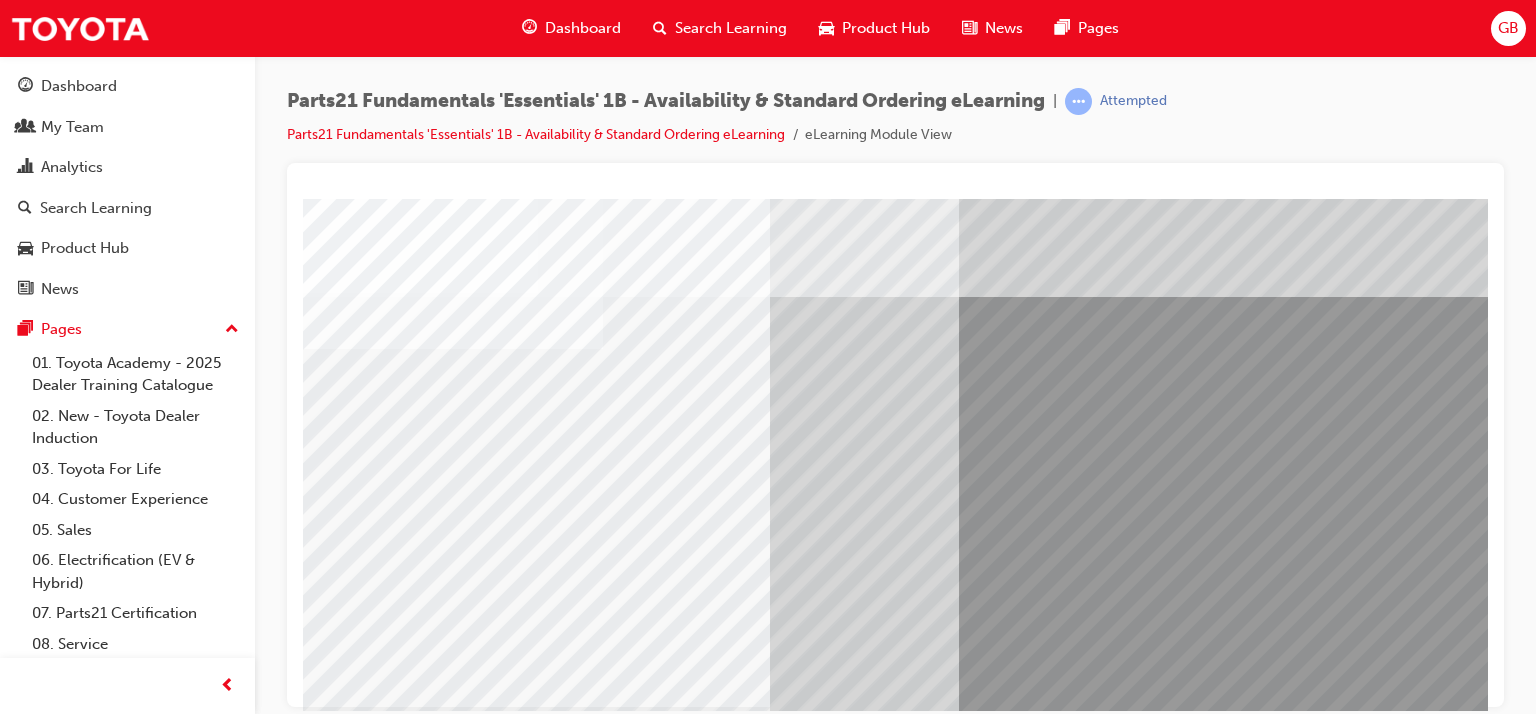 click at bounding box center [536, 3358] 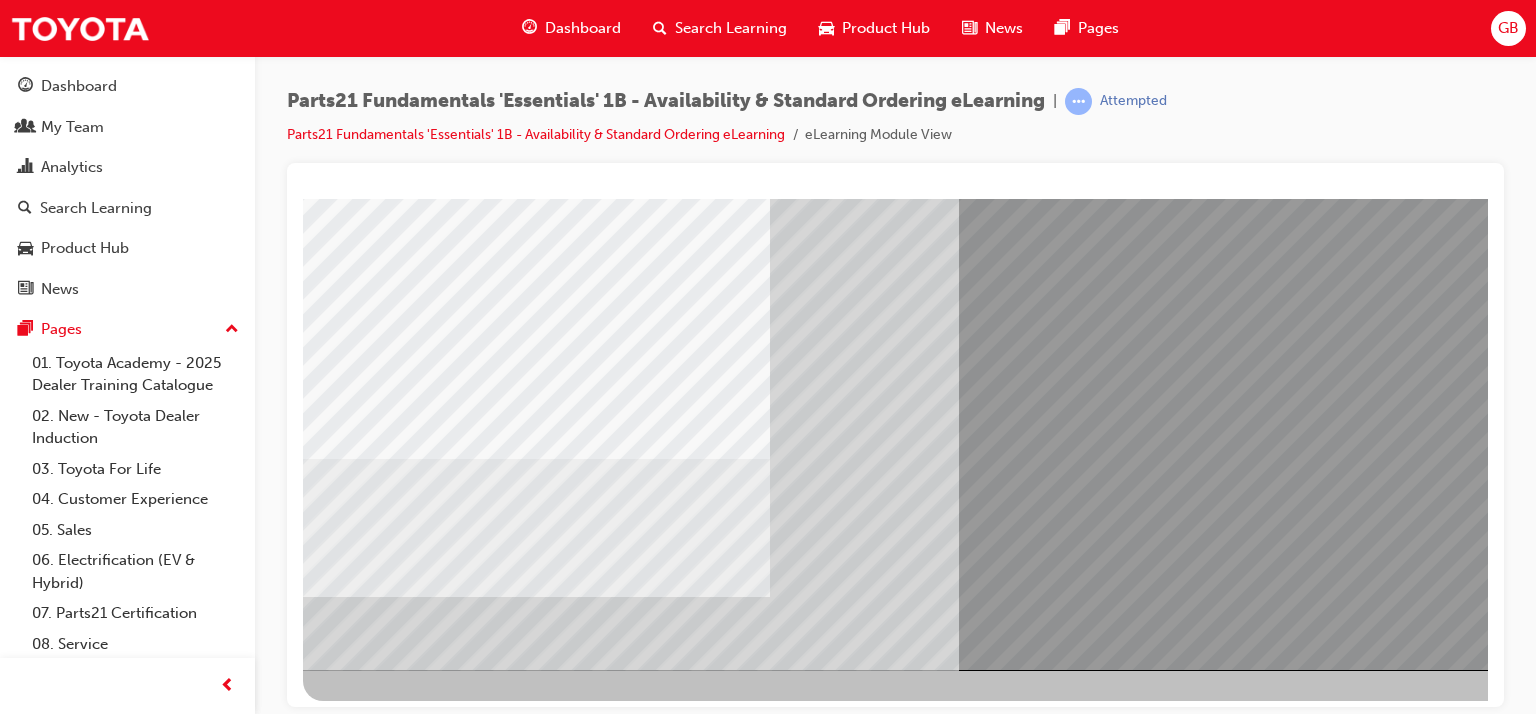 scroll, scrollTop: 253, scrollLeft: 0, axis: vertical 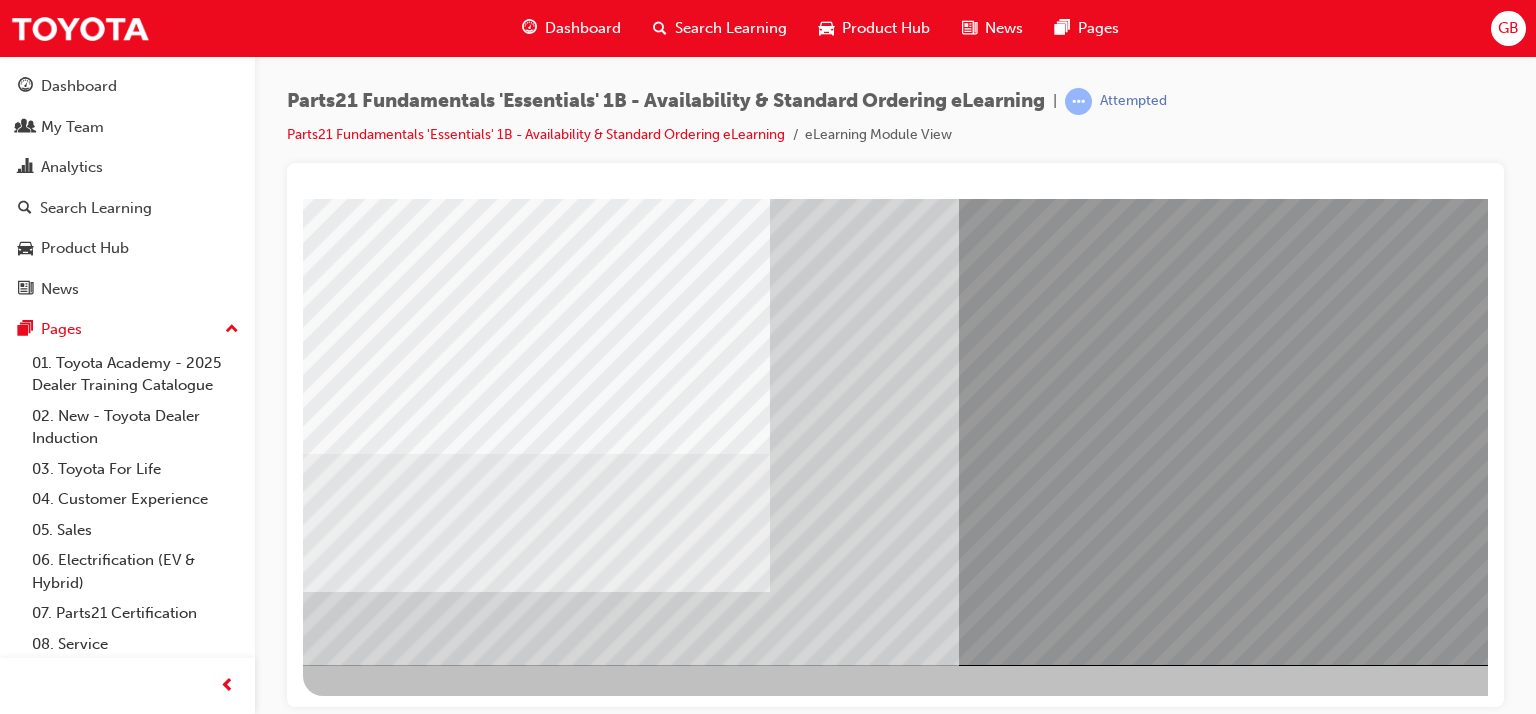 click at bounding box center (366, 1403) 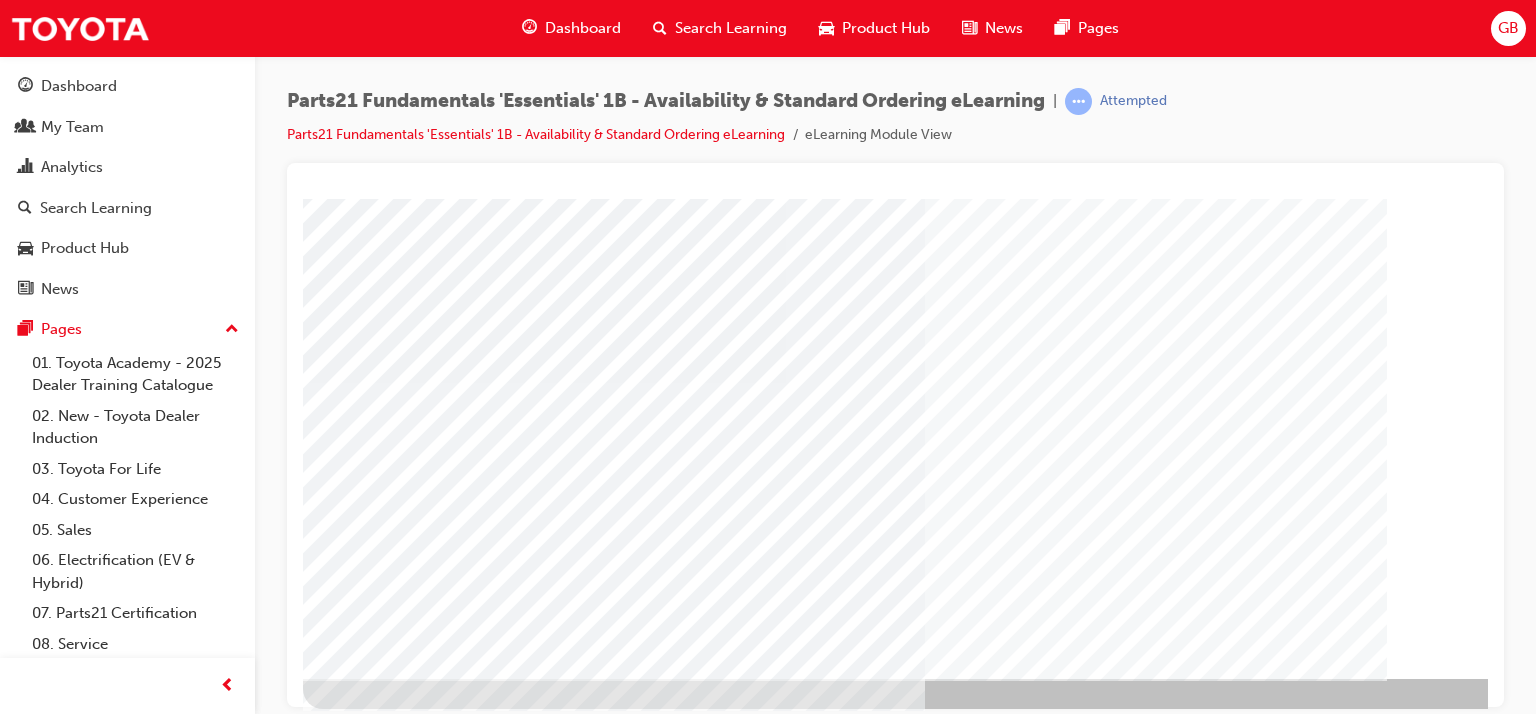 scroll, scrollTop: 253, scrollLeft: 0, axis: vertical 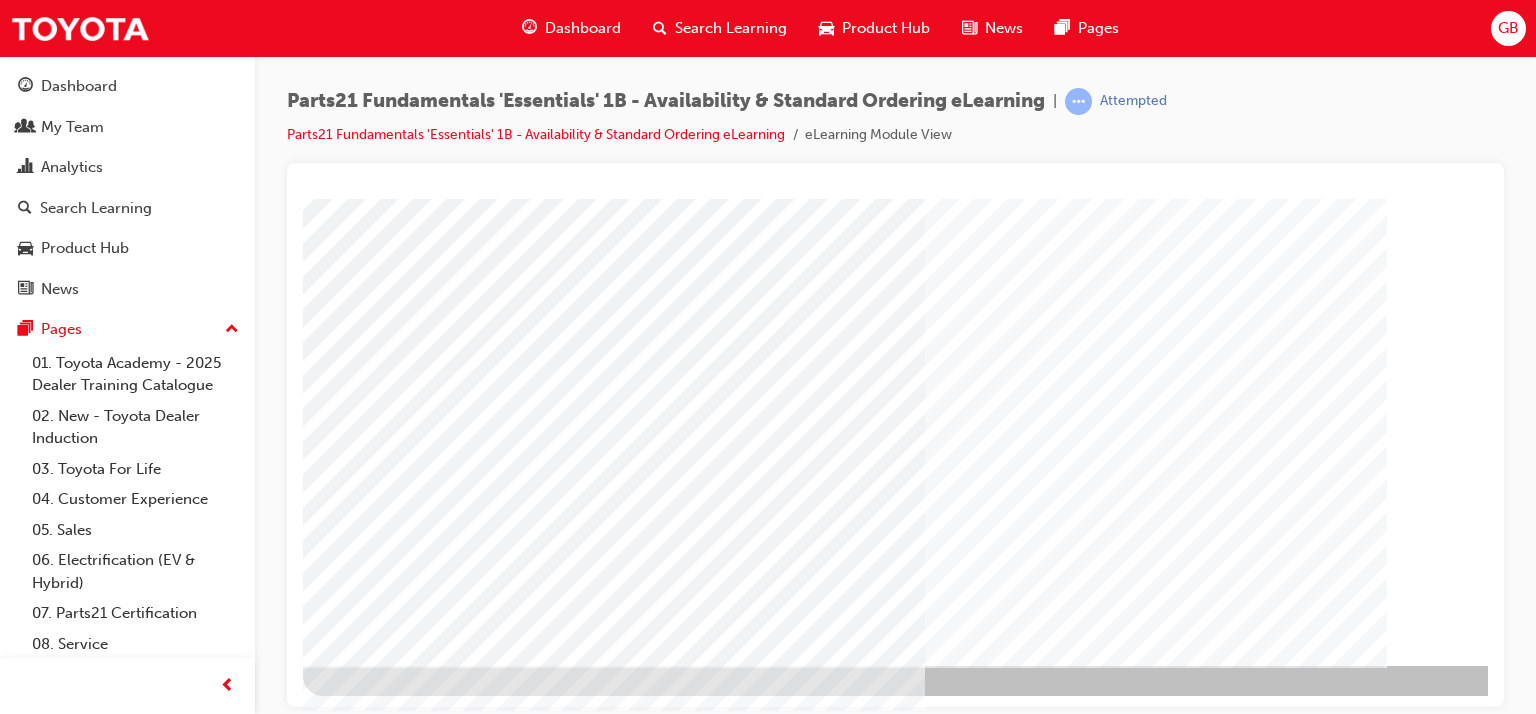 click at bounding box center [366, 2942] 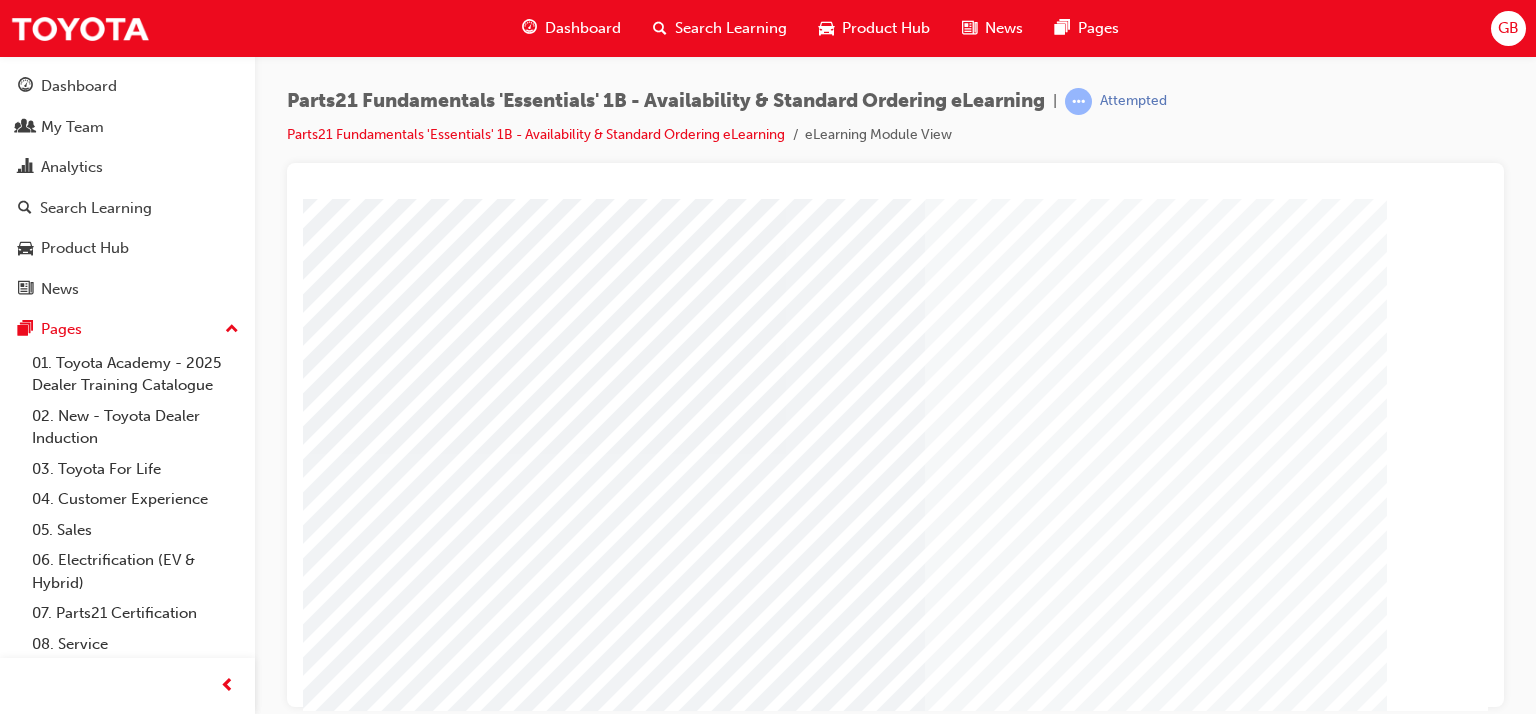 scroll, scrollTop: 253, scrollLeft: 0, axis: vertical 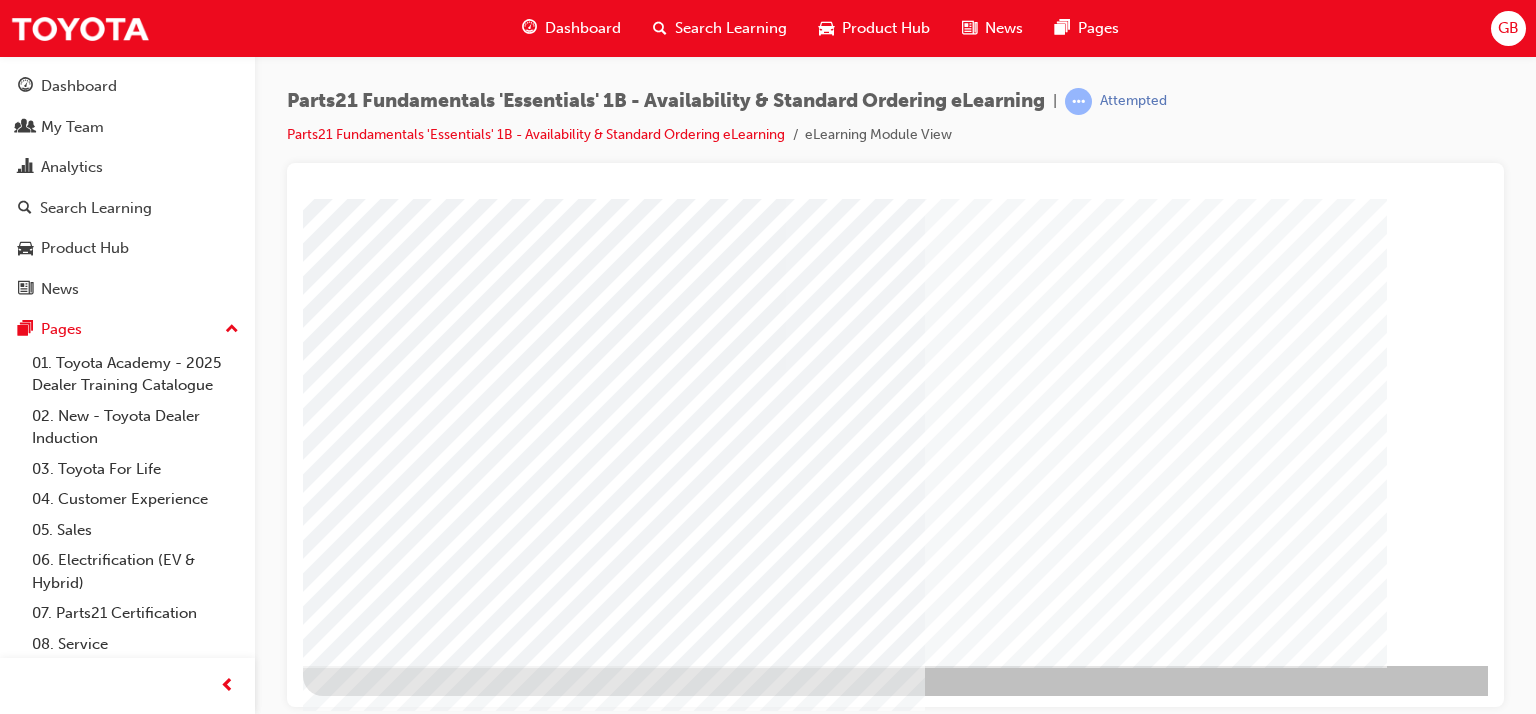 drag, startPoint x: 1242, startPoint y: 693, endPoint x: 1318, endPoint y: 697, distance: 76.105194 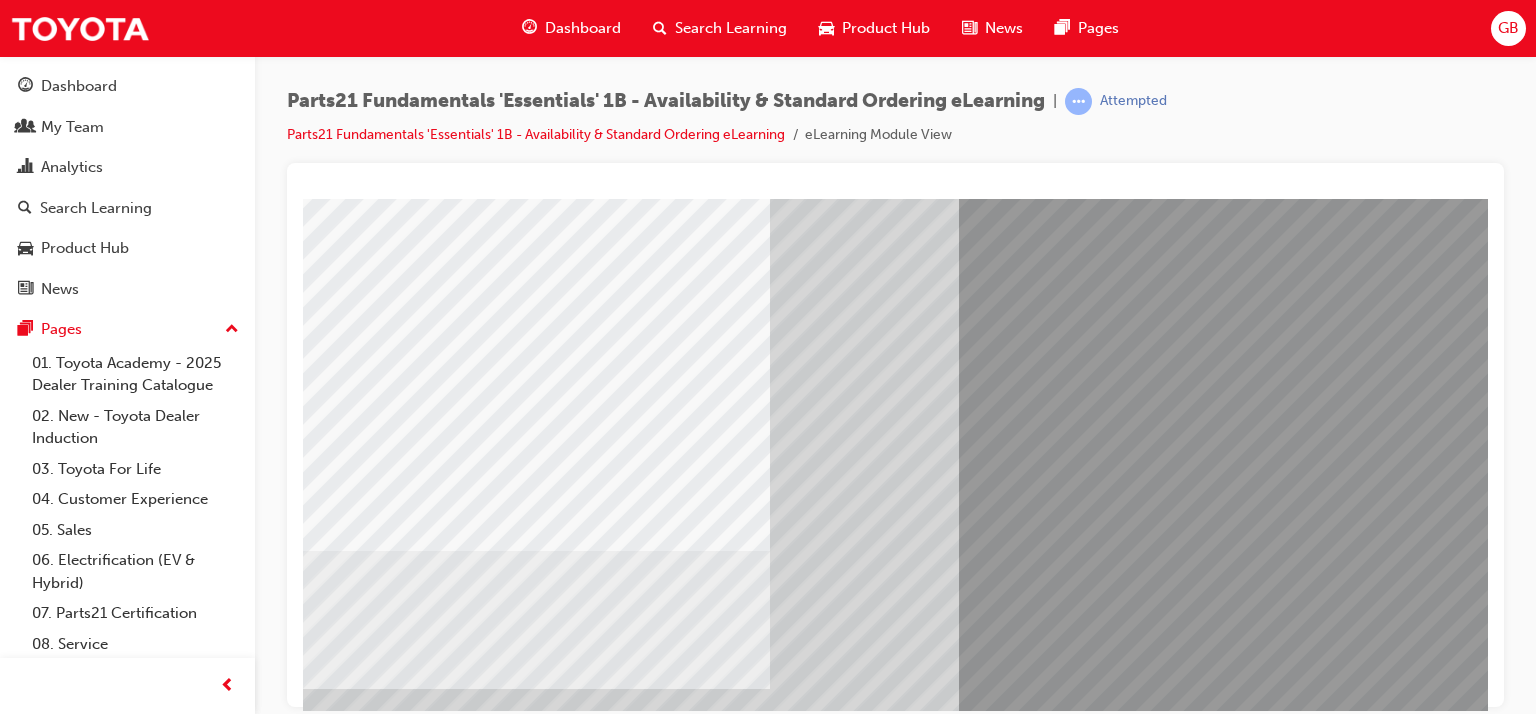 scroll, scrollTop: 0, scrollLeft: 0, axis: both 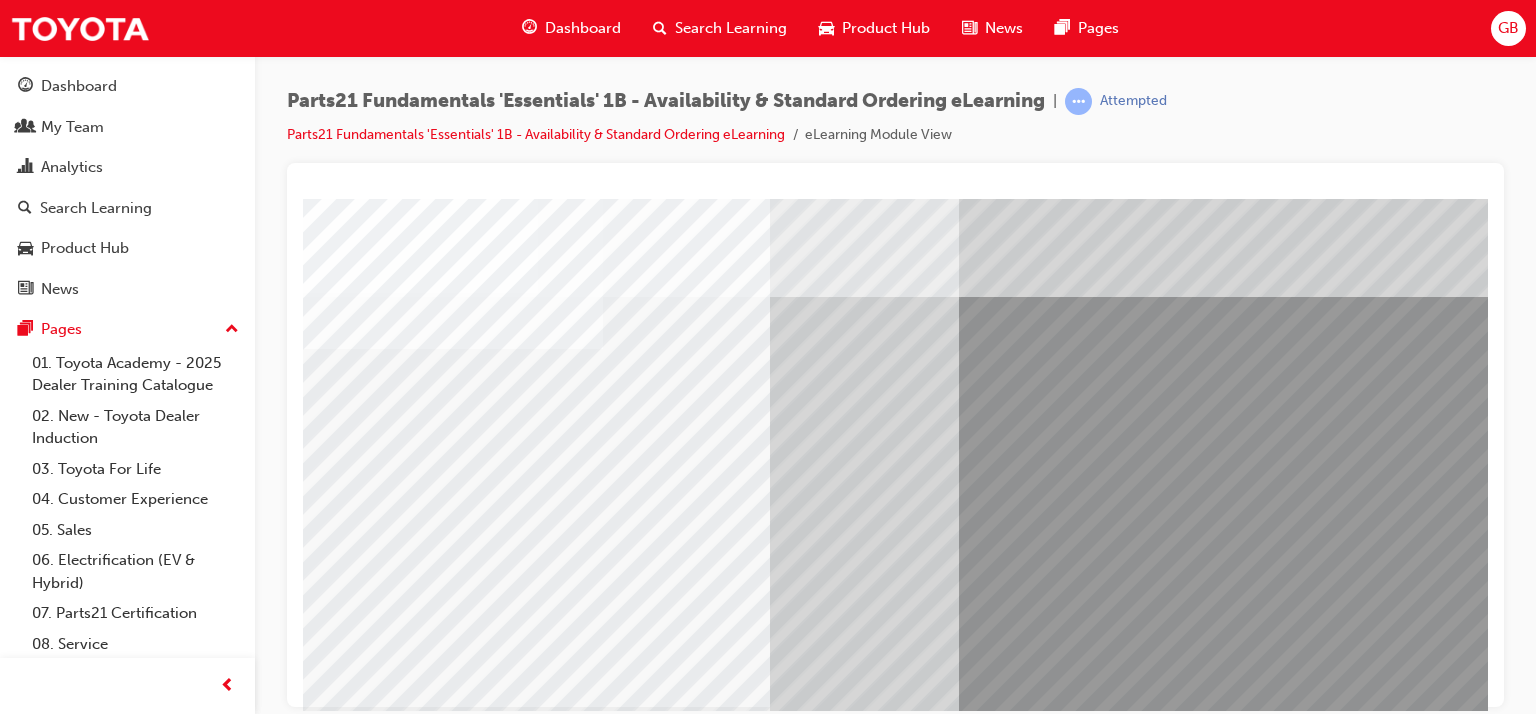 click at bounding box center [536, 3358] 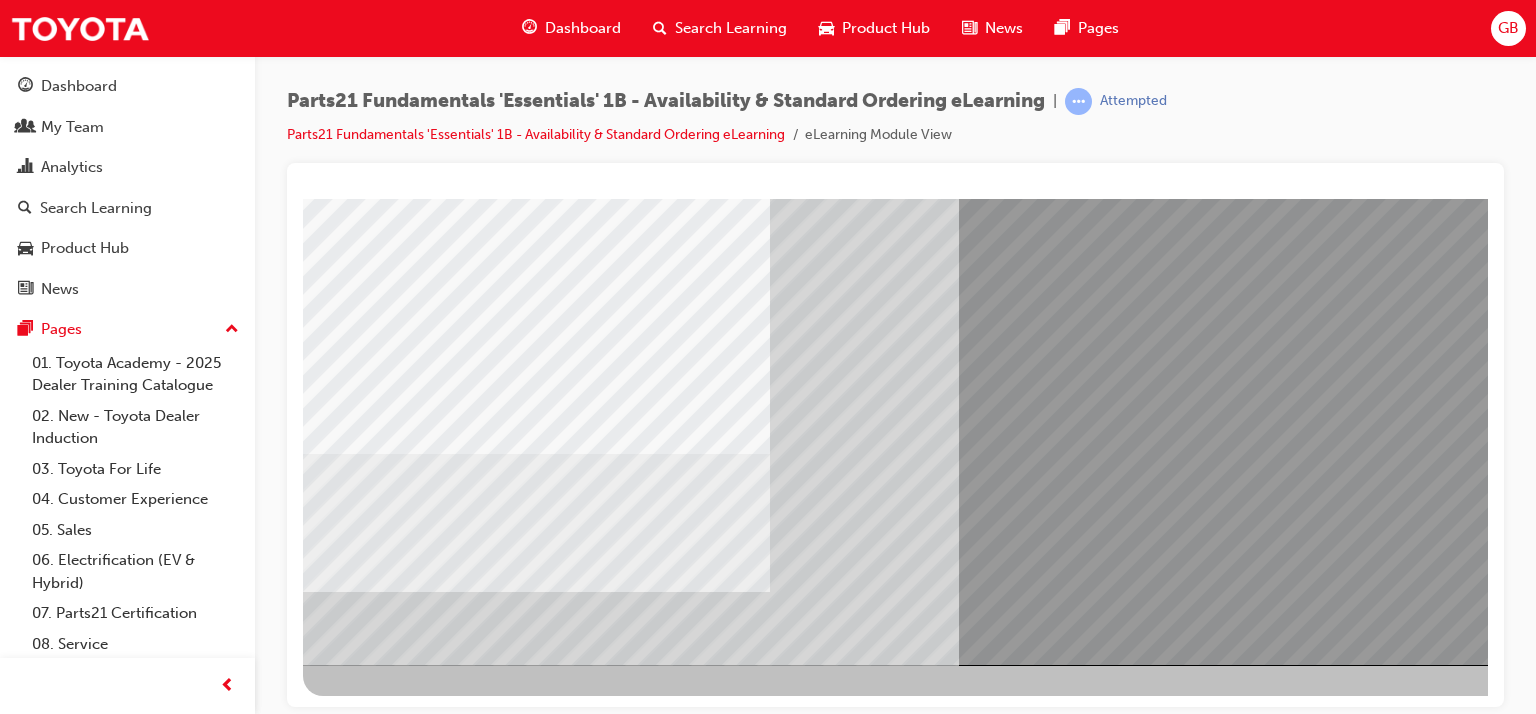 click at bounding box center (366, 3446) 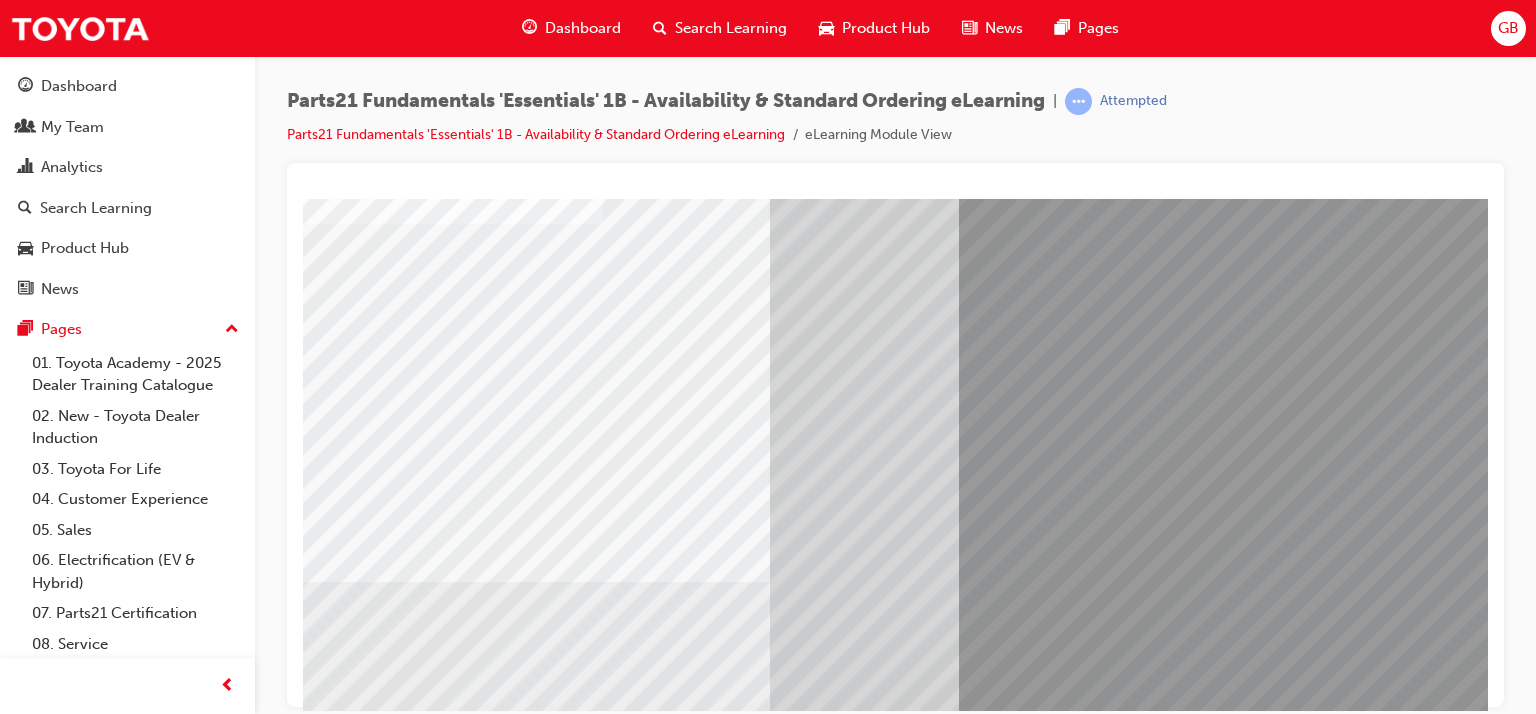 scroll, scrollTop: 253, scrollLeft: 0, axis: vertical 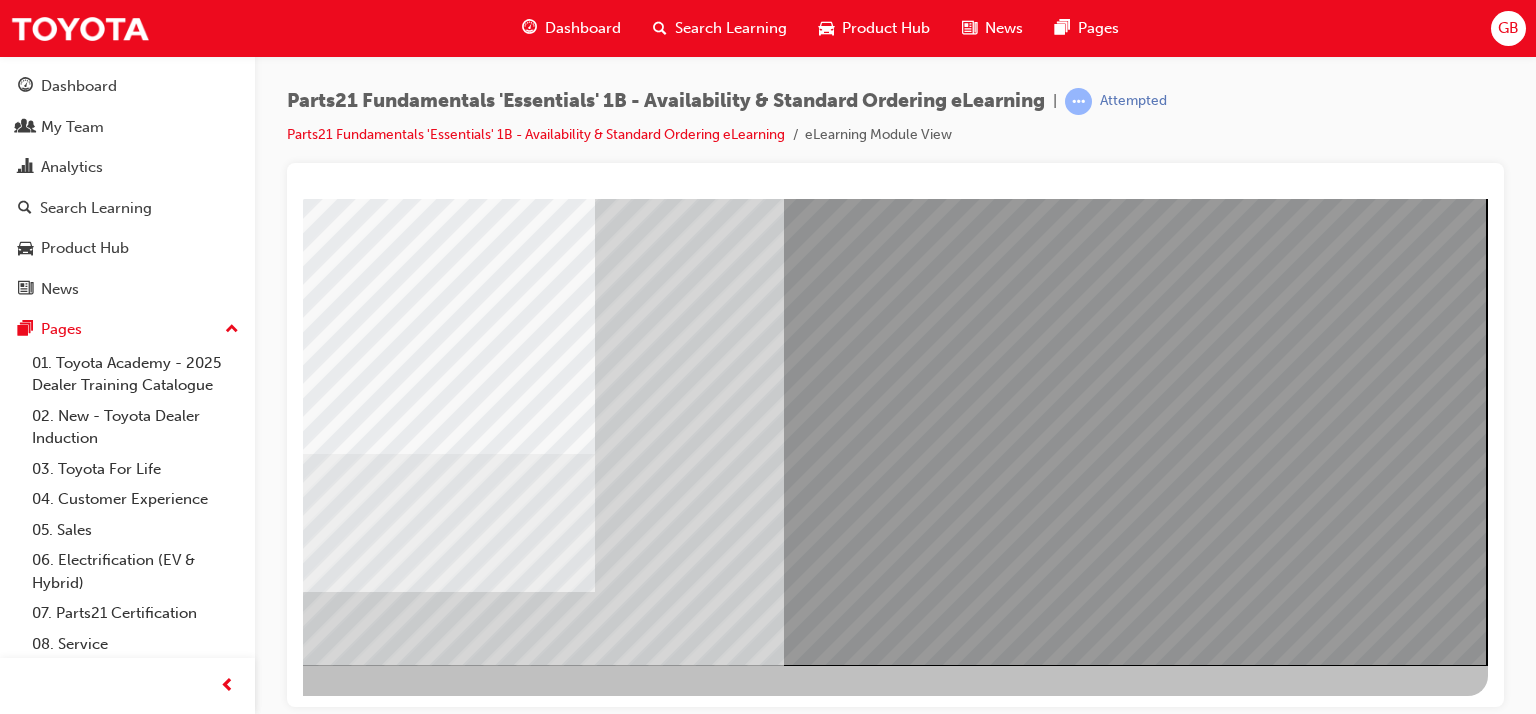click at bounding box center [191, 2764] 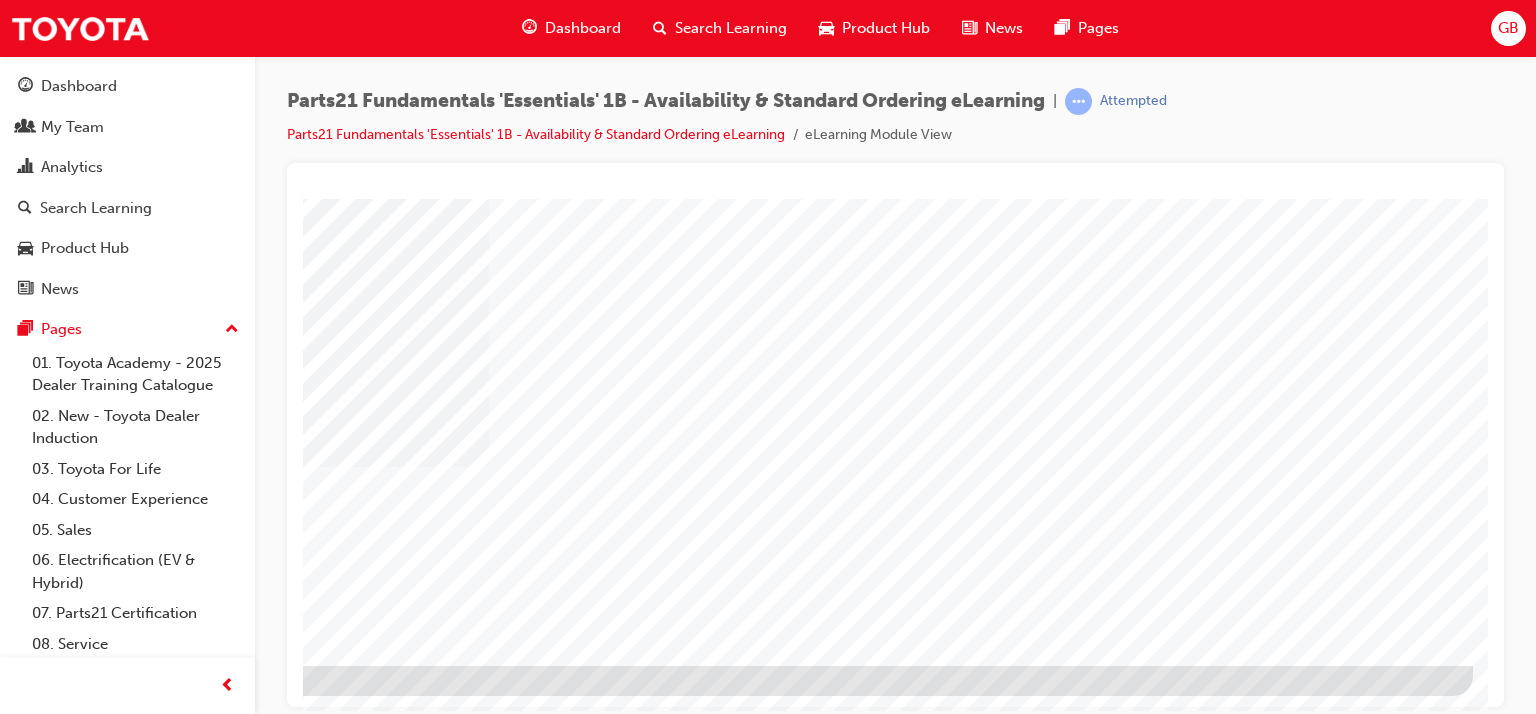 scroll, scrollTop: 0, scrollLeft: 0, axis: both 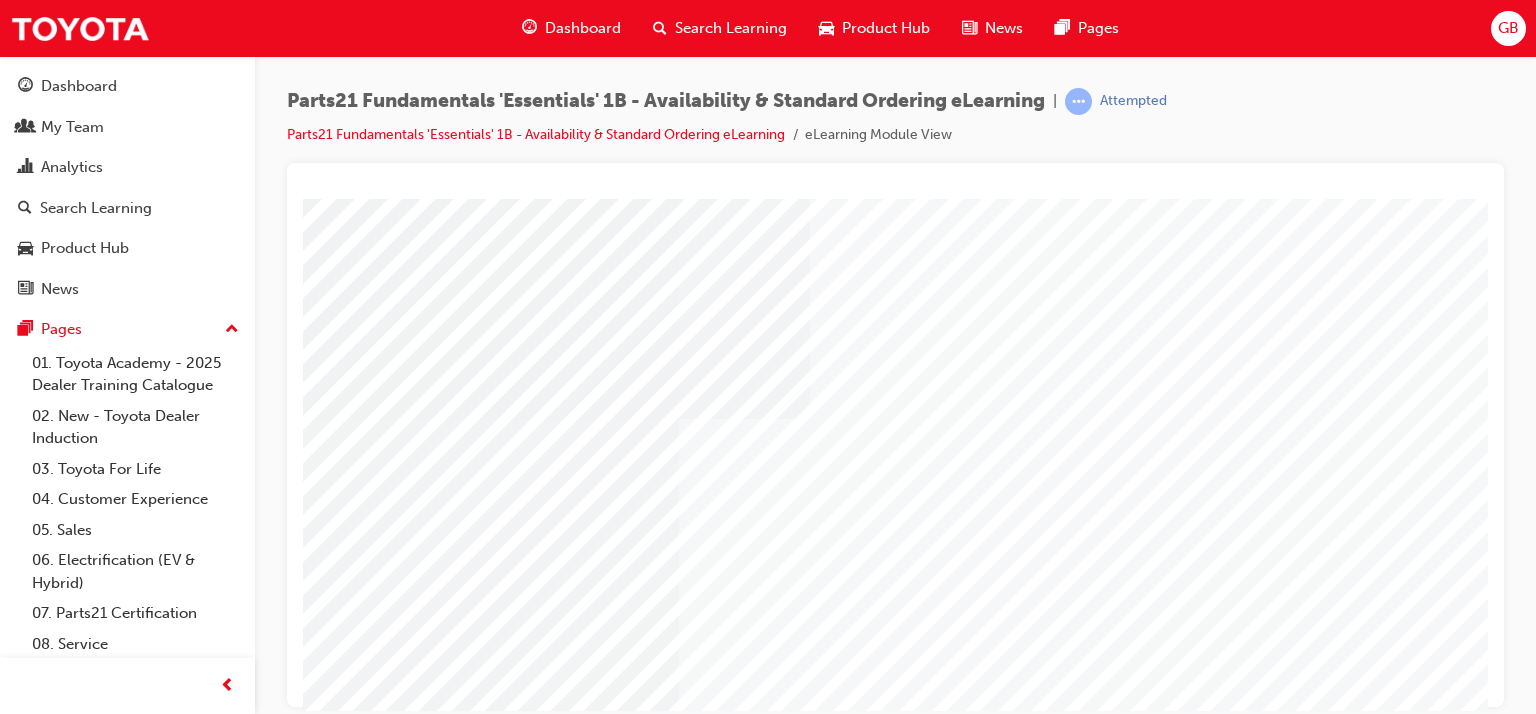 click at bounding box center (410, 2157) 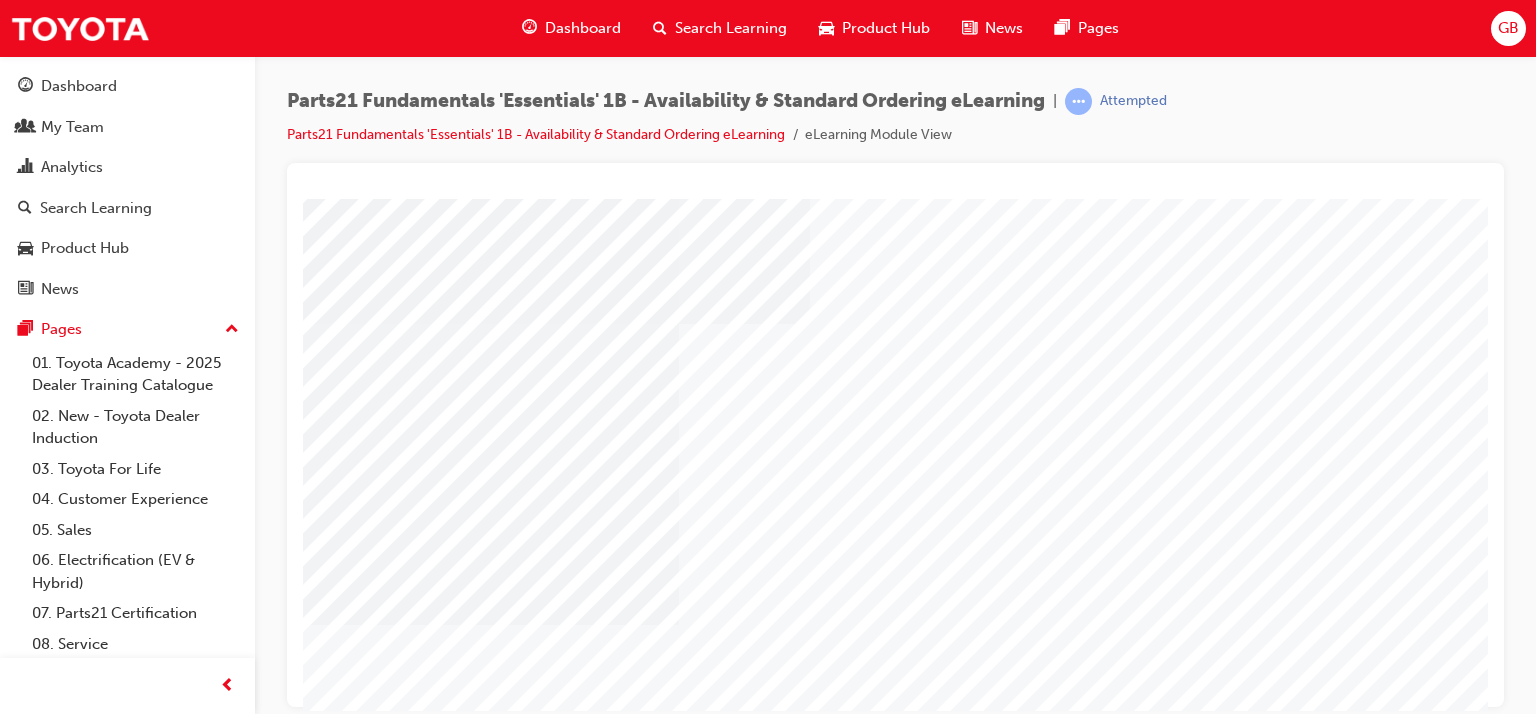 scroll, scrollTop: 53, scrollLeft: 0, axis: vertical 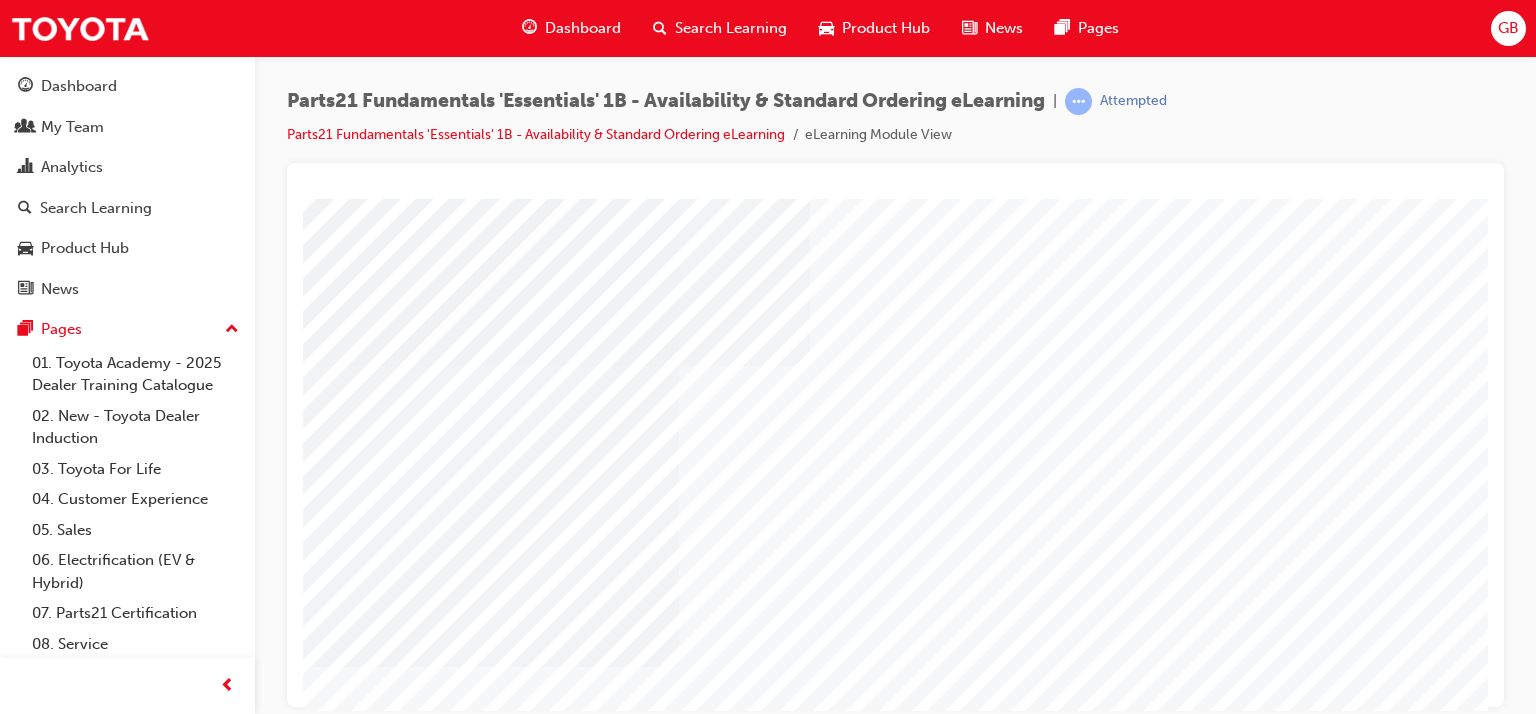 click at bounding box center [359, 2132] 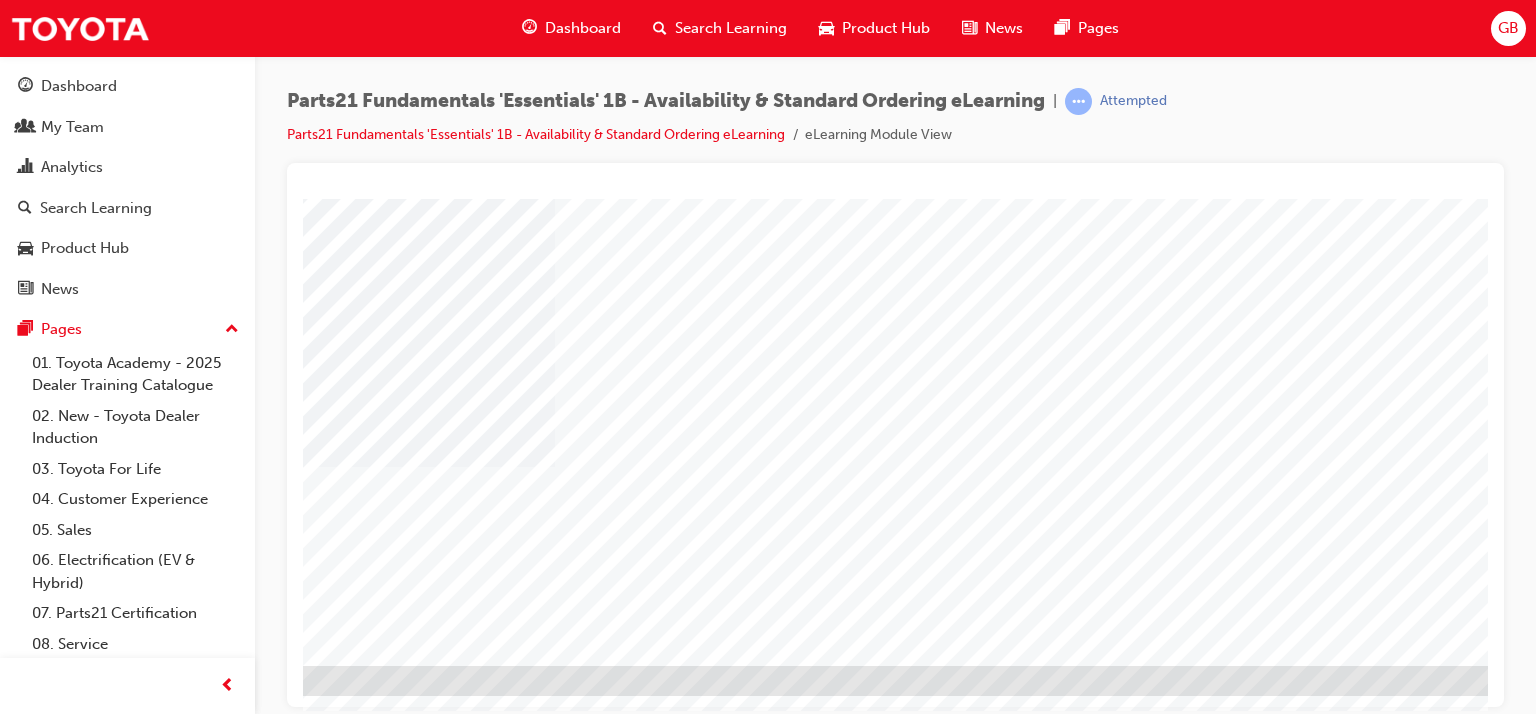 scroll, scrollTop: 253, scrollLeft: 190, axis: both 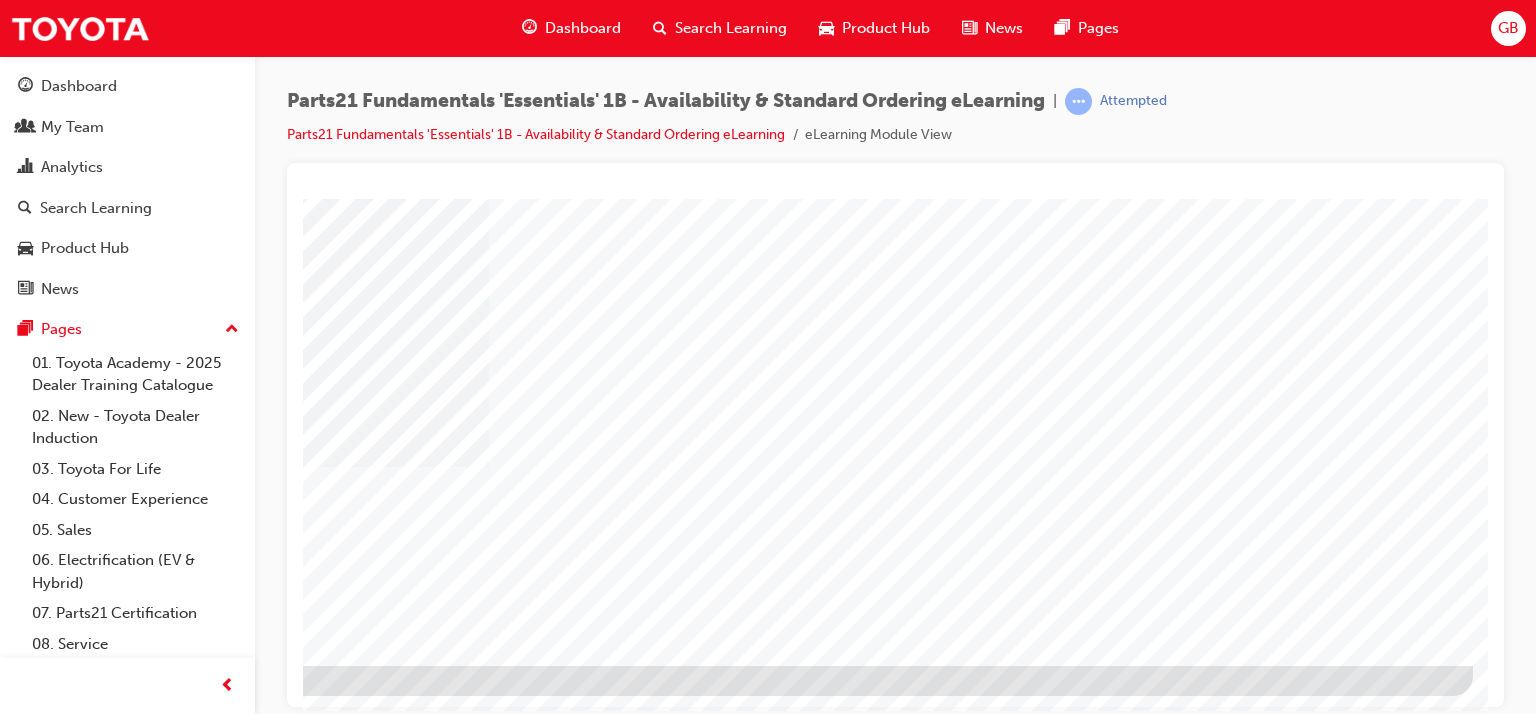 click at bounding box center [176, 1870] 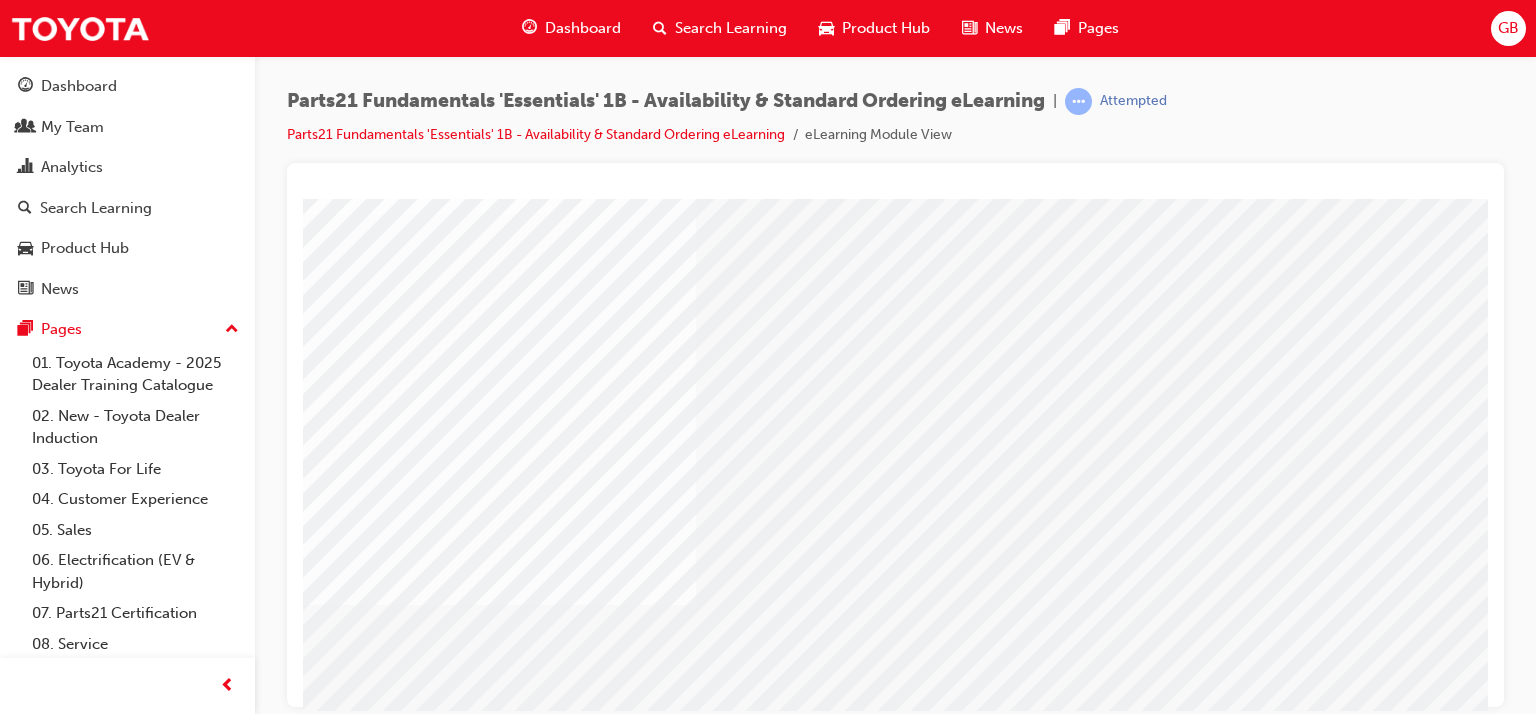 scroll, scrollTop: 253, scrollLeft: 0, axis: vertical 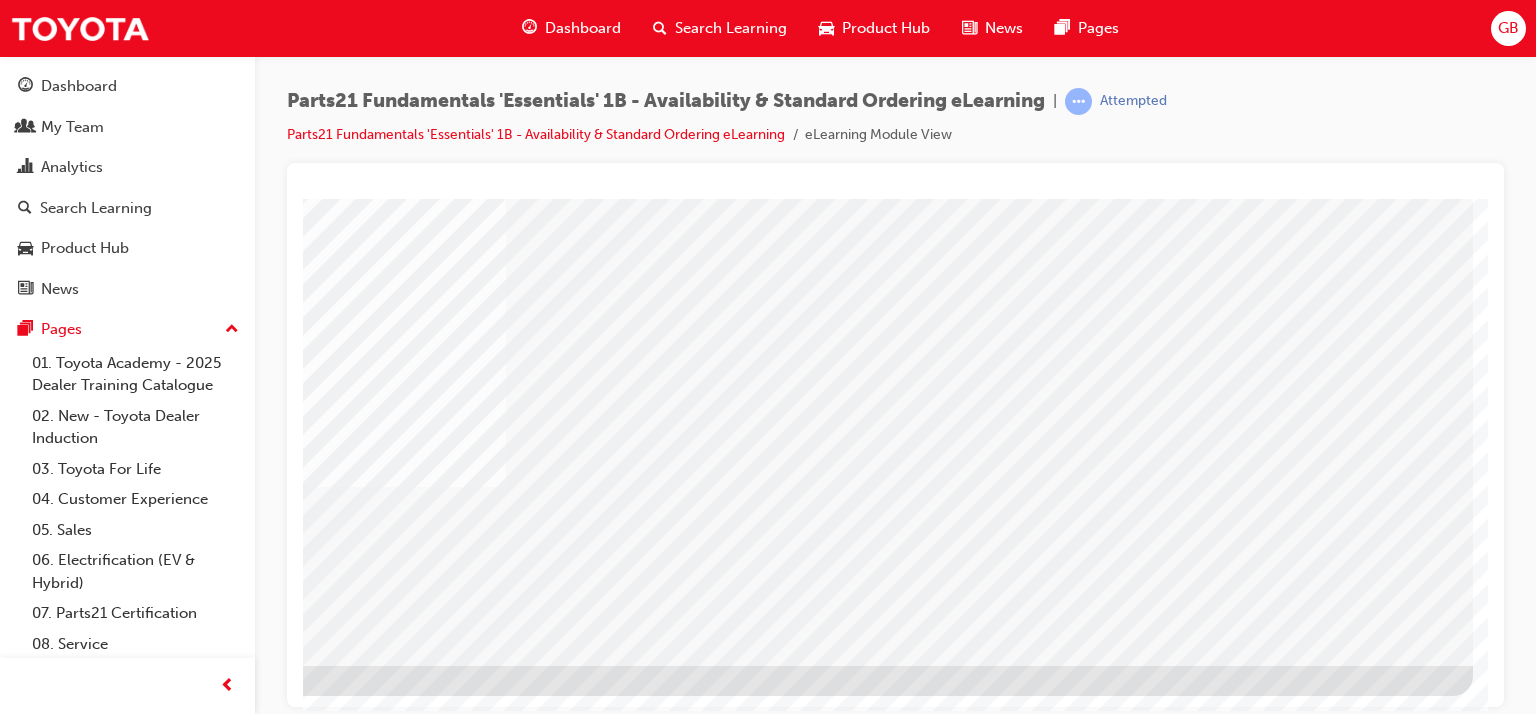 click at bounding box center [176, 1695] 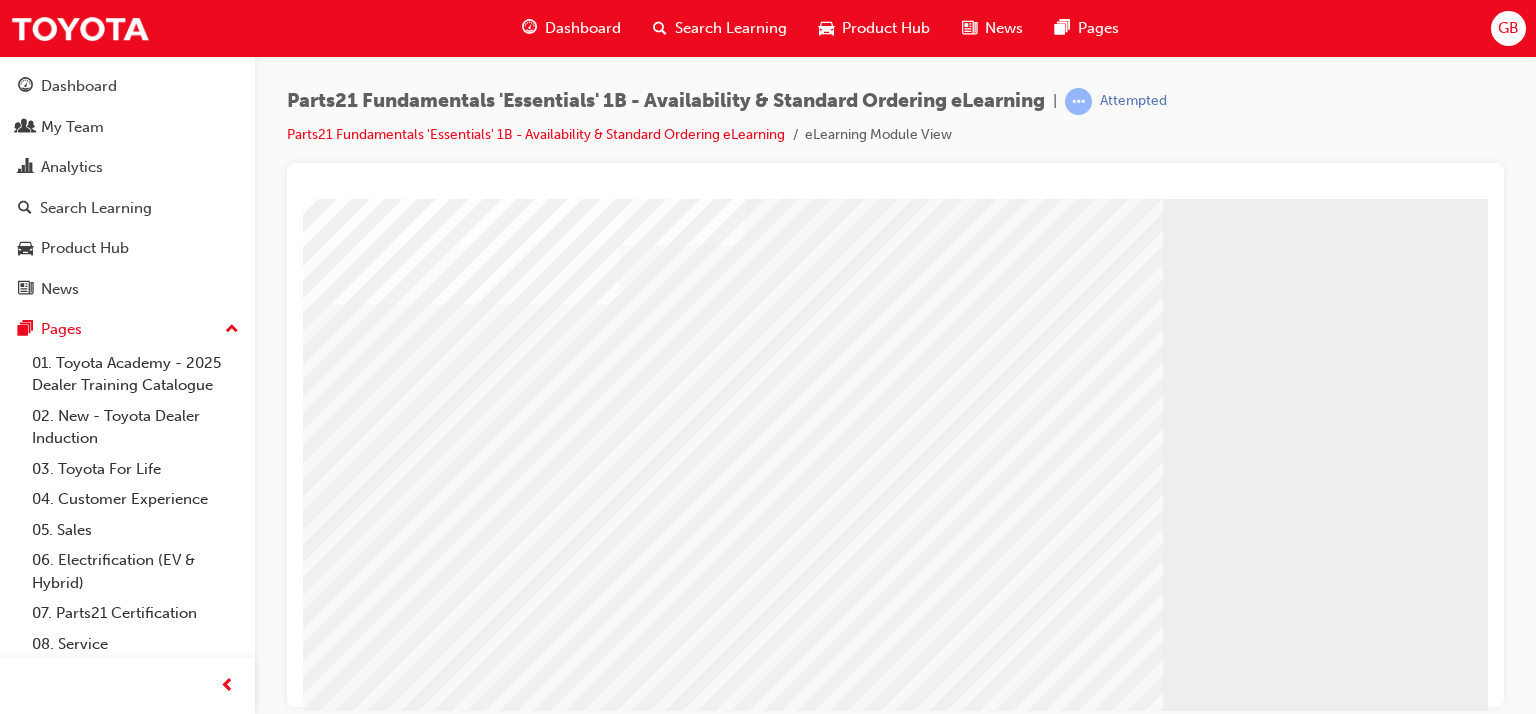 scroll, scrollTop: 200, scrollLeft: 0, axis: vertical 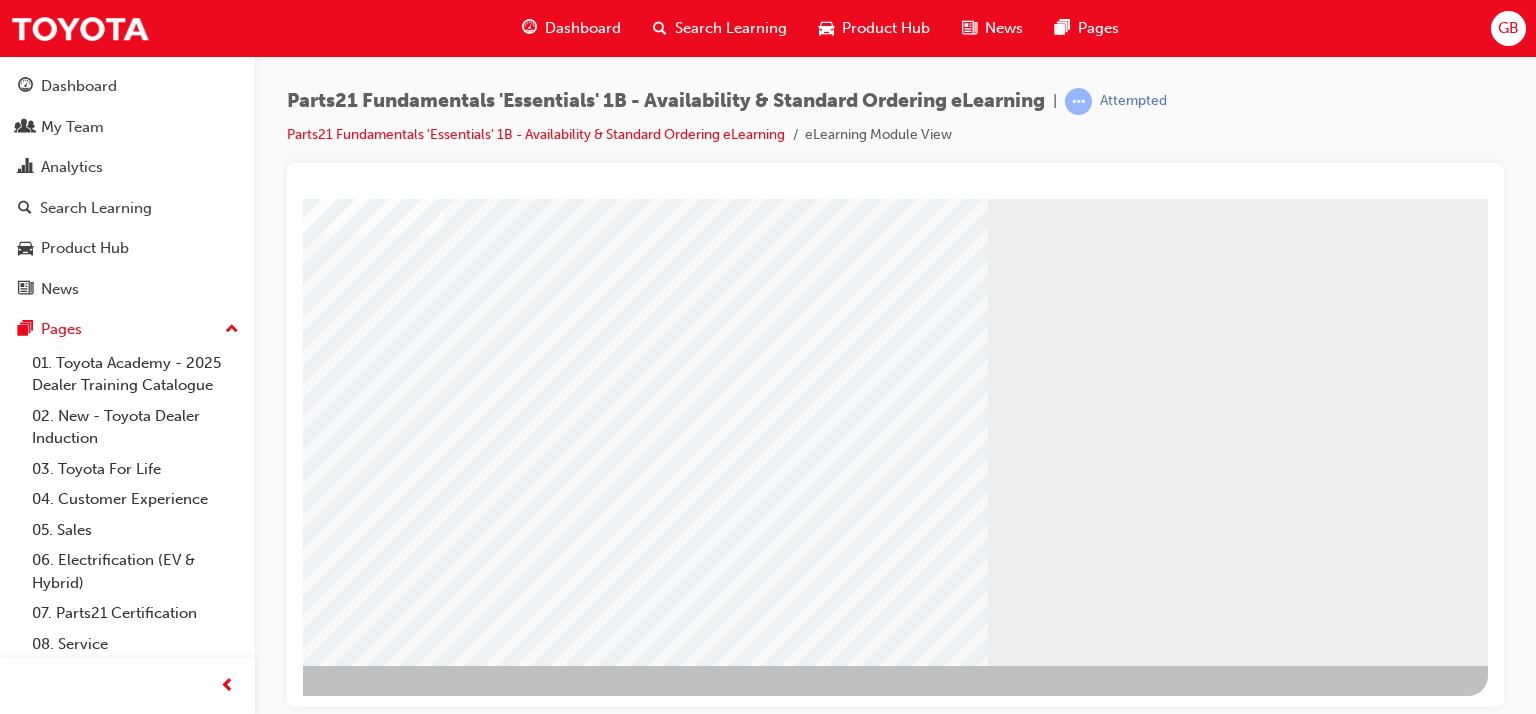 click at bounding box center (191, 1439) 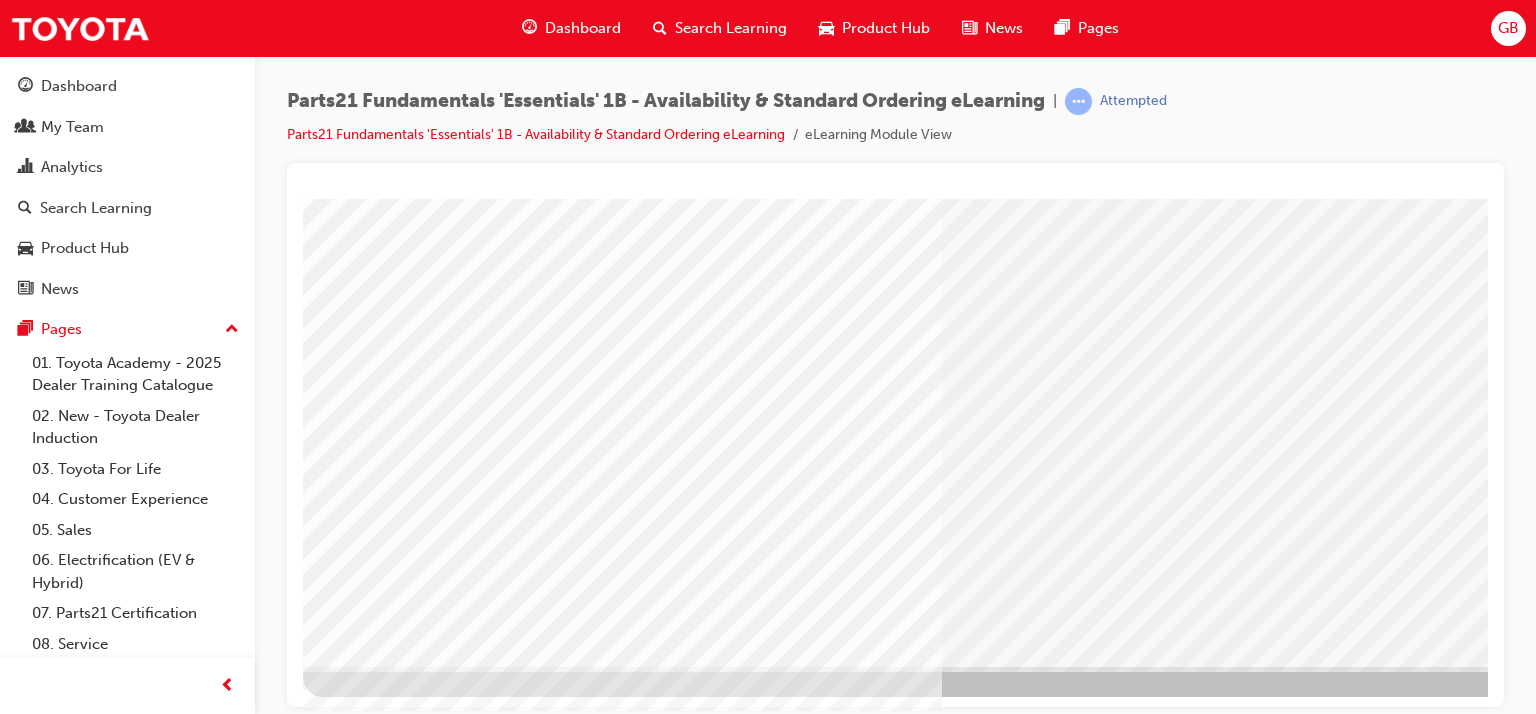 scroll, scrollTop: 253, scrollLeft: 0, axis: vertical 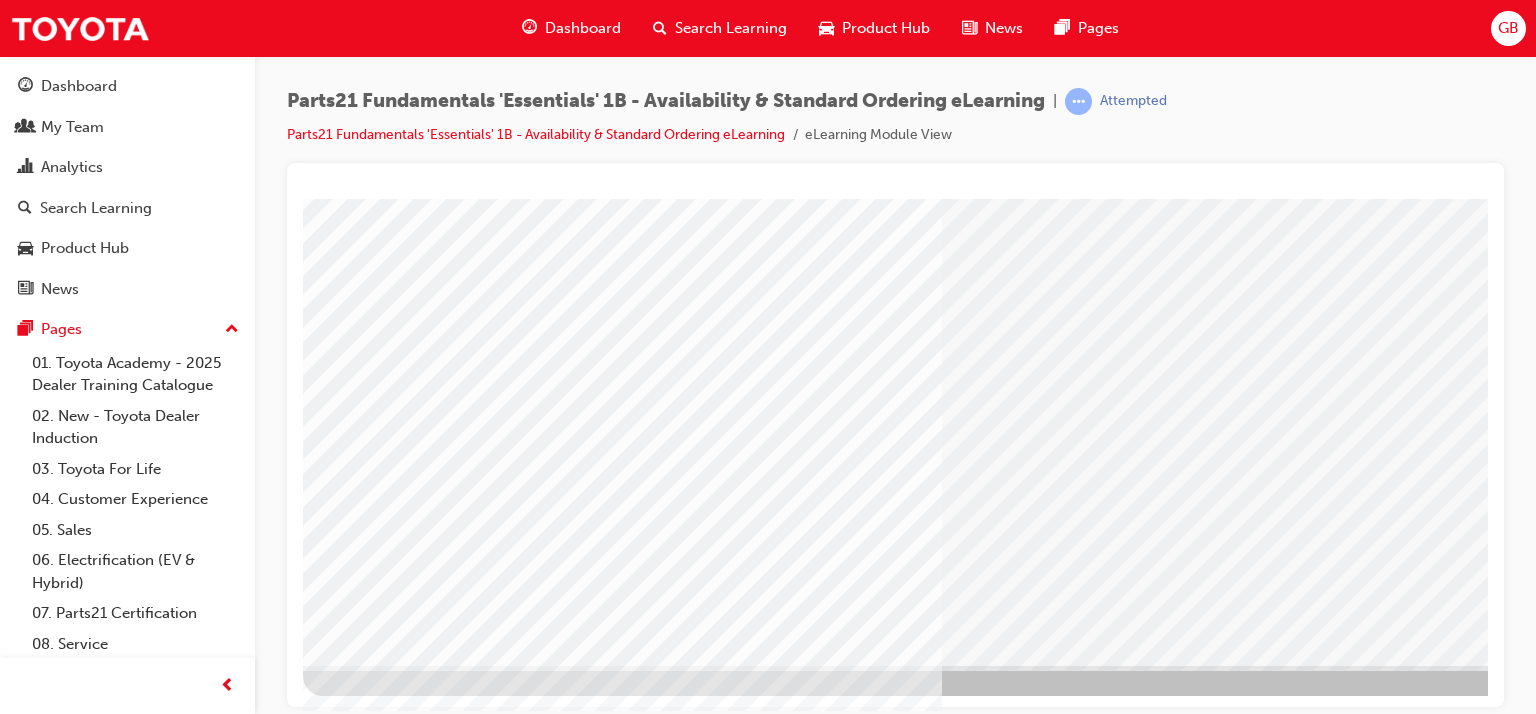 click on "Parts21 Fundamentals 'Essentials' 1B - Availability & Standard Ordering eLearning | Attempted Parts21 Fundamentals 'Essentials' 1B - Availability & Standard Ordering eLearning eLearning Module View" at bounding box center (768, 357) 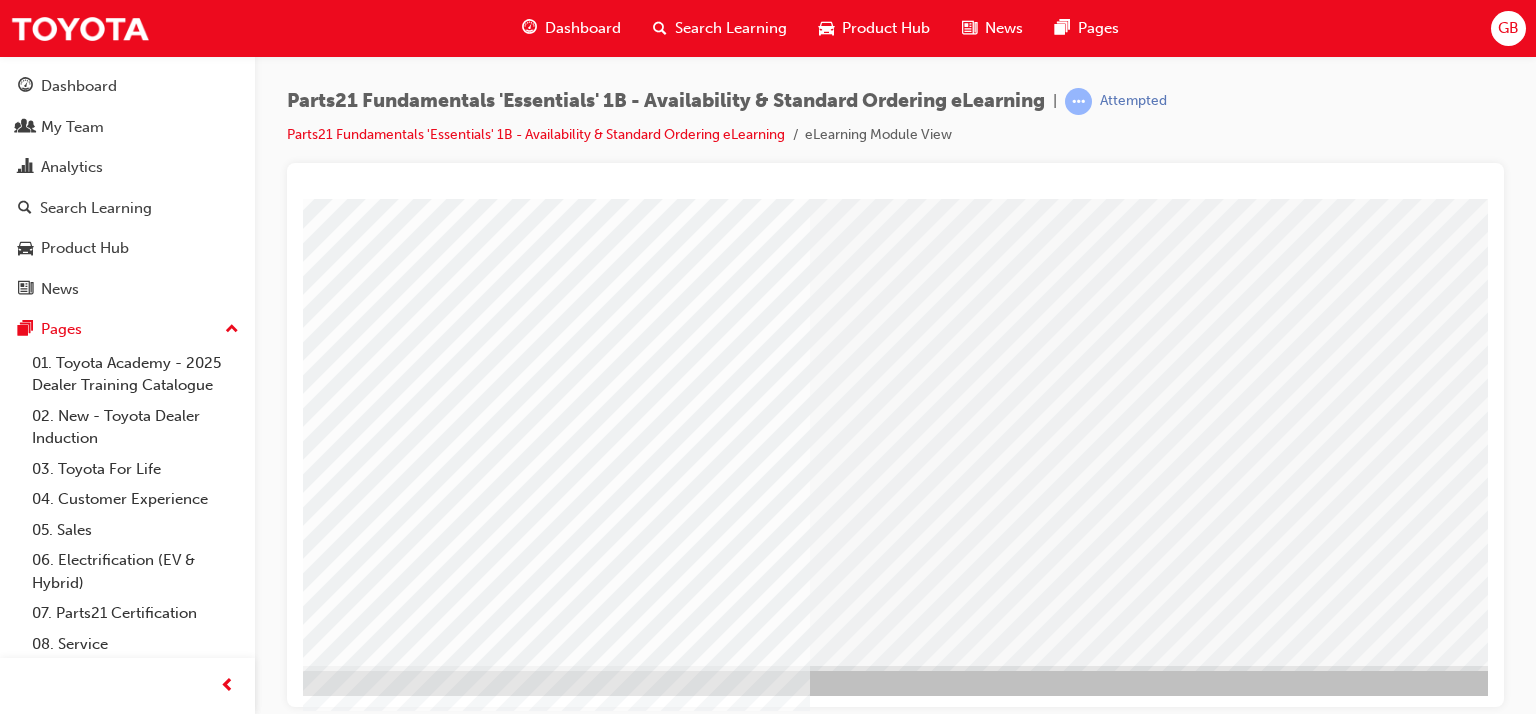 scroll, scrollTop: 253, scrollLeft: 190, axis: both 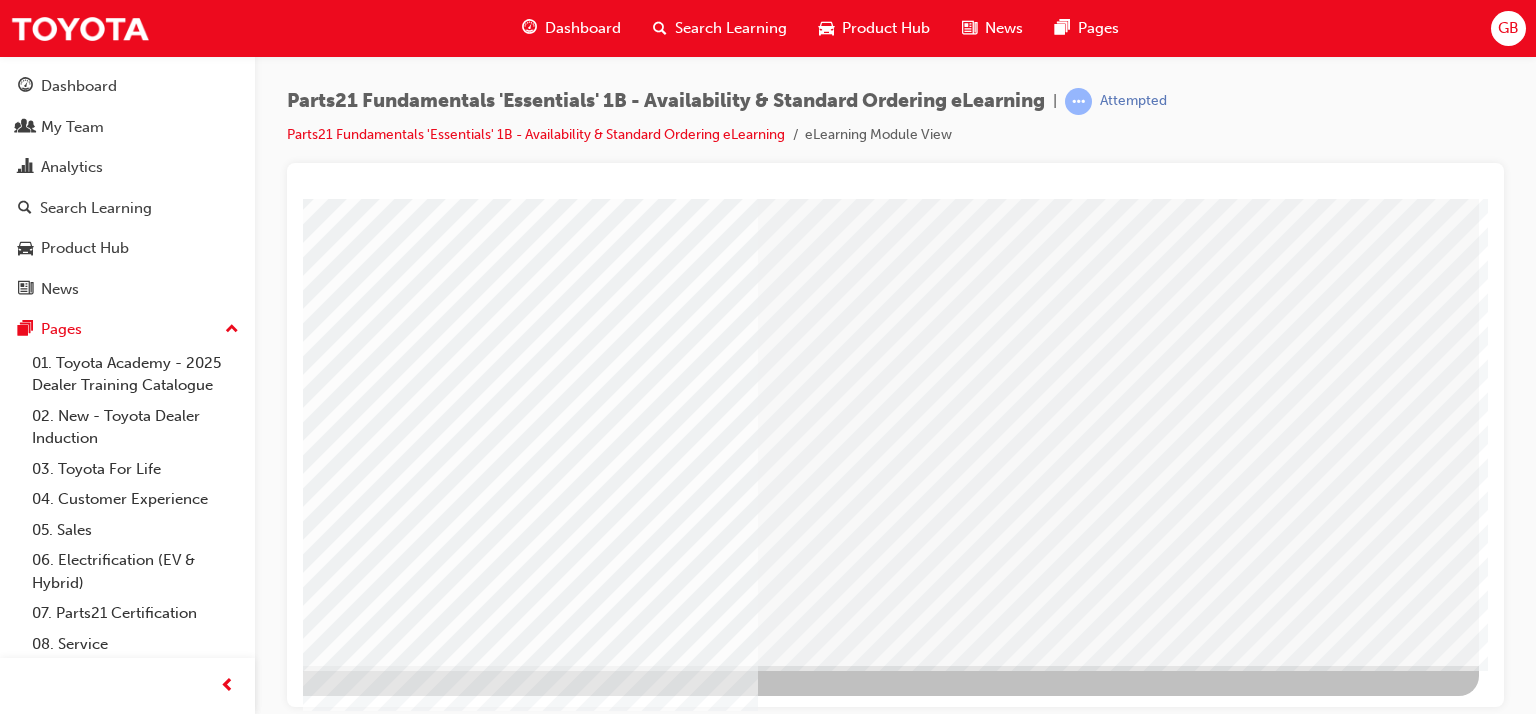 click at bounding box center [182, 2422] 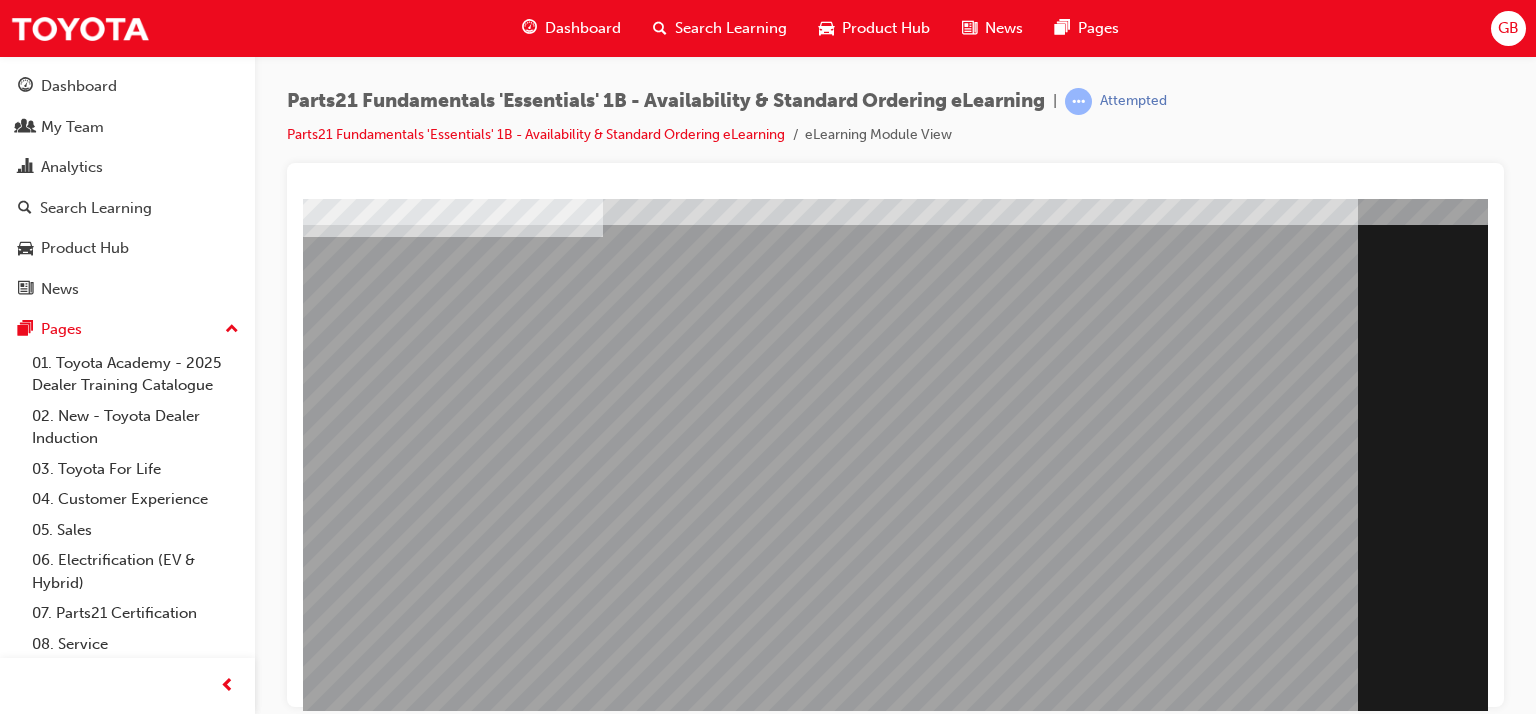 scroll, scrollTop: 253, scrollLeft: 0, axis: vertical 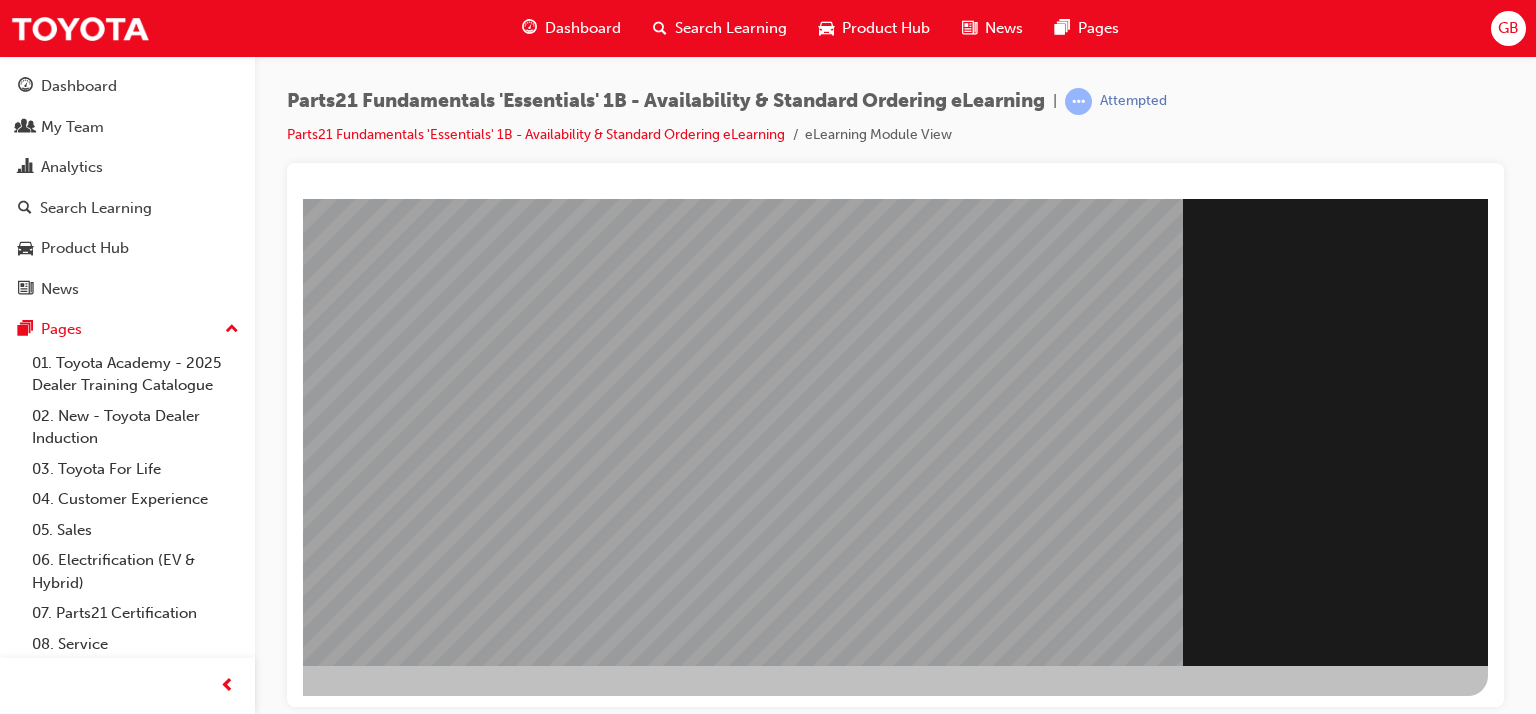 click at bounding box center (191, 1577) 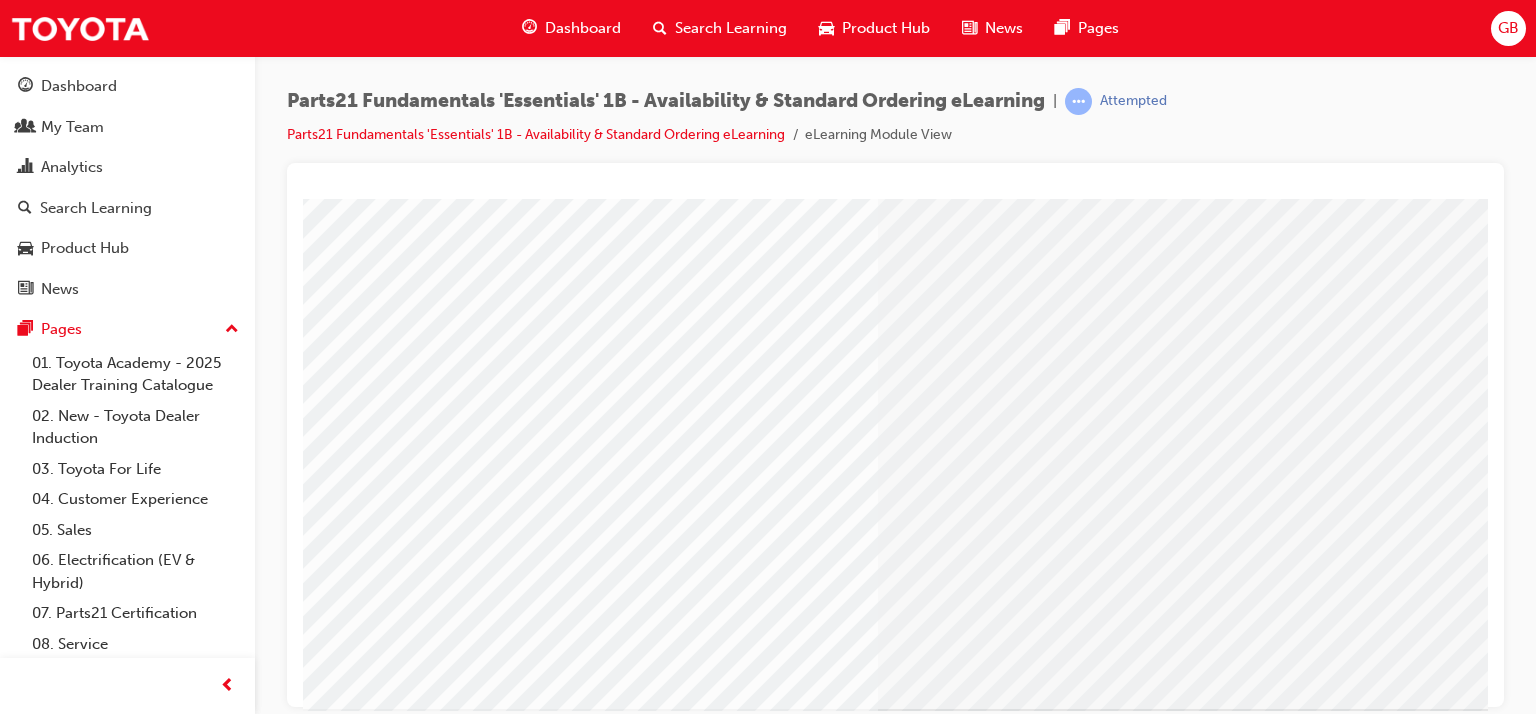 scroll, scrollTop: 253, scrollLeft: 0, axis: vertical 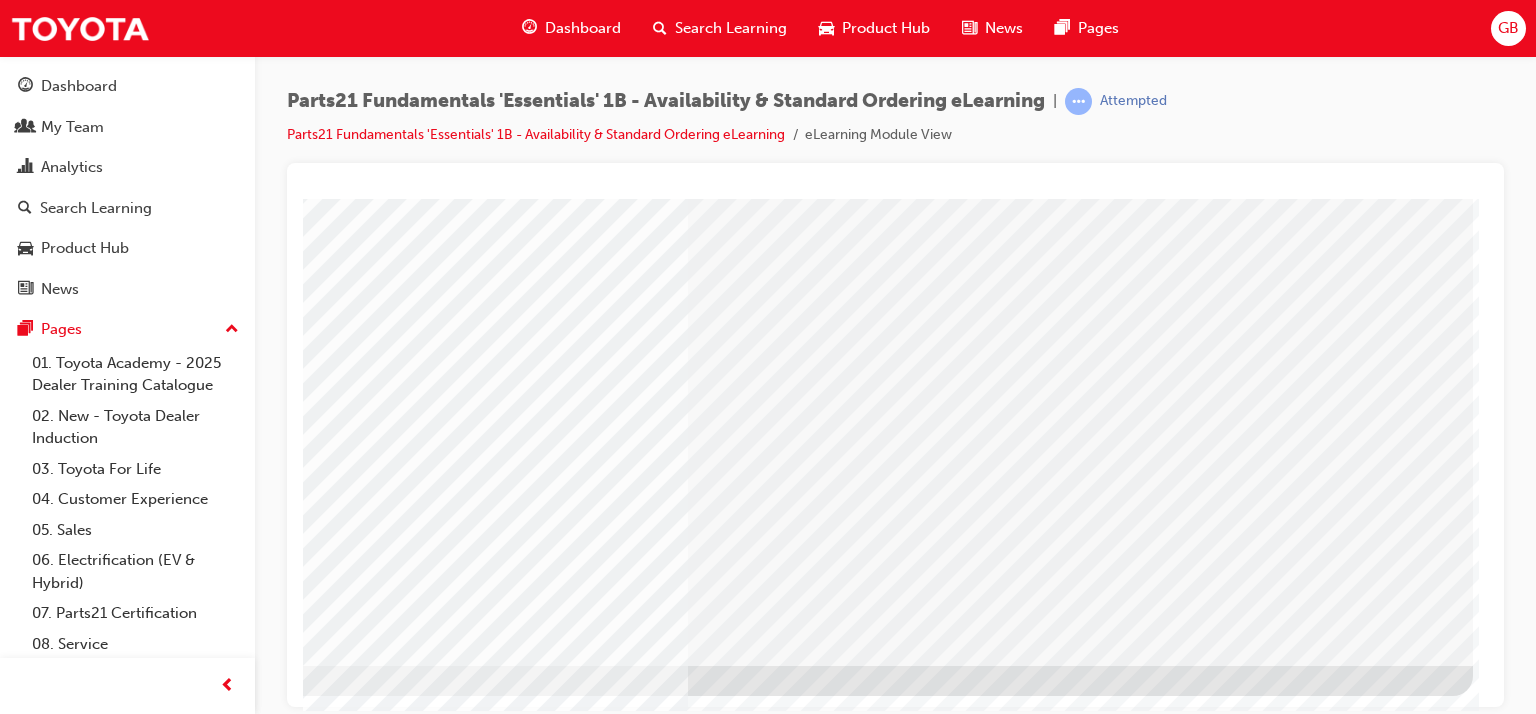 click at bounding box center [176, 3356] 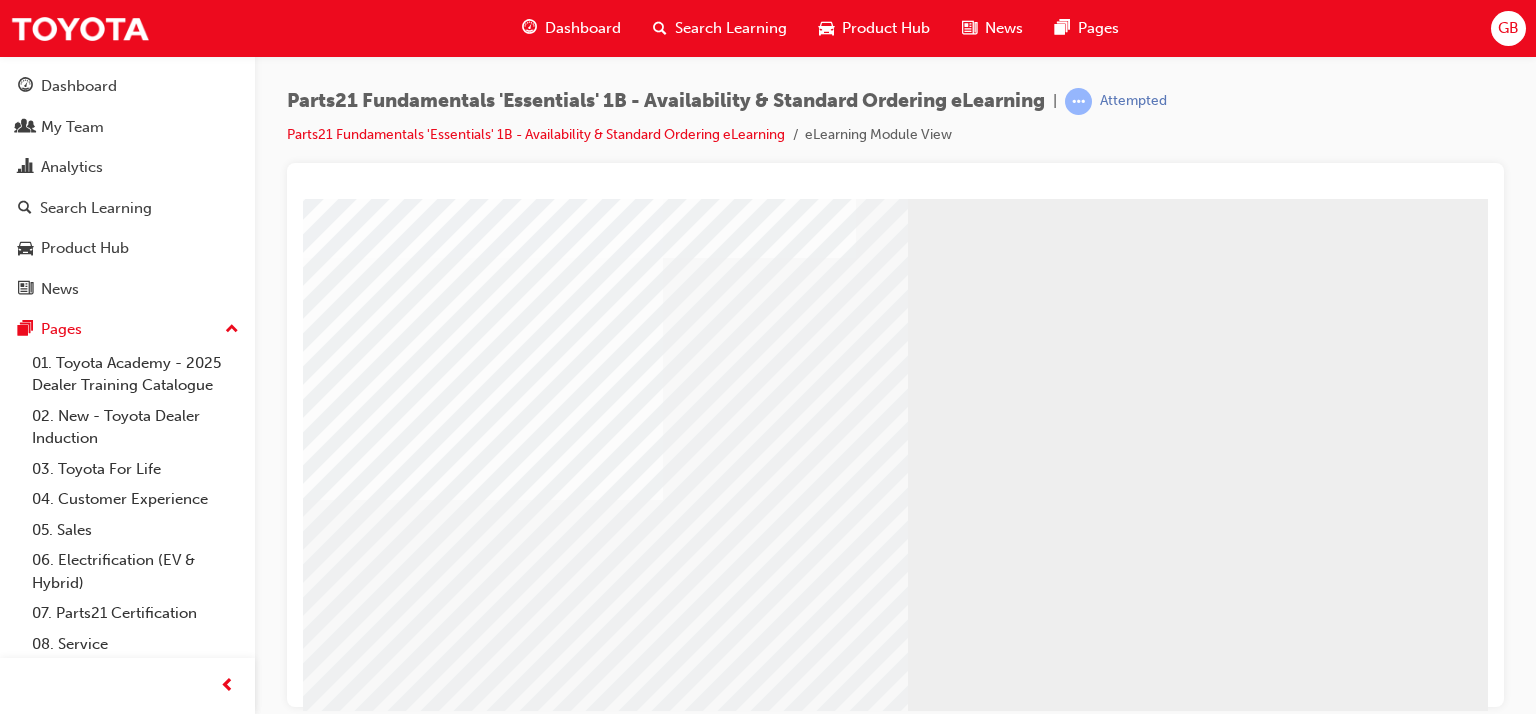scroll, scrollTop: 200, scrollLeft: 0, axis: vertical 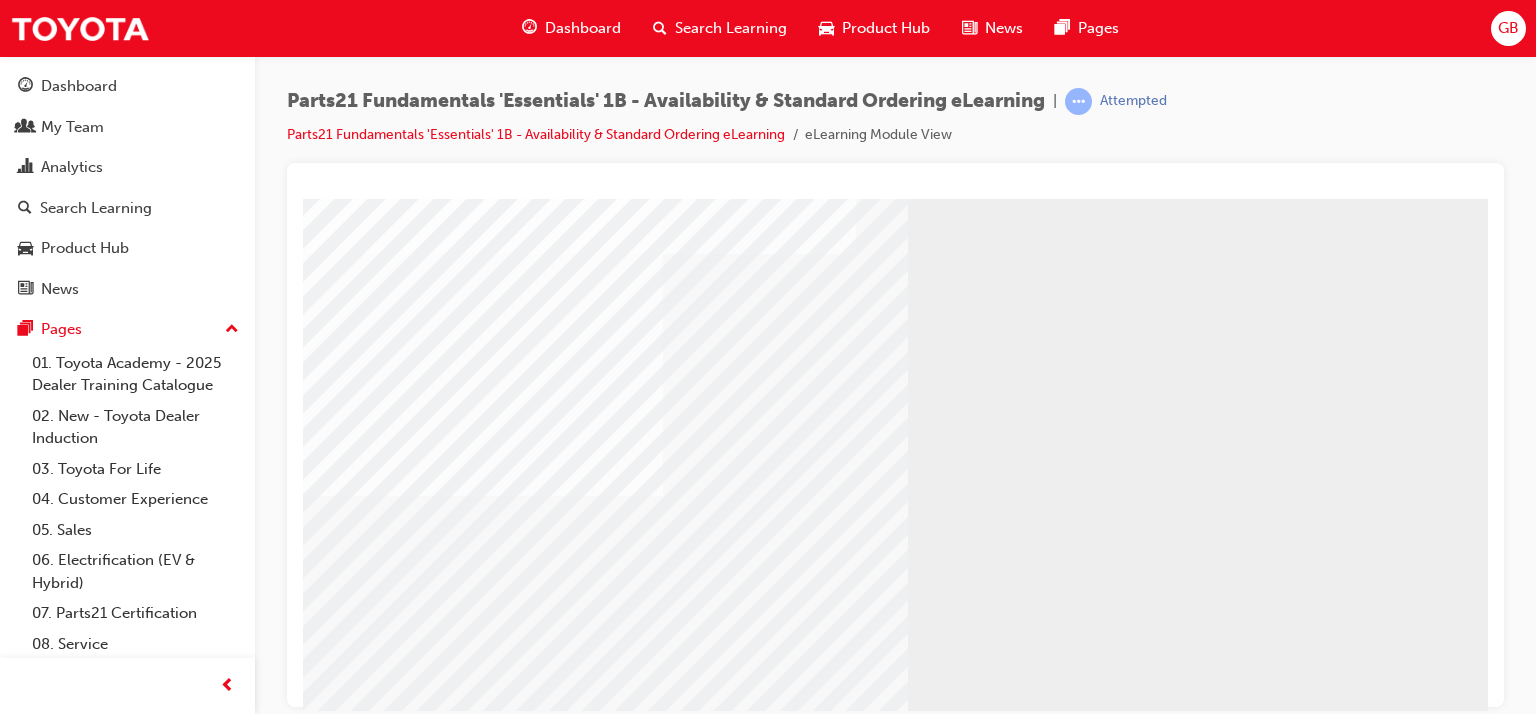 click at bounding box center (456, 2055) 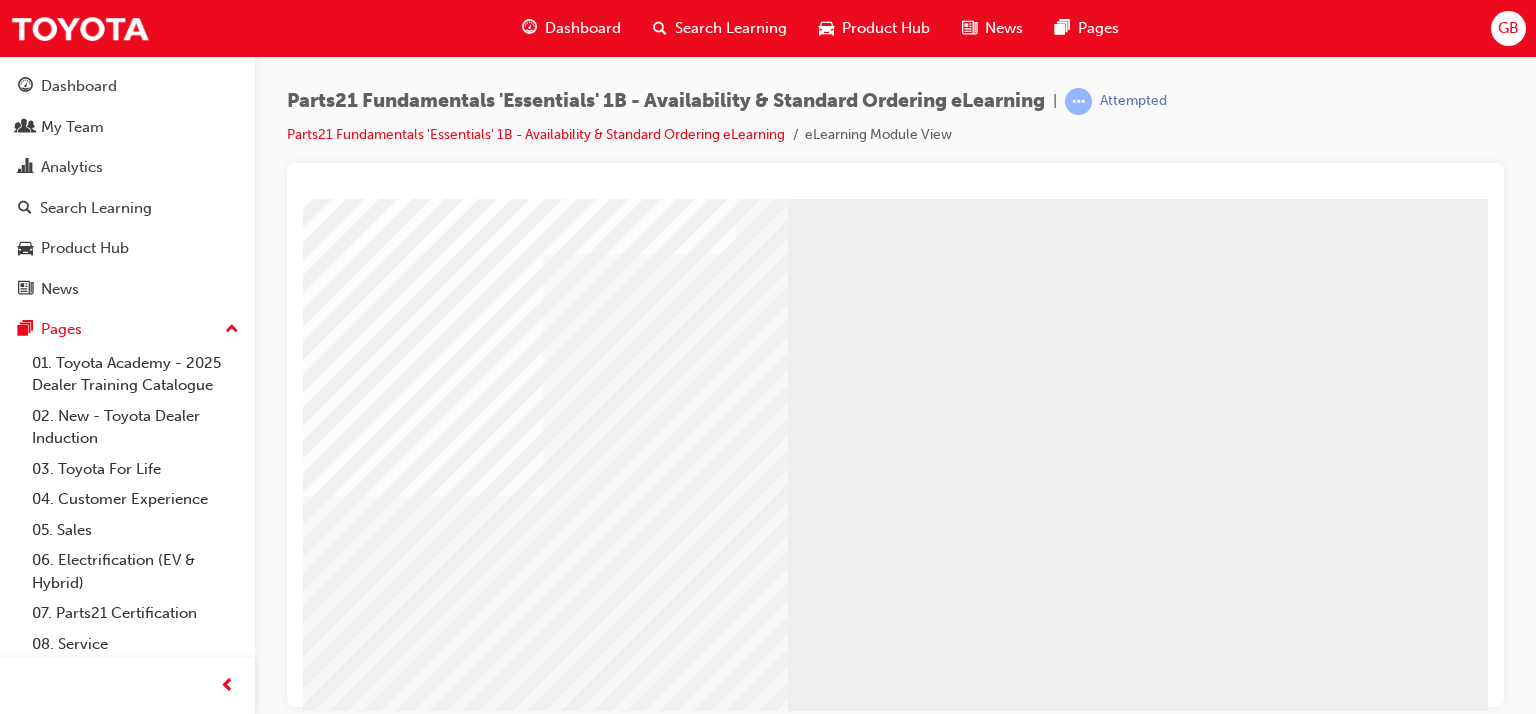 scroll, scrollTop: 200, scrollLeft: 190, axis: both 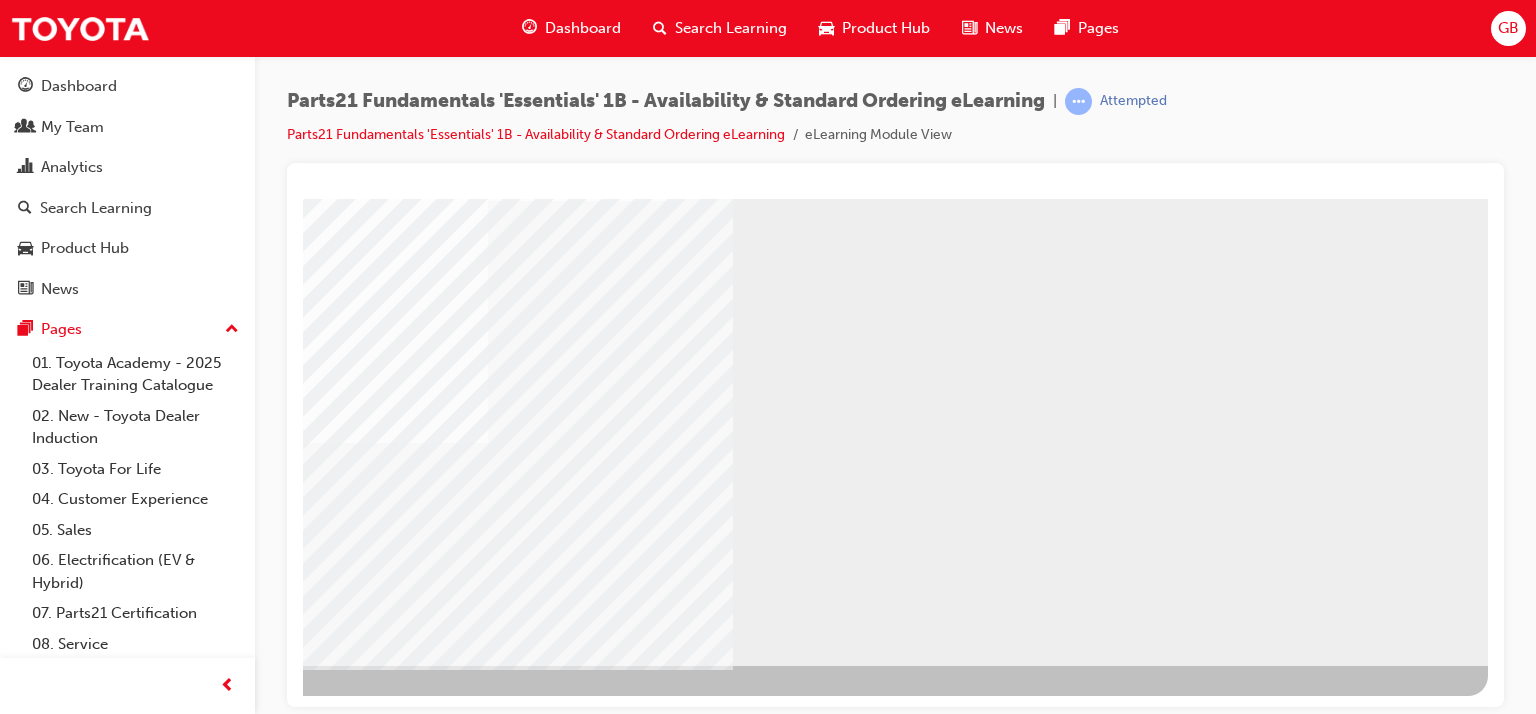 click at bounding box center (191, 2503) 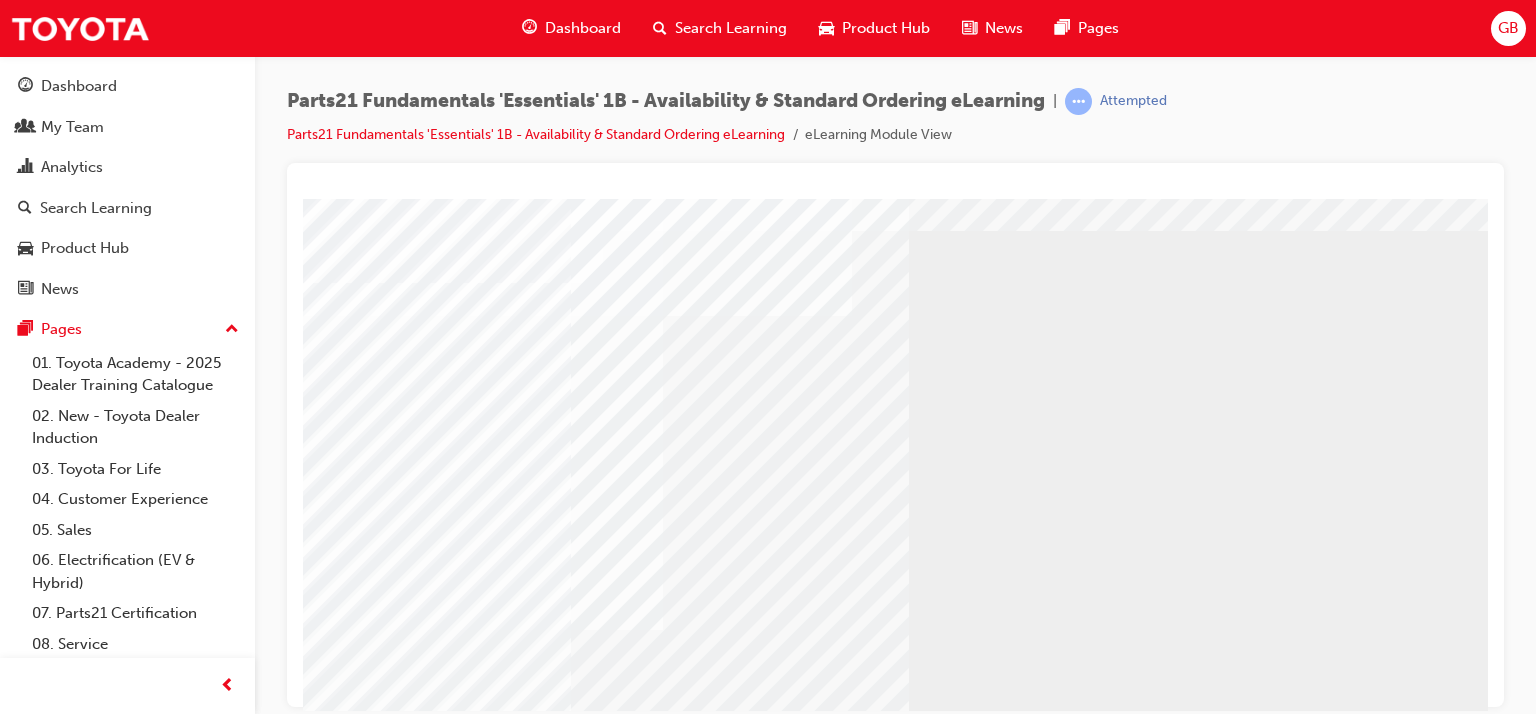scroll, scrollTop: 100, scrollLeft: 0, axis: vertical 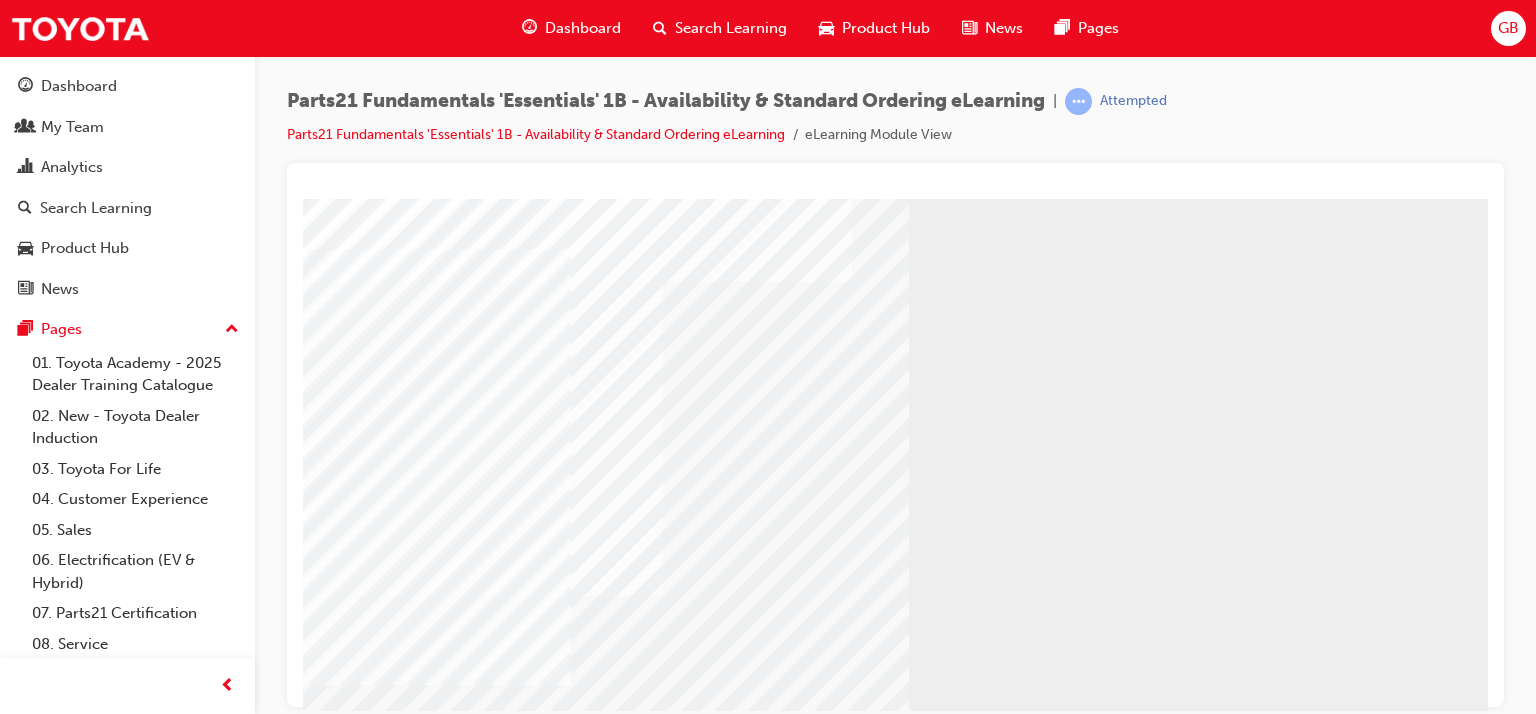 click at bounding box center [451, 5174] 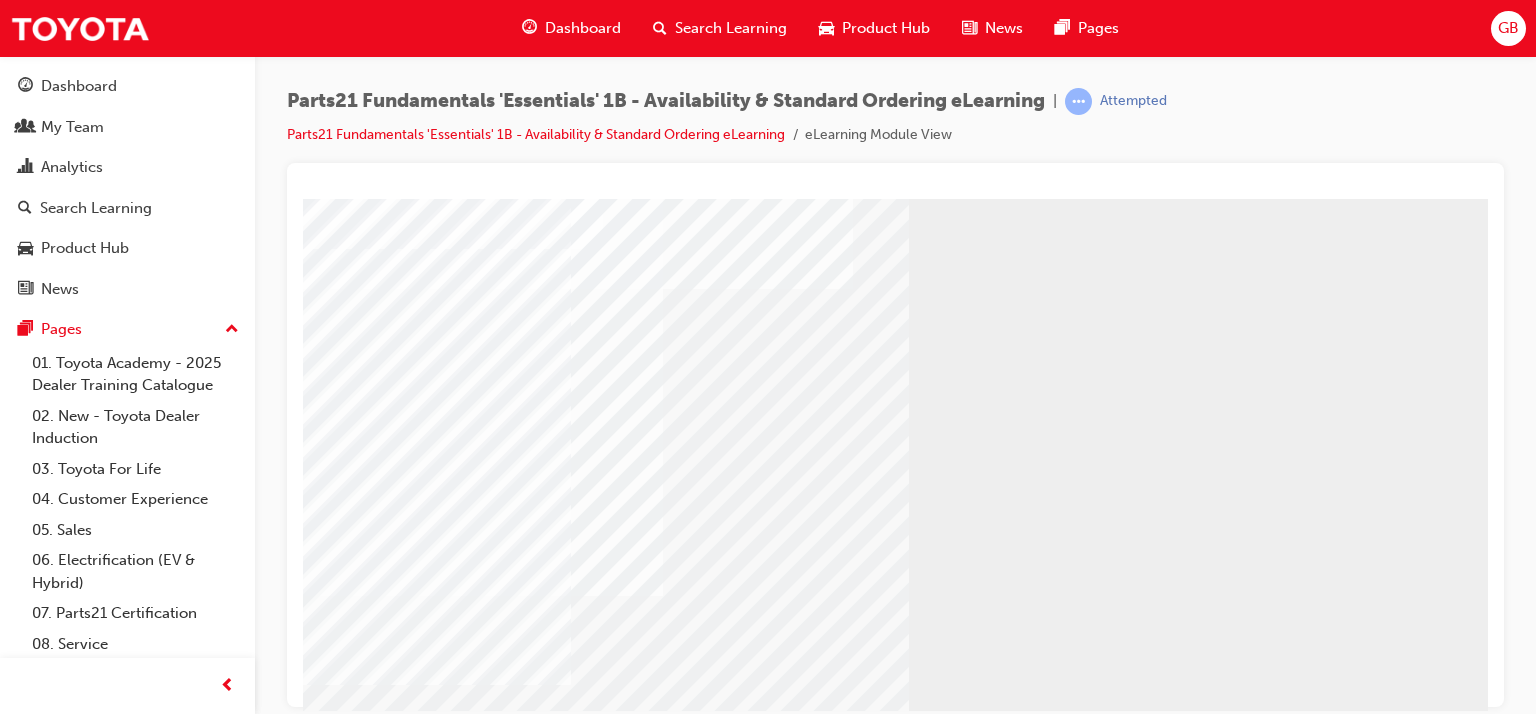 click at bounding box center [451, 5210] 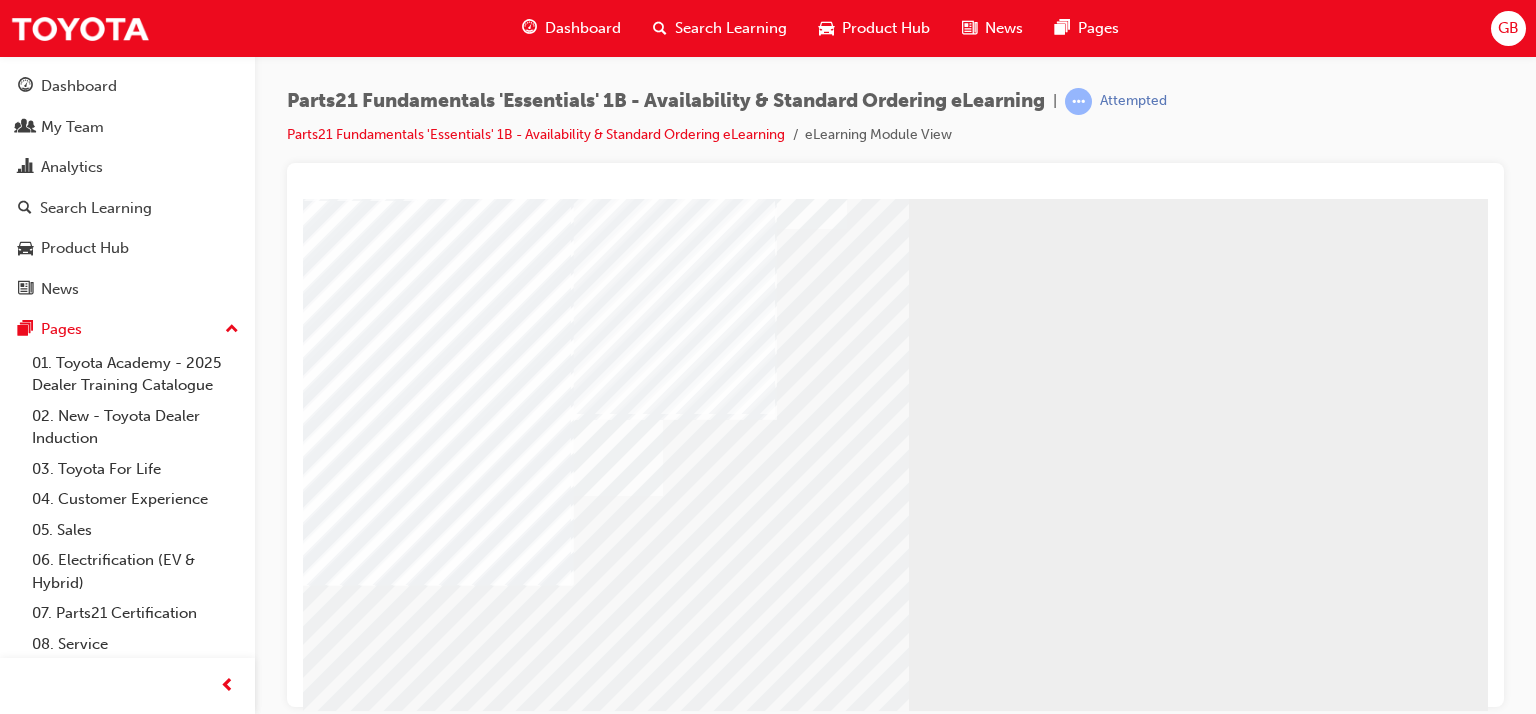 scroll, scrollTop: 0, scrollLeft: 0, axis: both 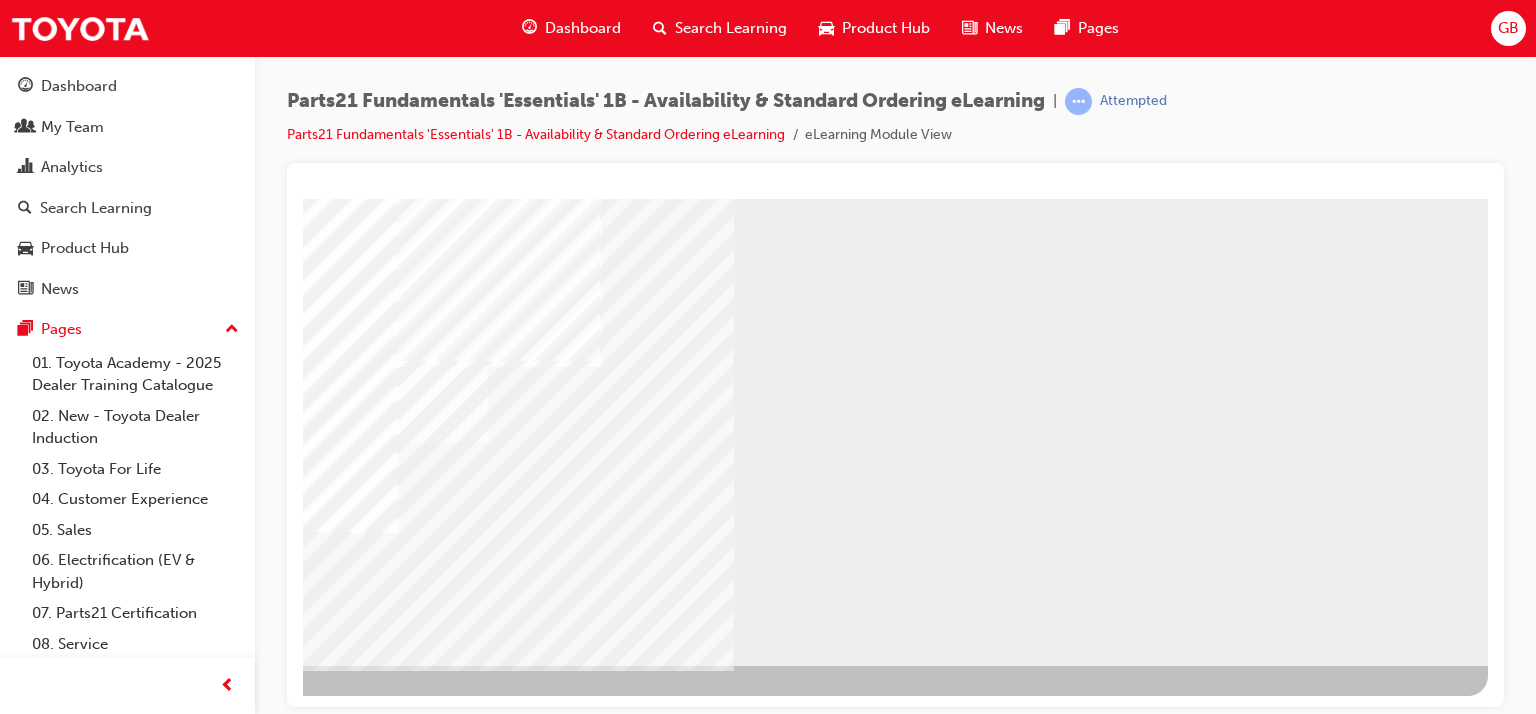 click at bounding box center (276, 5057) 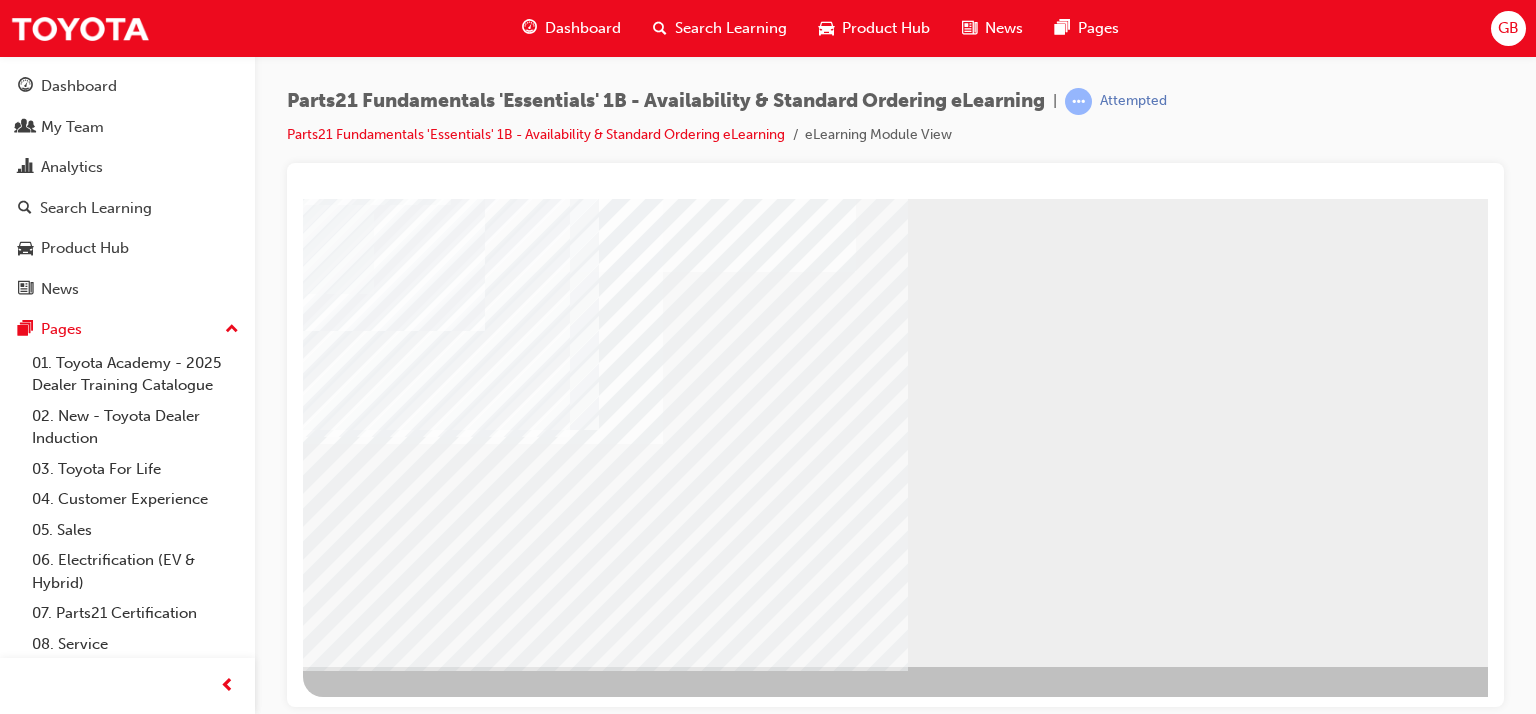 scroll, scrollTop: 253, scrollLeft: 0, axis: vertical 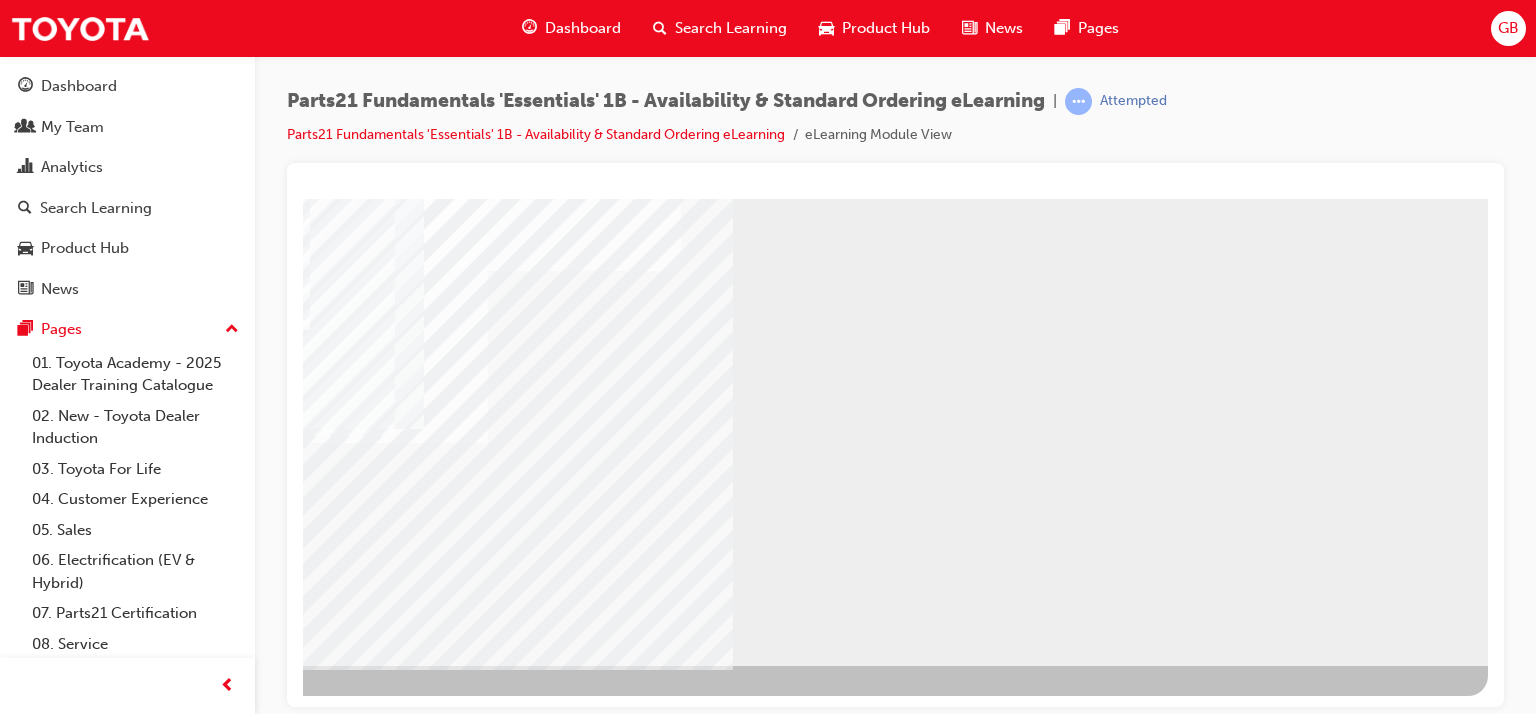 click at bounding box center [191, 2780] 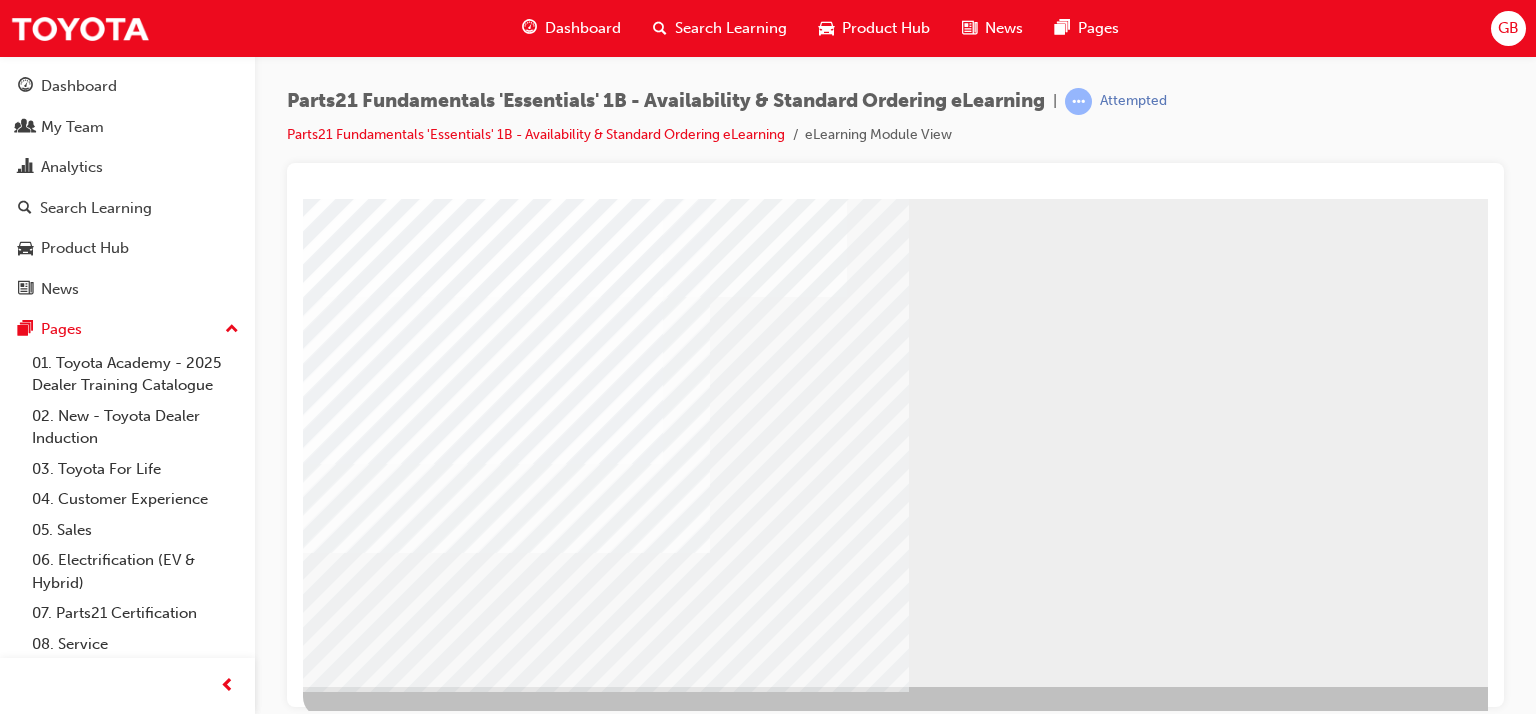 scroll, scrollTop: 253, scrollLeft: 0, axis: vertical 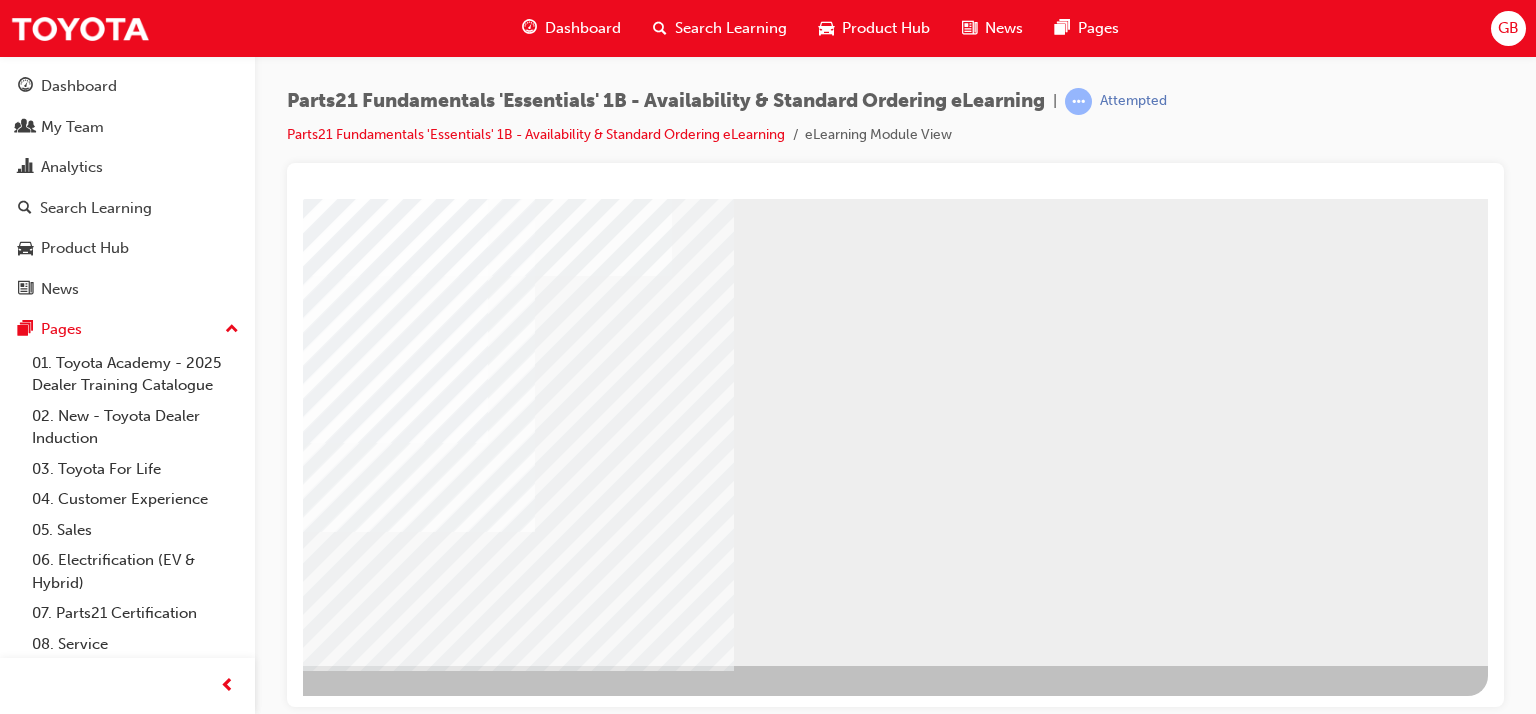 click at bounding box center [191, 1542] 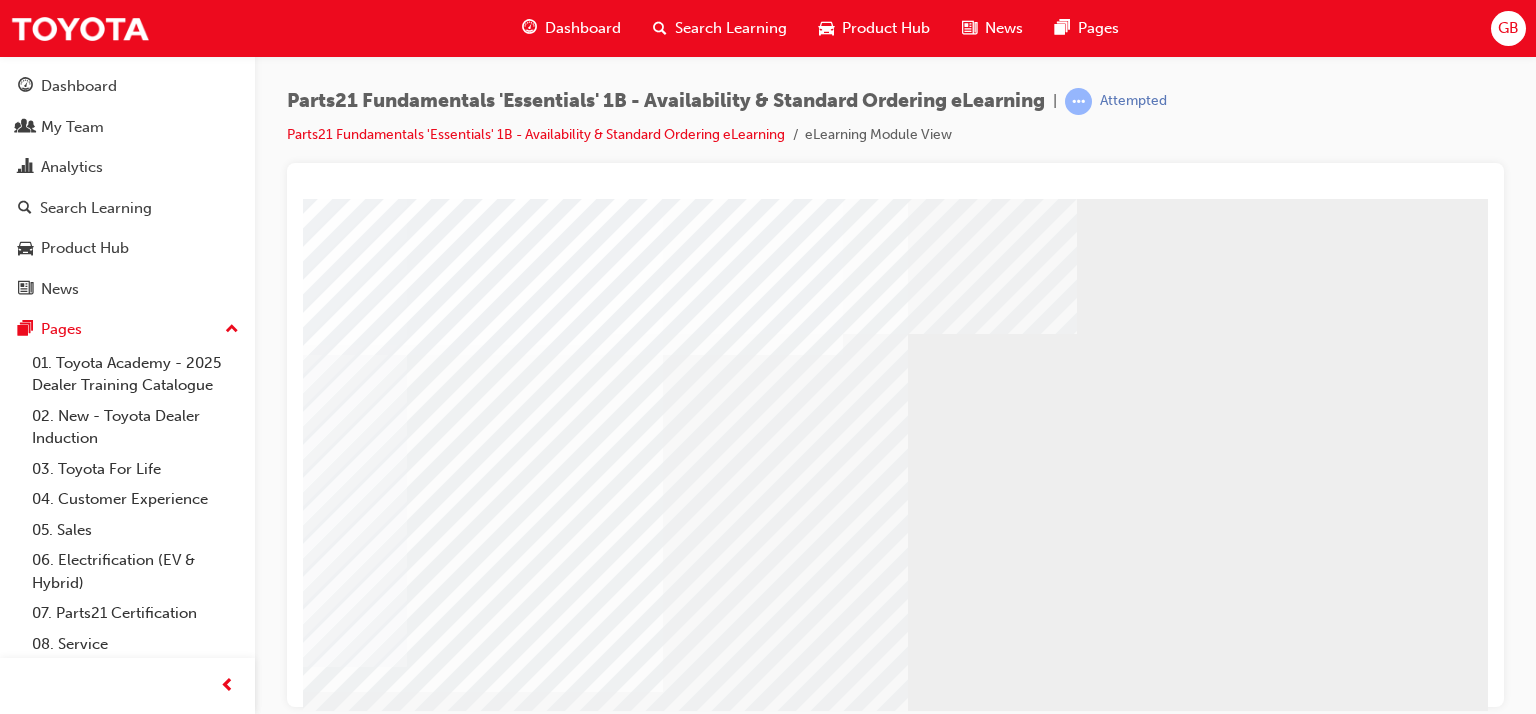 scroll, scrollTop: 0, scrollLeft: 0, axis: both 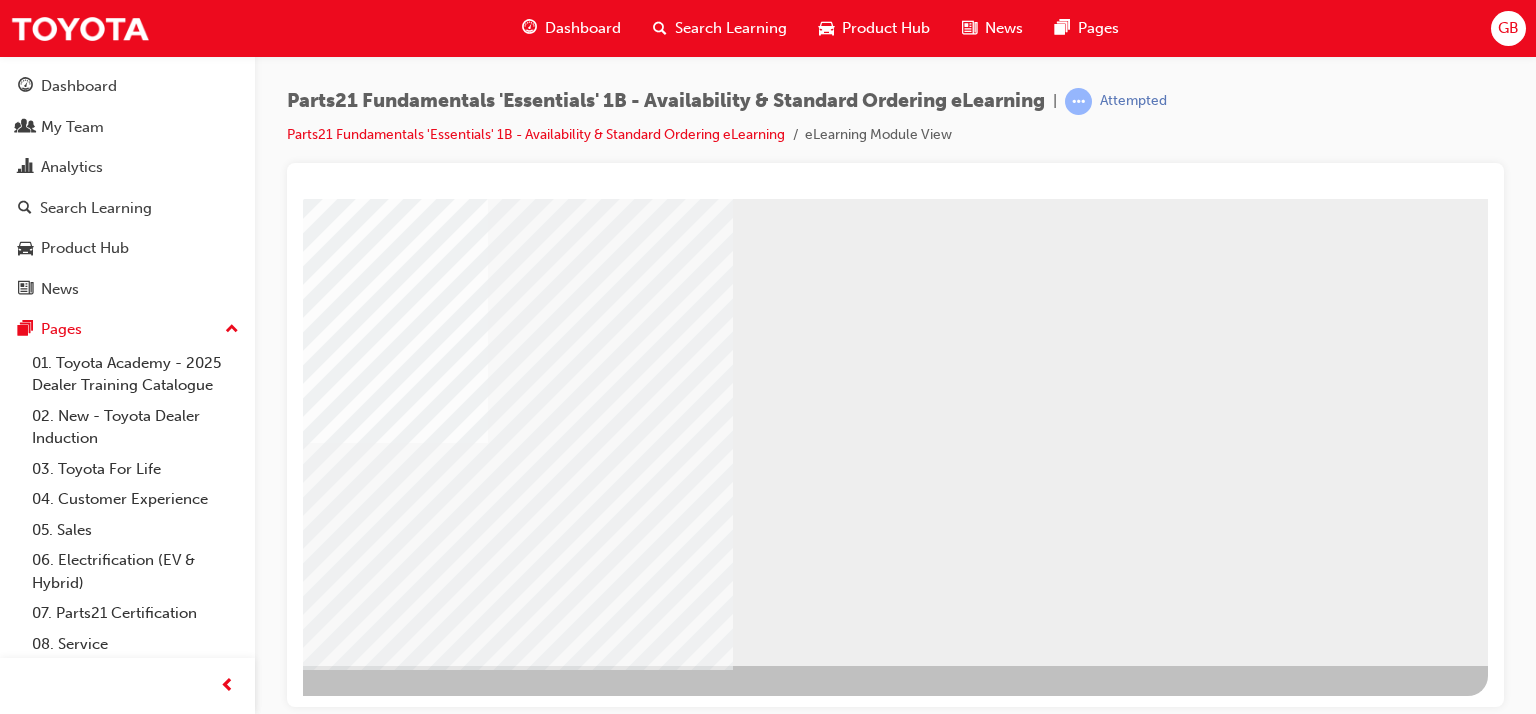 click at bounding box center (191, 1827) 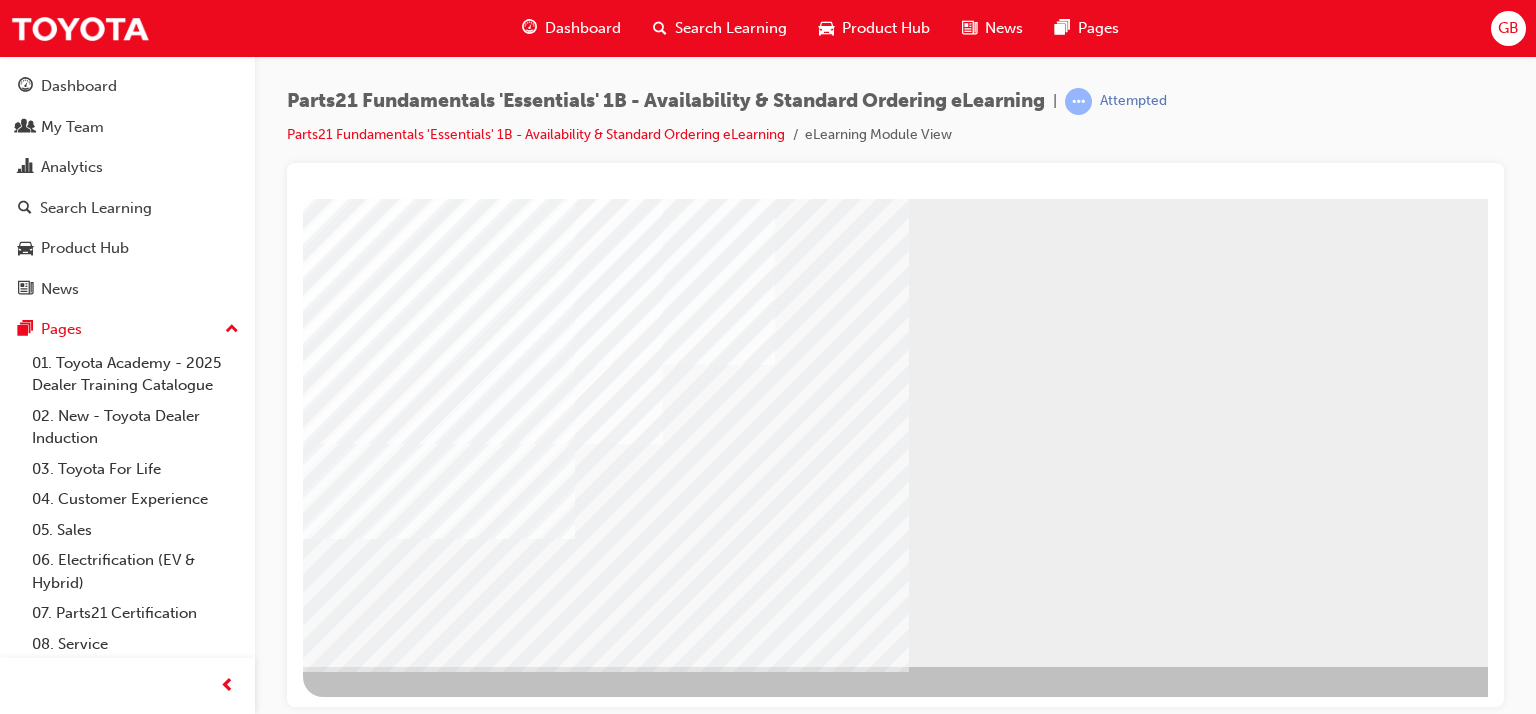 scroll, scrollTop: 253, scrollLeft: 0, axis: vertical 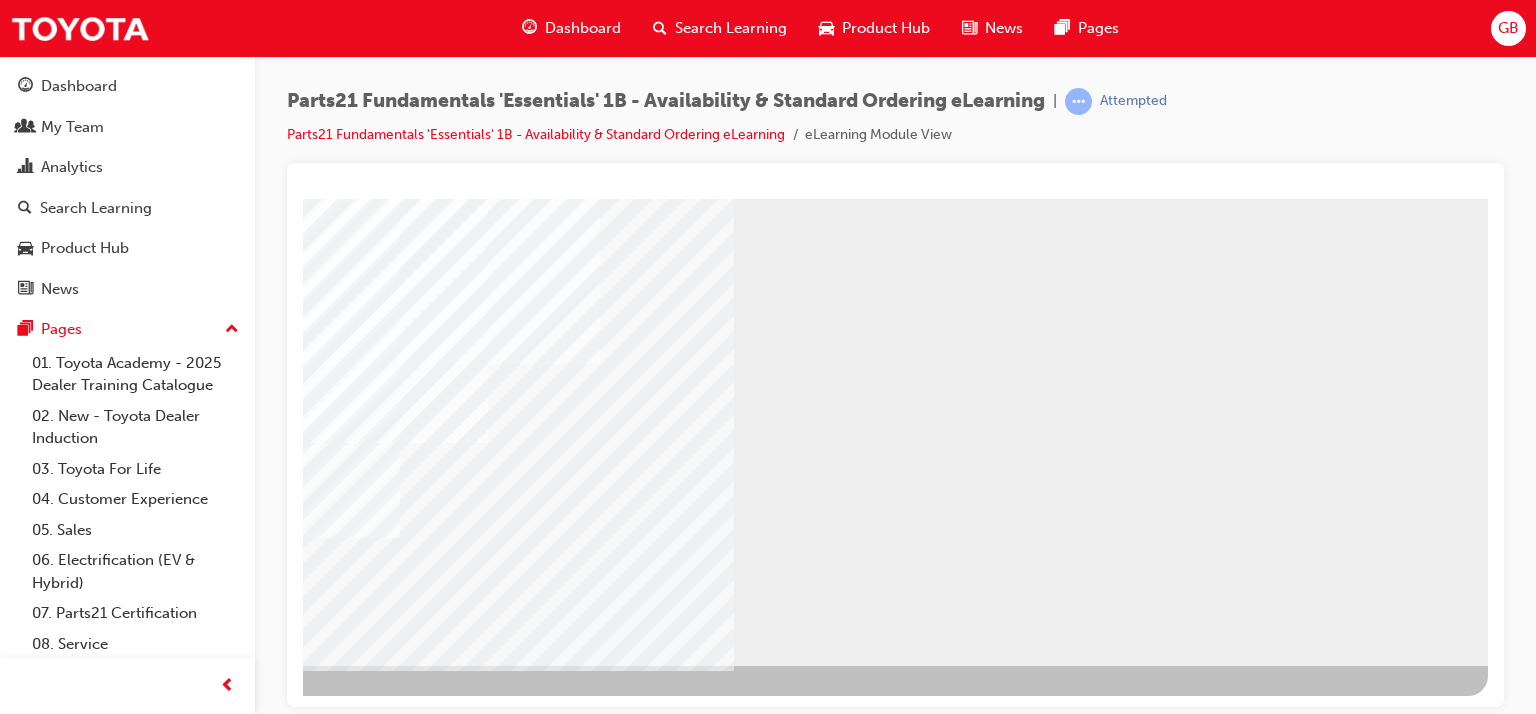 click at bounding box center [191, 1794] 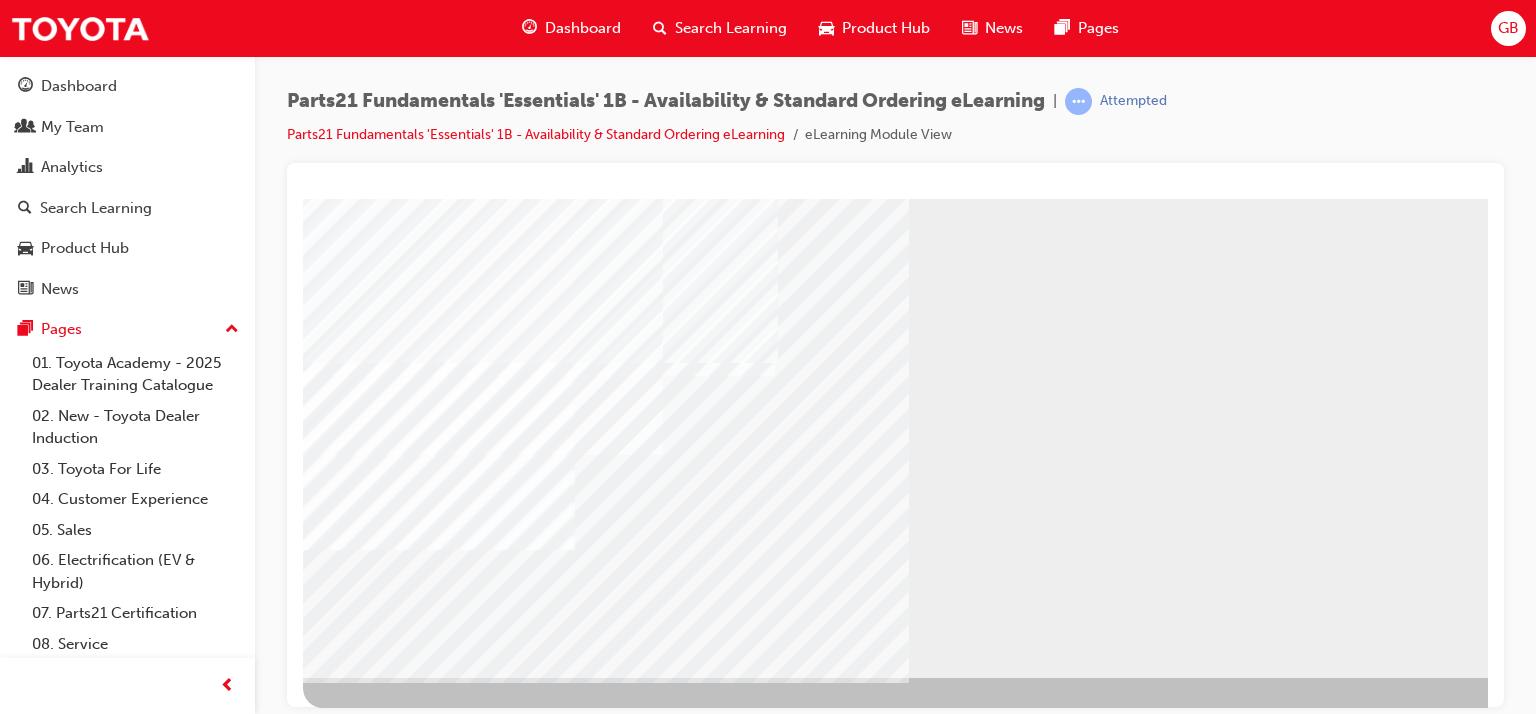 scroll, scrollTop: 253, scrollLeft: 0, axis: vertical 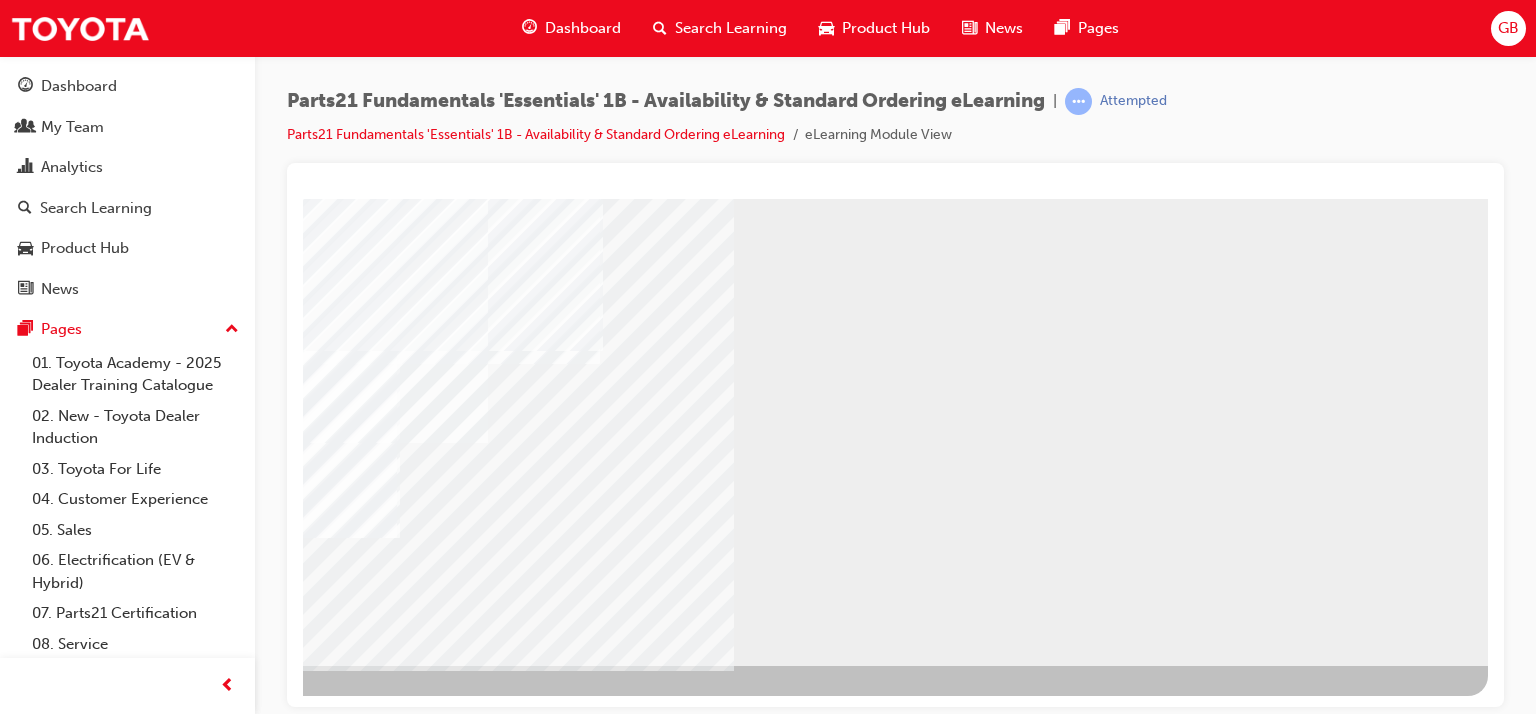 click at bounding box center (191, 1815) 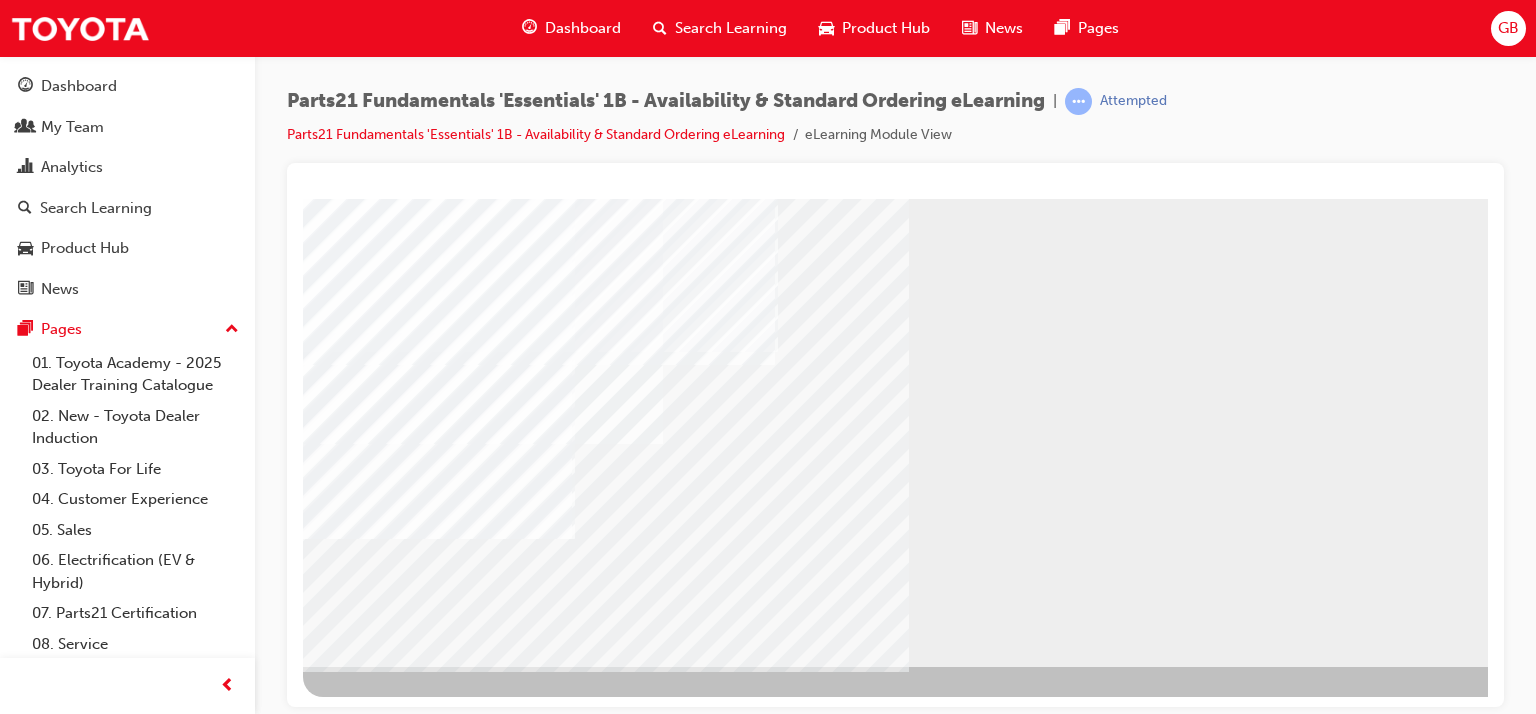 scroll, scrollTop: 253, scrollLeft: 0, axis: vertical 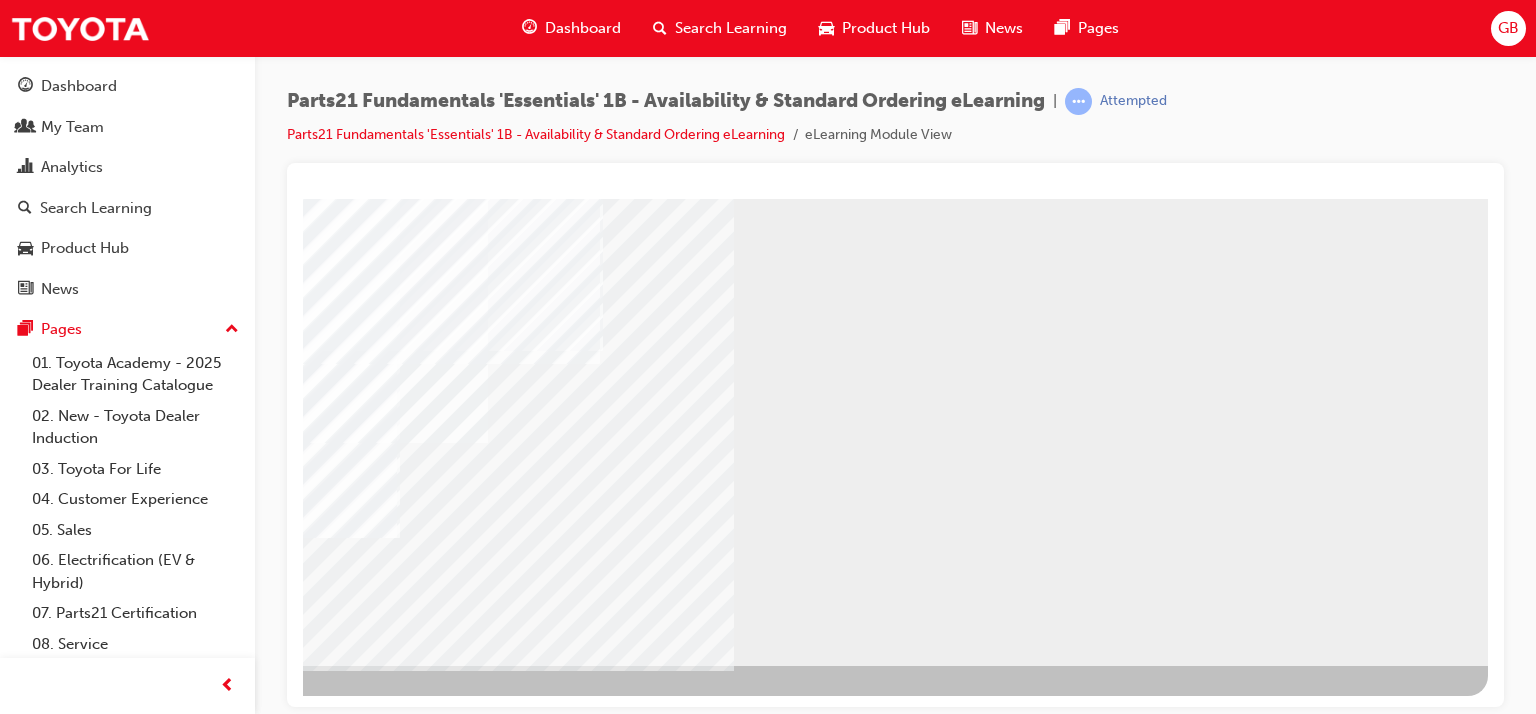 click at bounding box center (191, 1583) 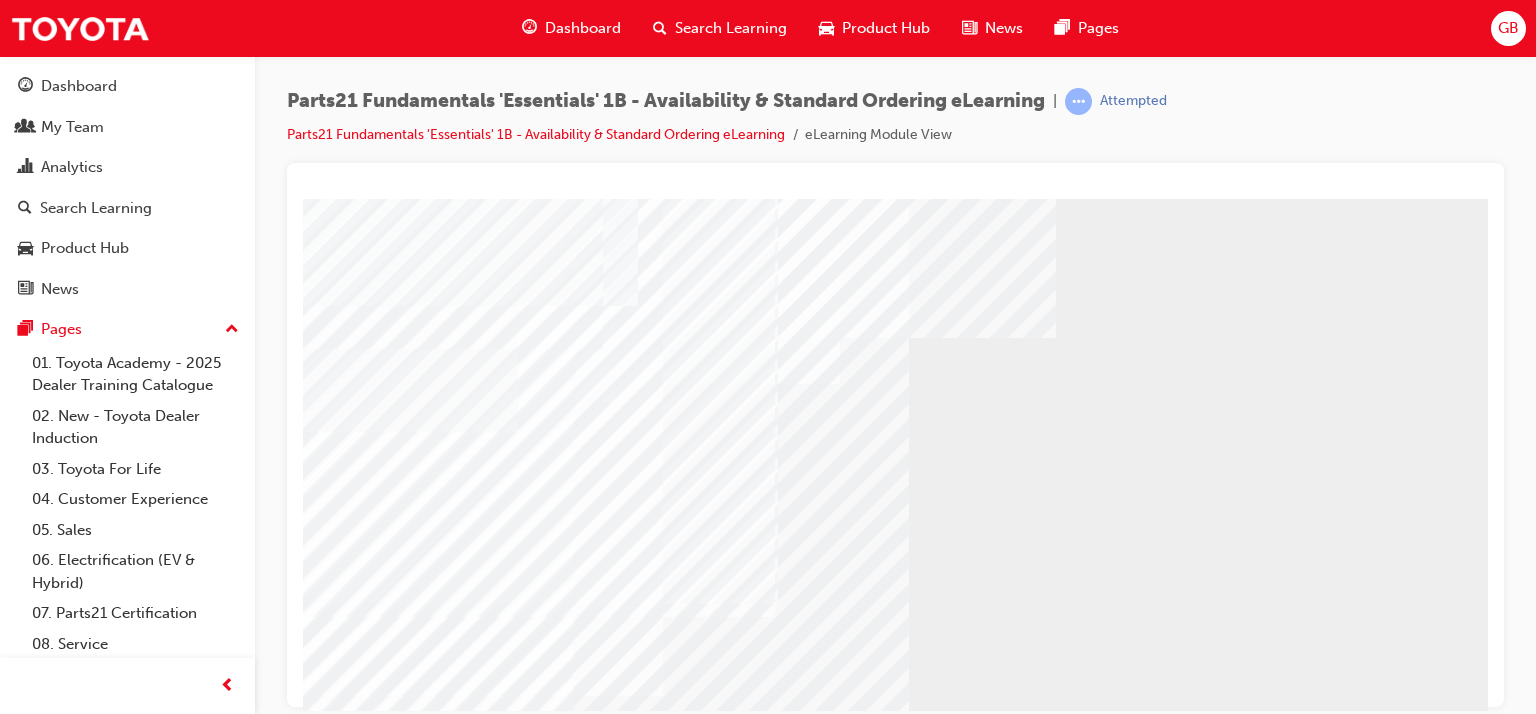 click on "Parts21 Fundamentals 'Essentials' 1B - Availability & Standard Ordering eLearning | Attempted Parts21 Fundamentals 'Essentials' 1B - Availability & Standard Ordering eLearning eLearning Module View" at bounding box center [895, 125] 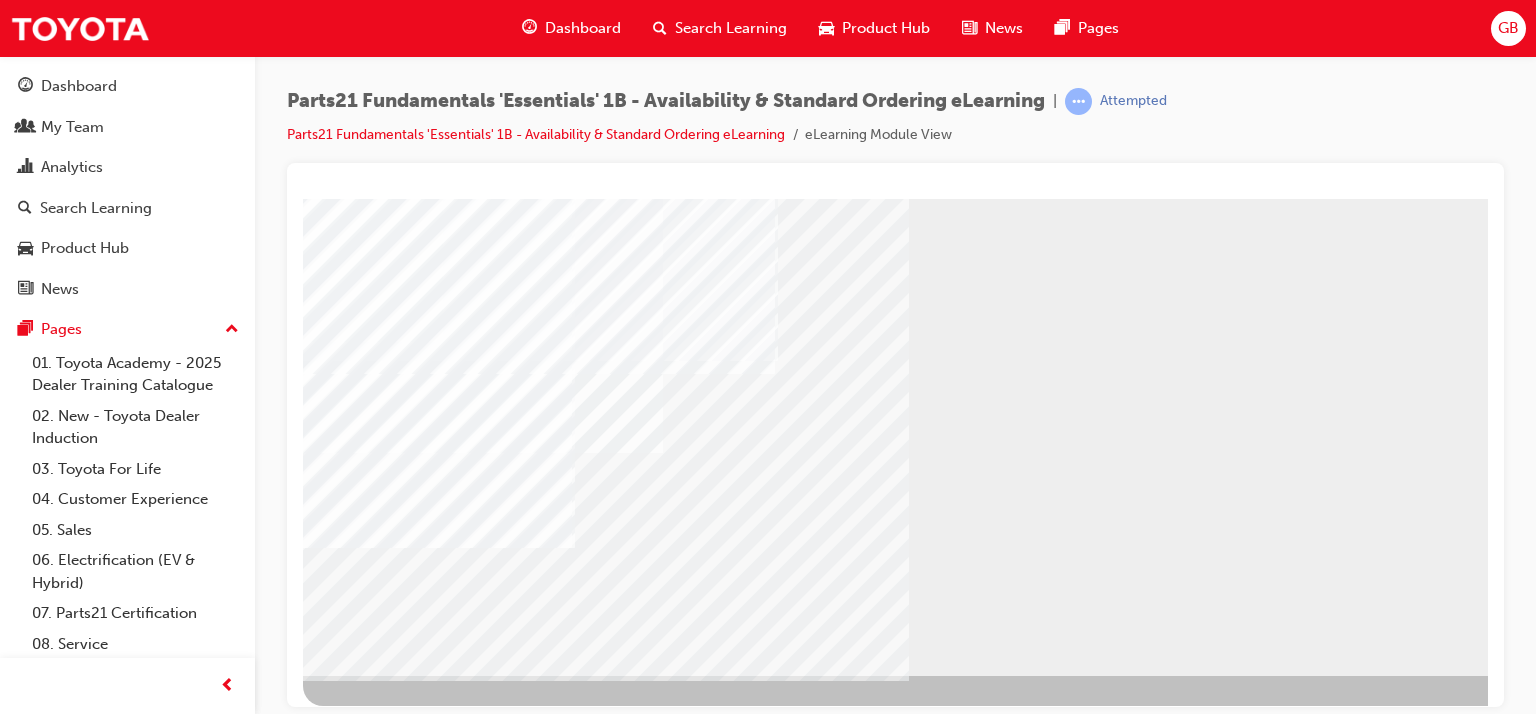 scroll, scrollTop: 253, scrollLeft: 0, axis: vertical 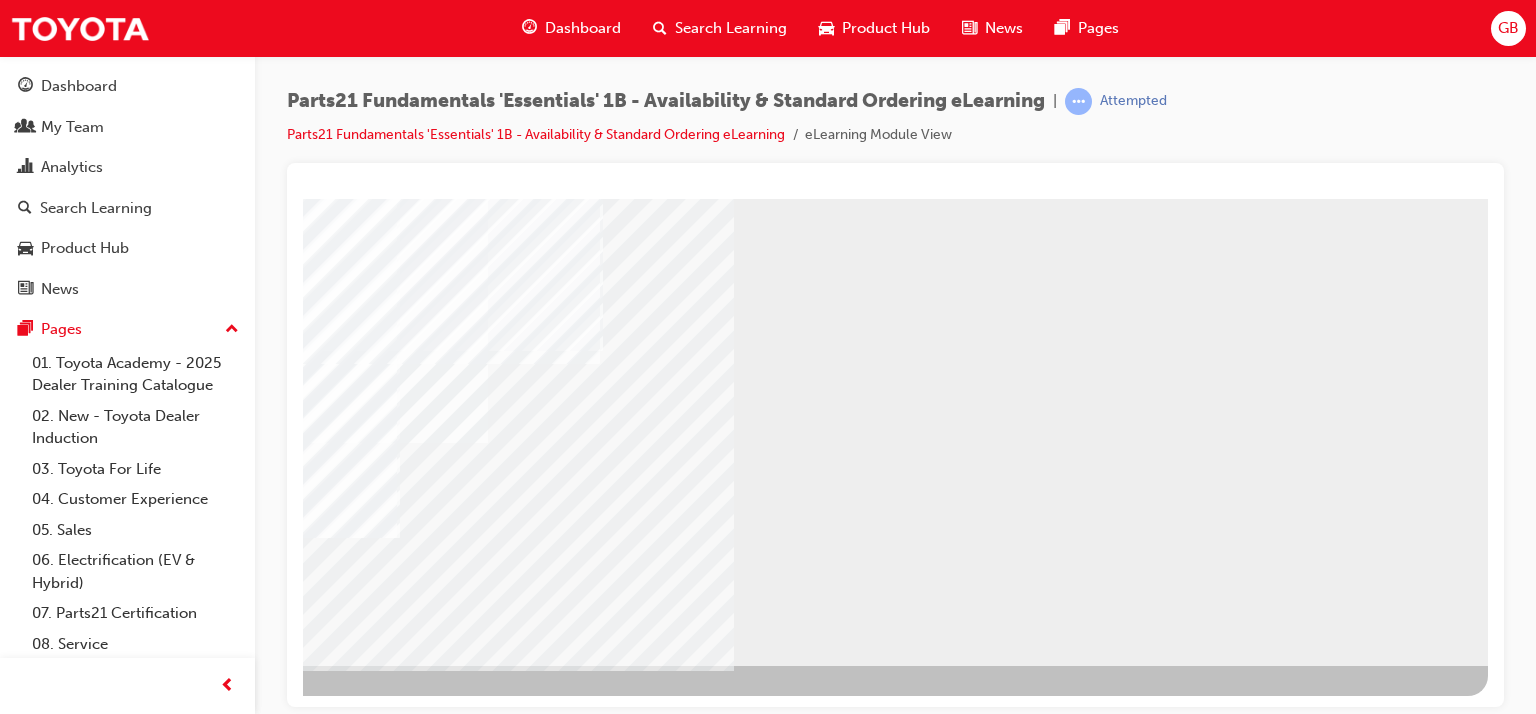 click at bounding box center [191, 1778] 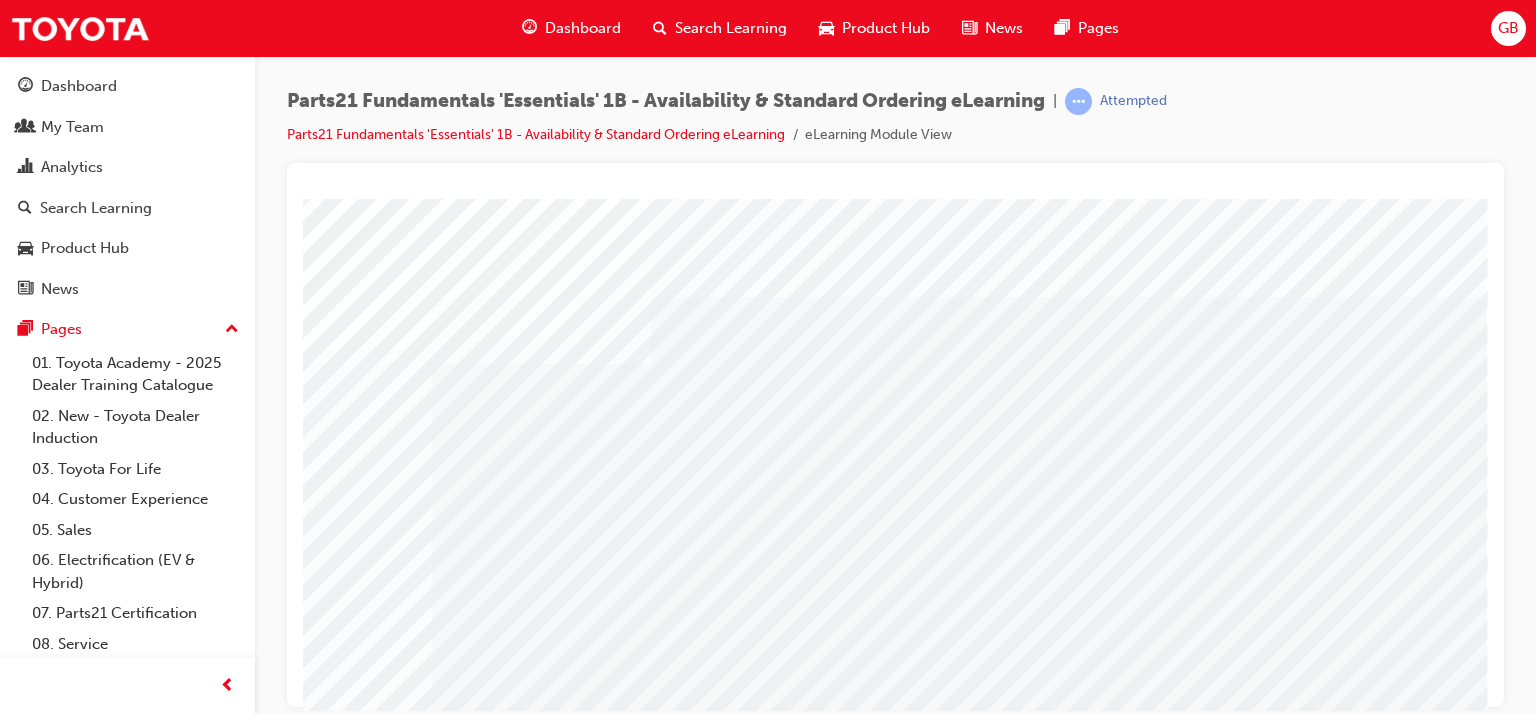scroll, scrollTop: 0, scrollLeft: 190, axis: horizontal 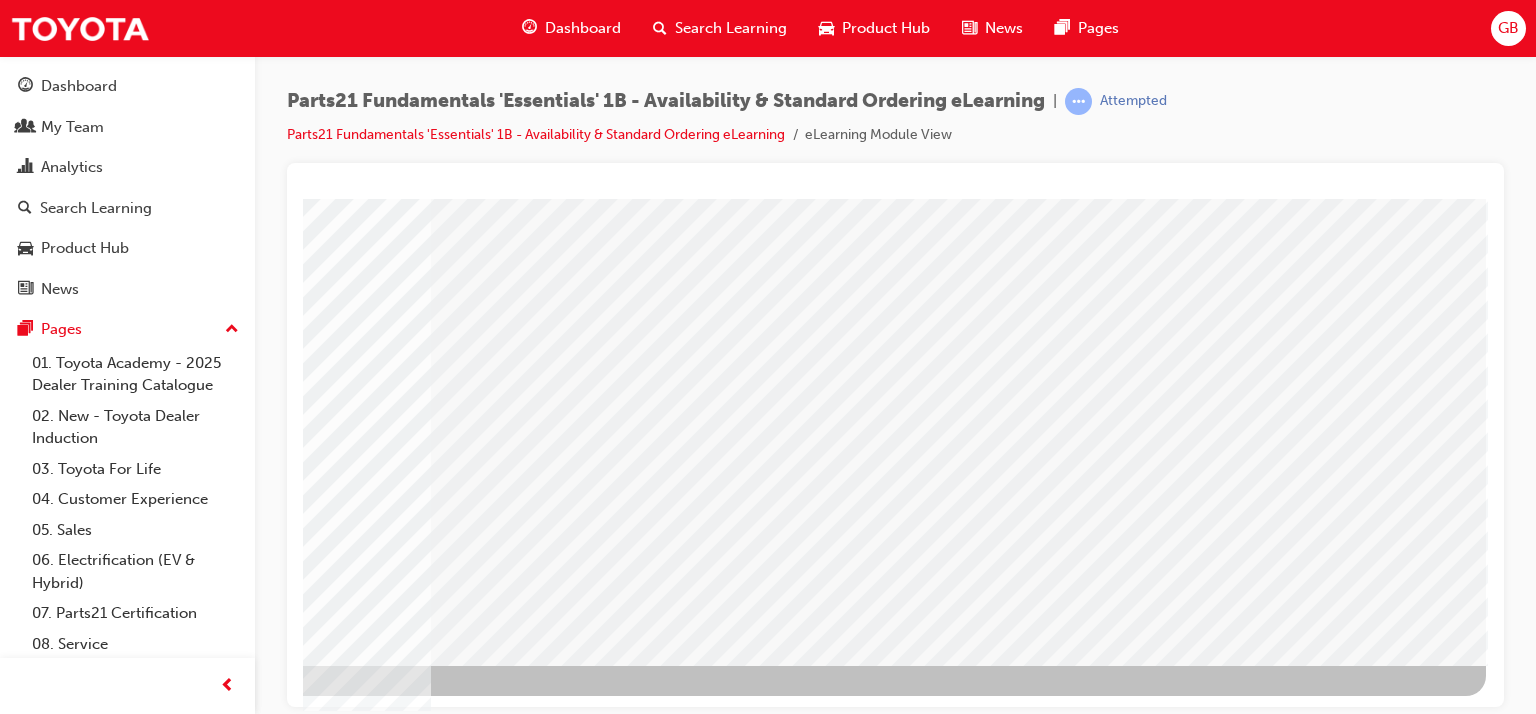 click at bounding box center [189, 2701] 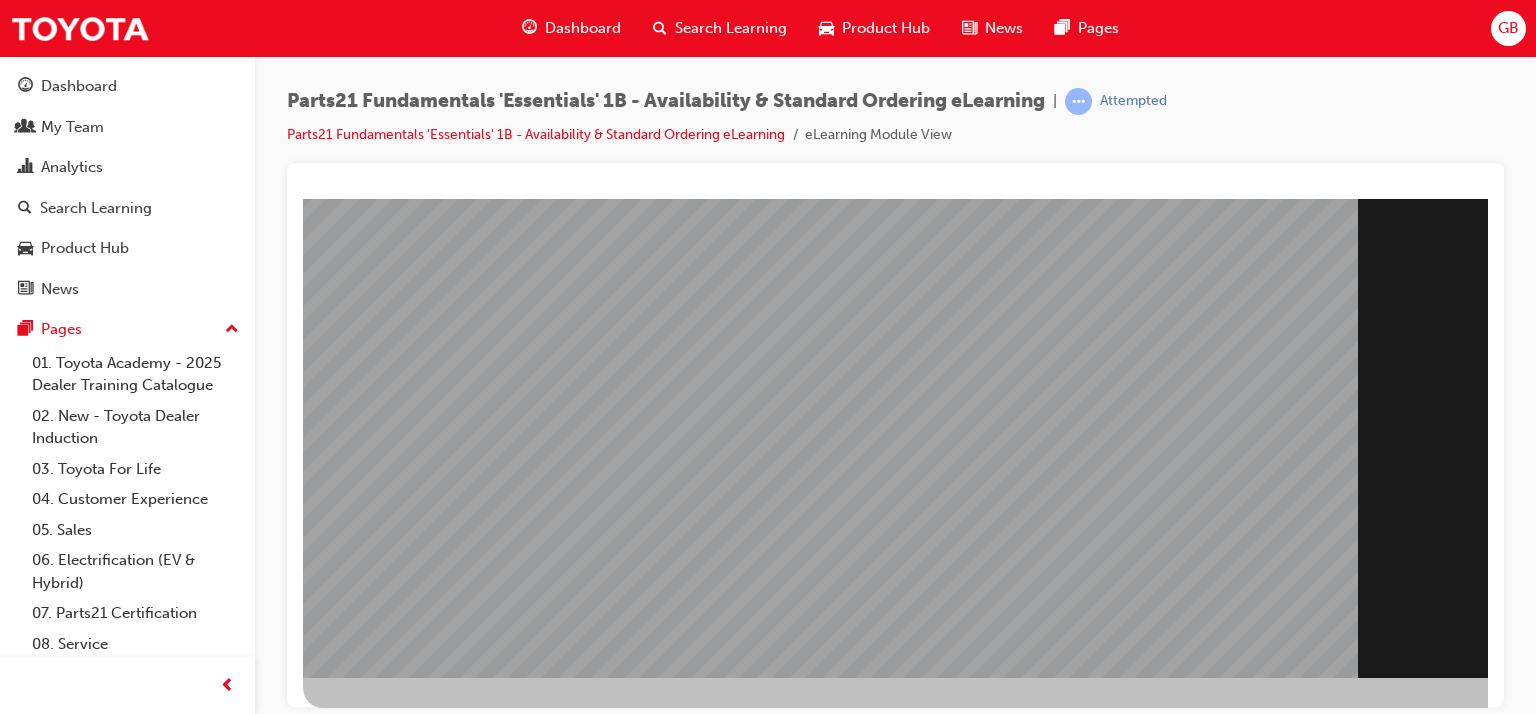 scroll, scrollTop: 253, scrollLeft: 0, axis: vertical 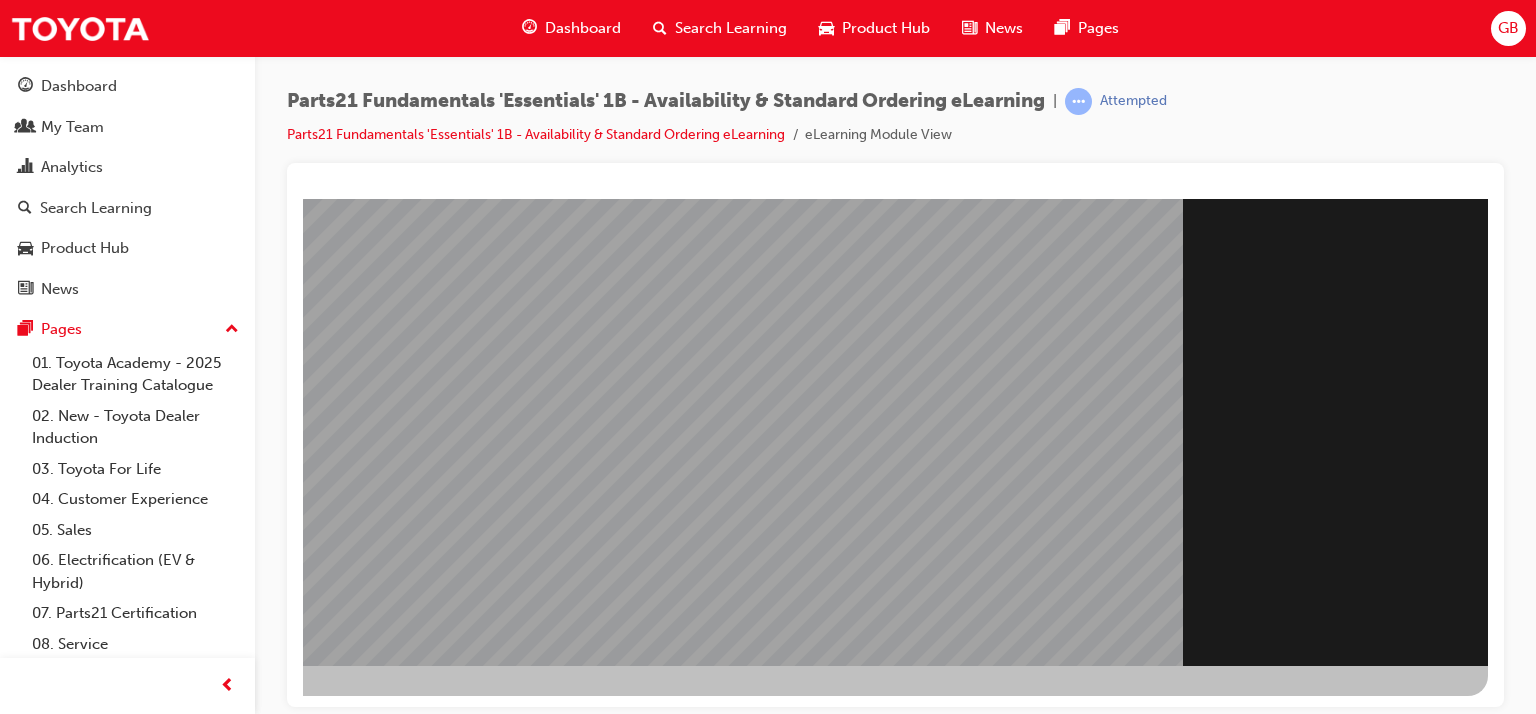click at bounding box center [191, 1577] 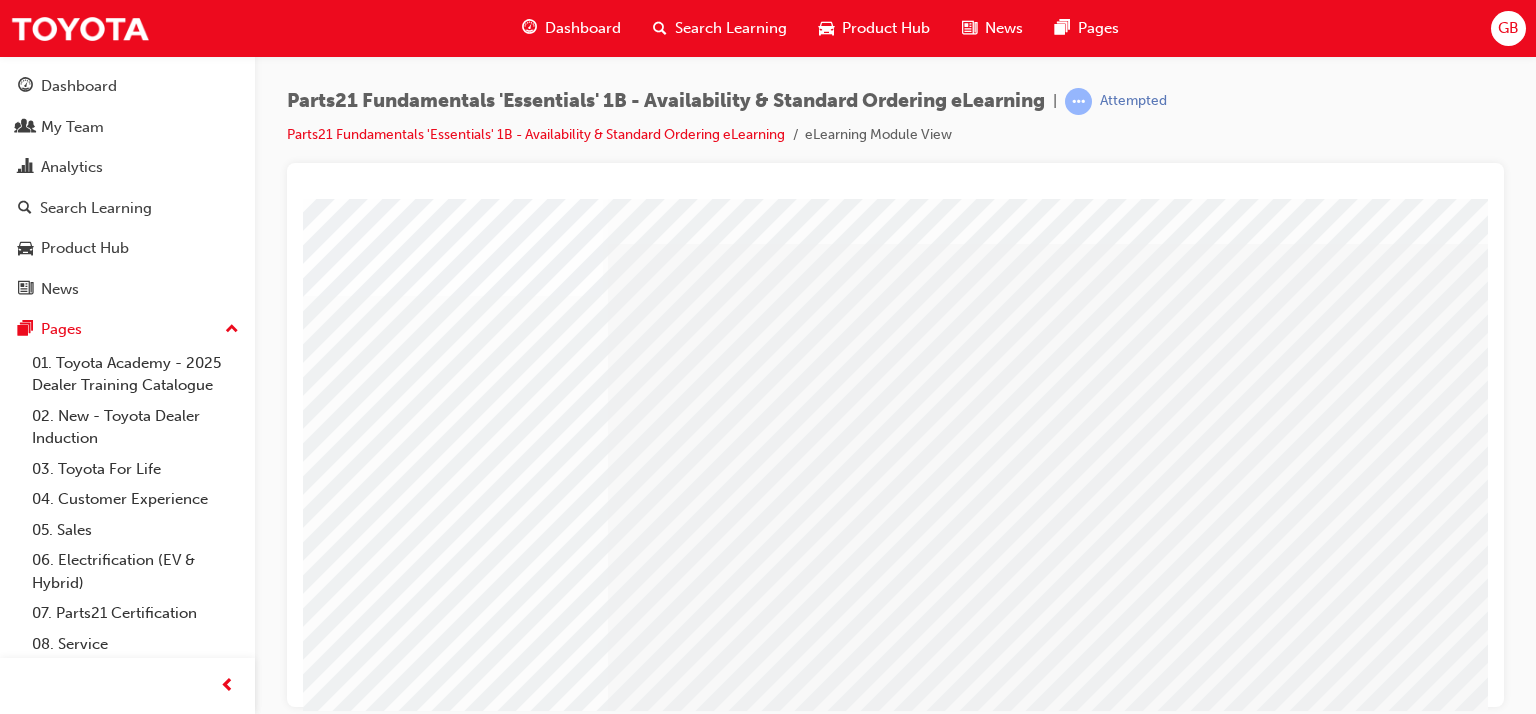 scroll, scrollTop: 100, scrollLeft: 0, axis: vertical 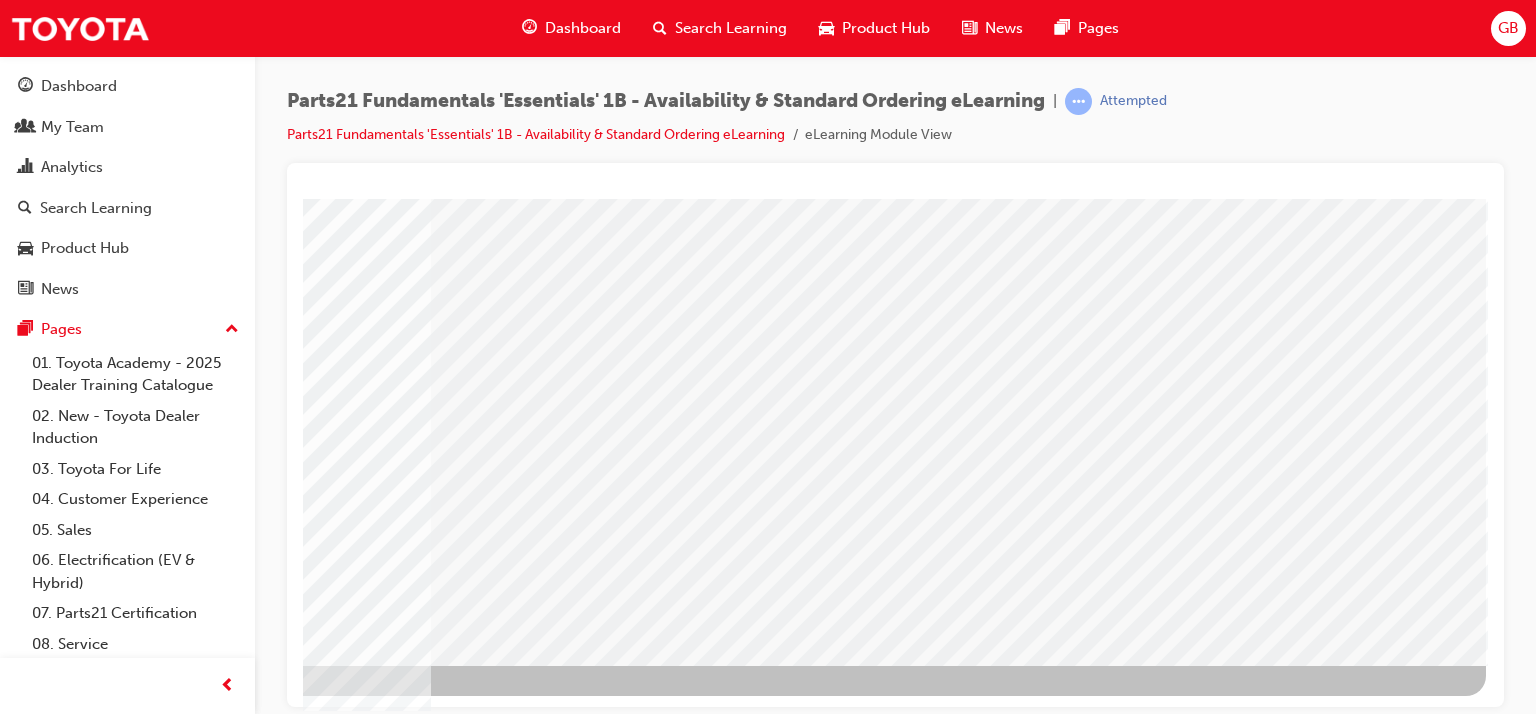 click at bounding box center [189, 2716] 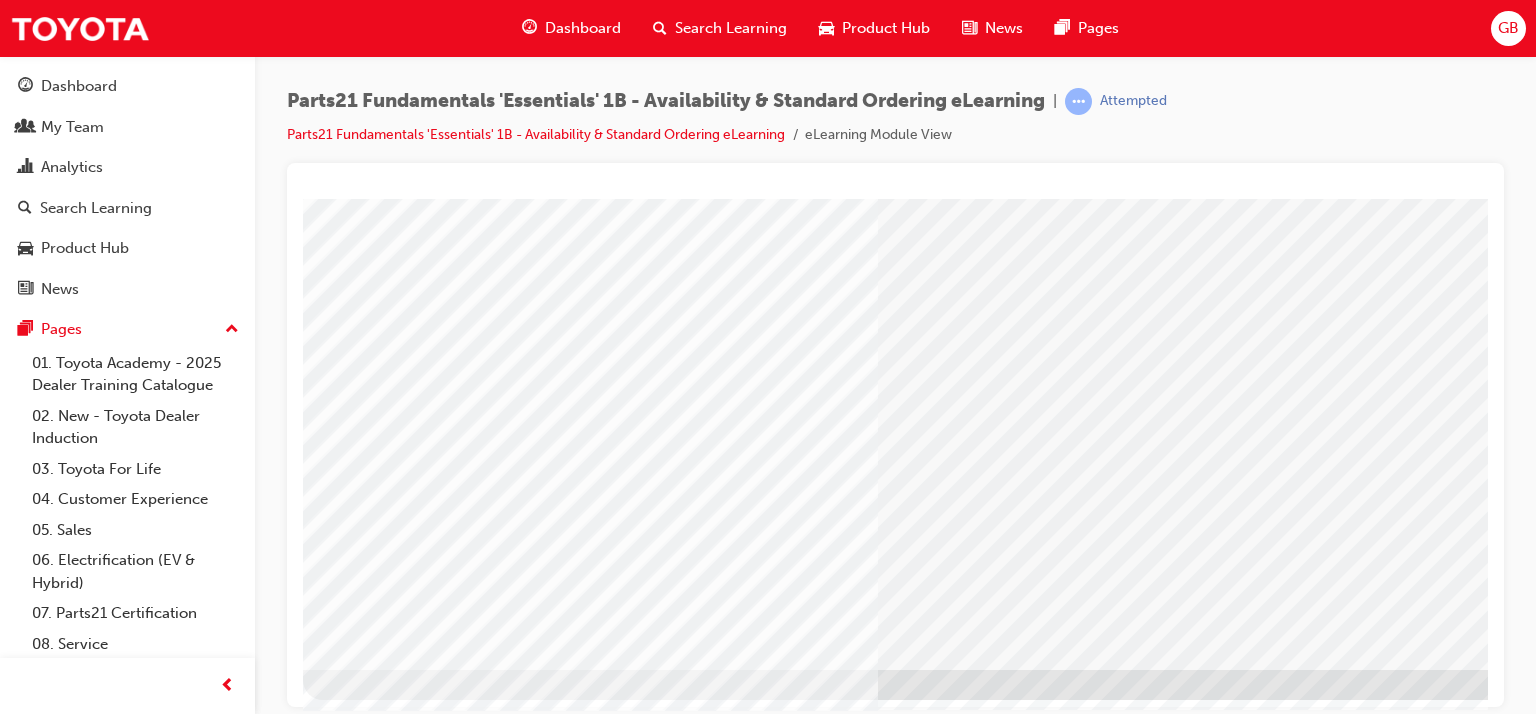 scroll, scrollTop: 253, scrollLeft: 0, axis: vertical 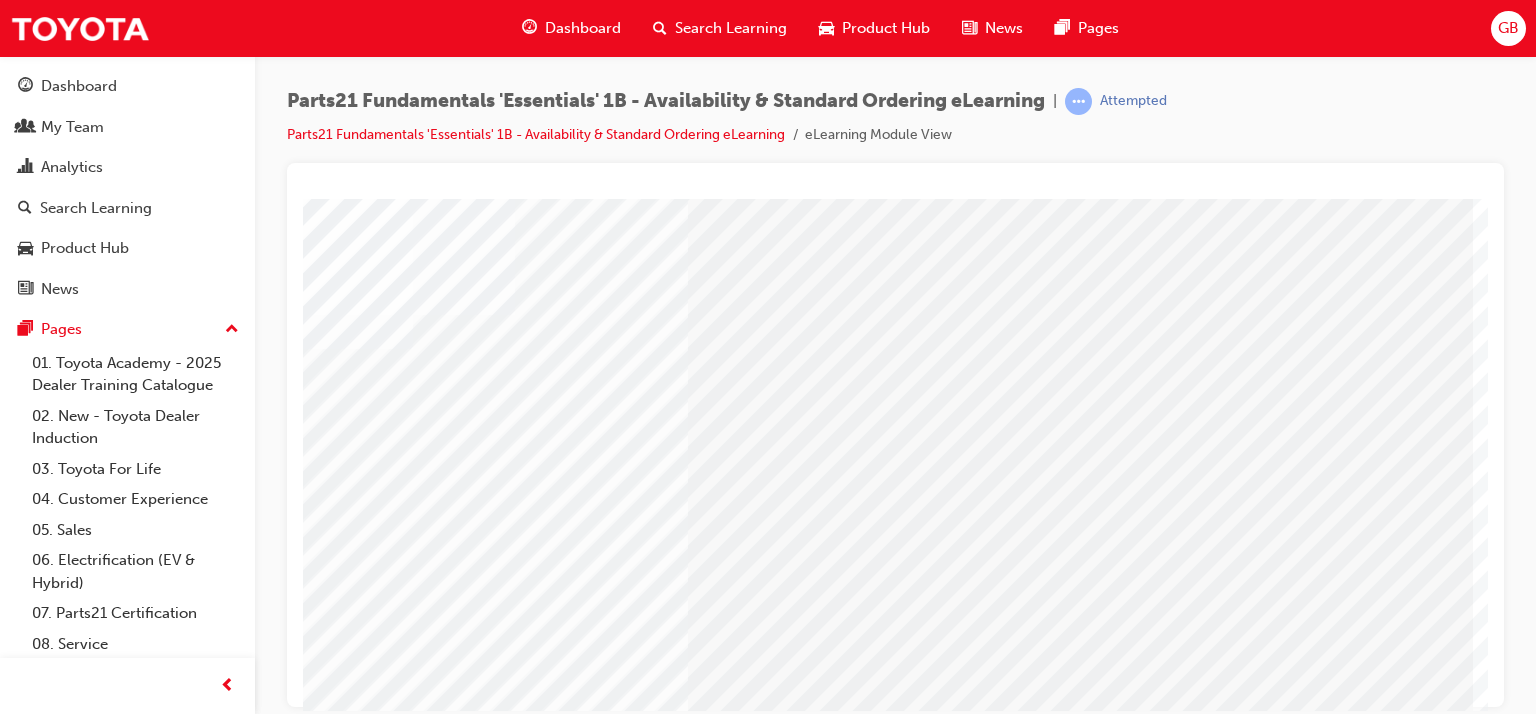 click at bounding box center [313, 2615] 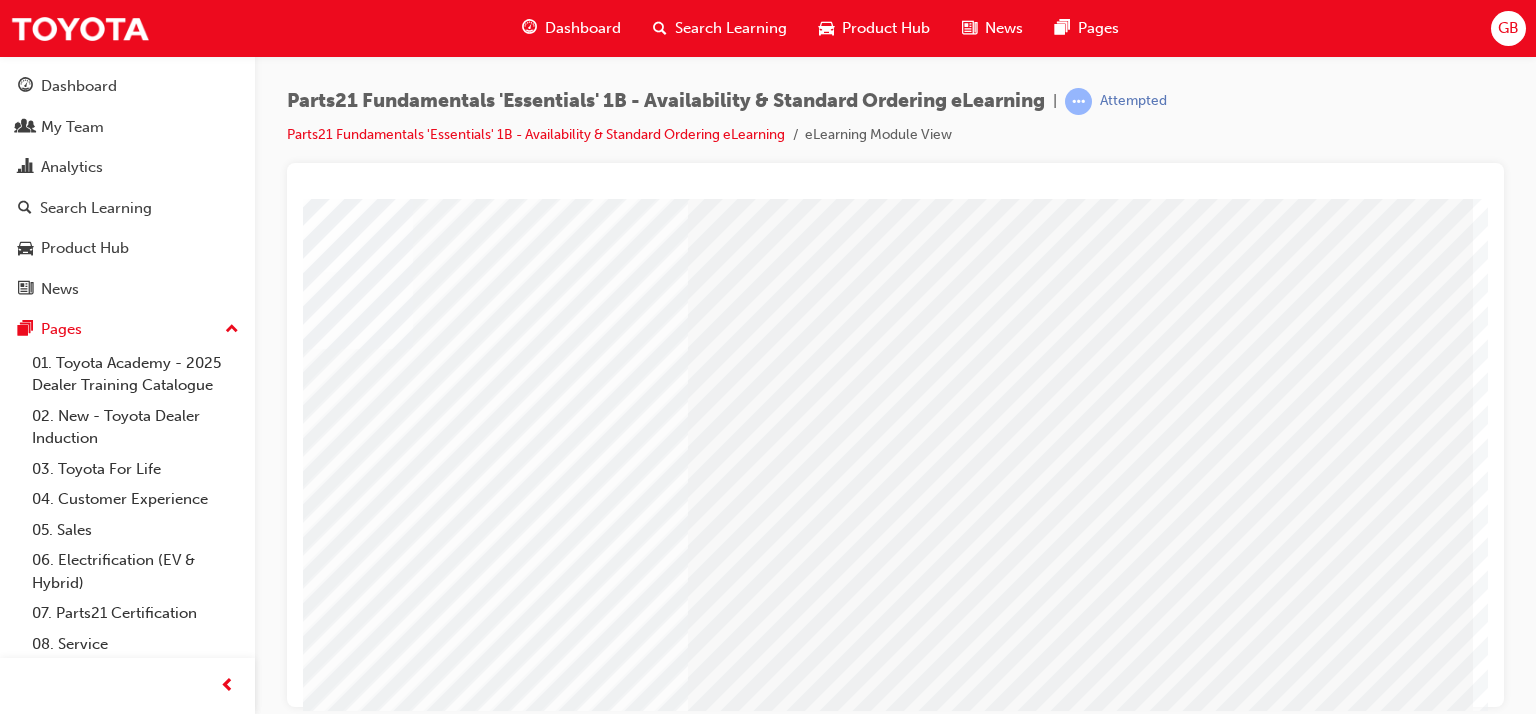 scroll, scrollTop: 0, scrollLeft: 0, axis: both 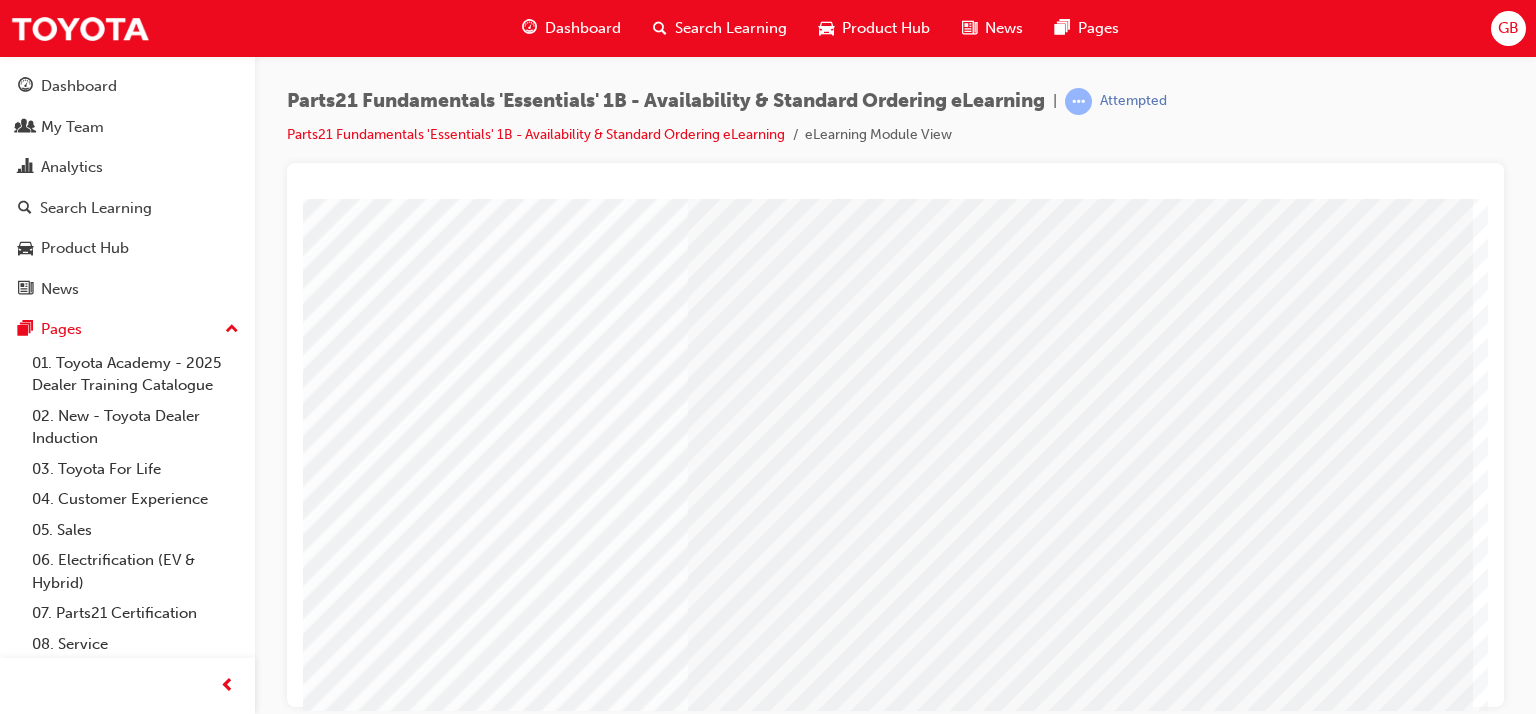 click at bounding box center (147, 2534) 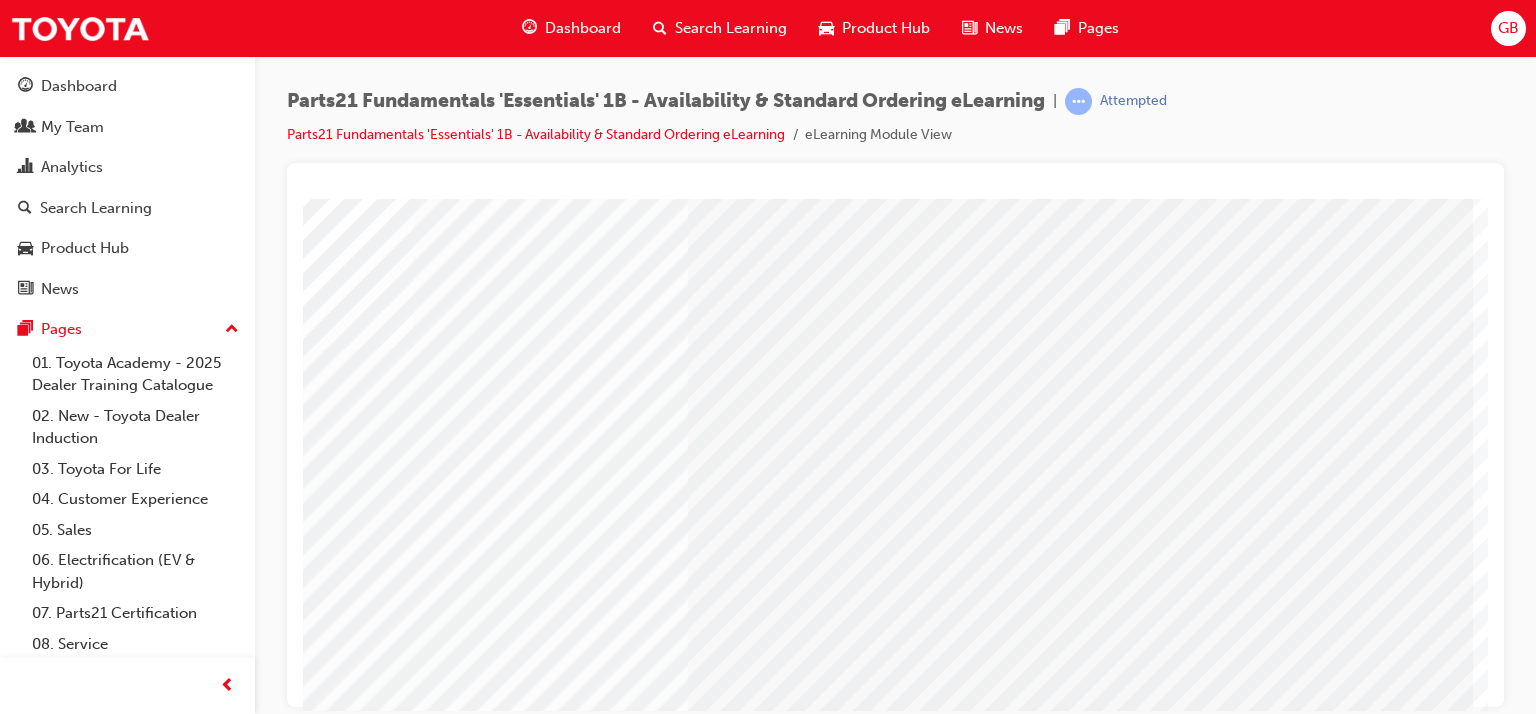 scroll, scrollTop: 100, scrollLeft: 190, axis: both 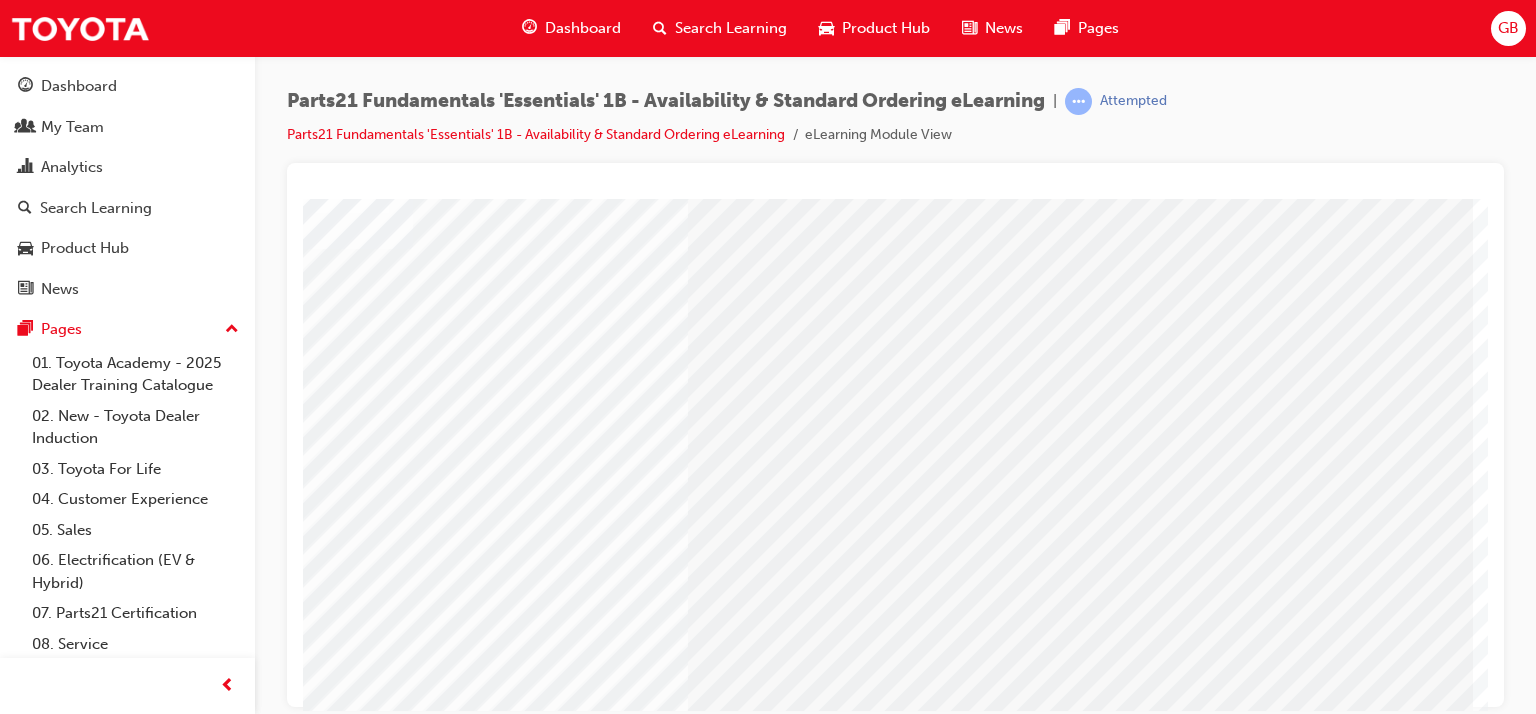 click on "Loading..." at bounding box center (705, 135) 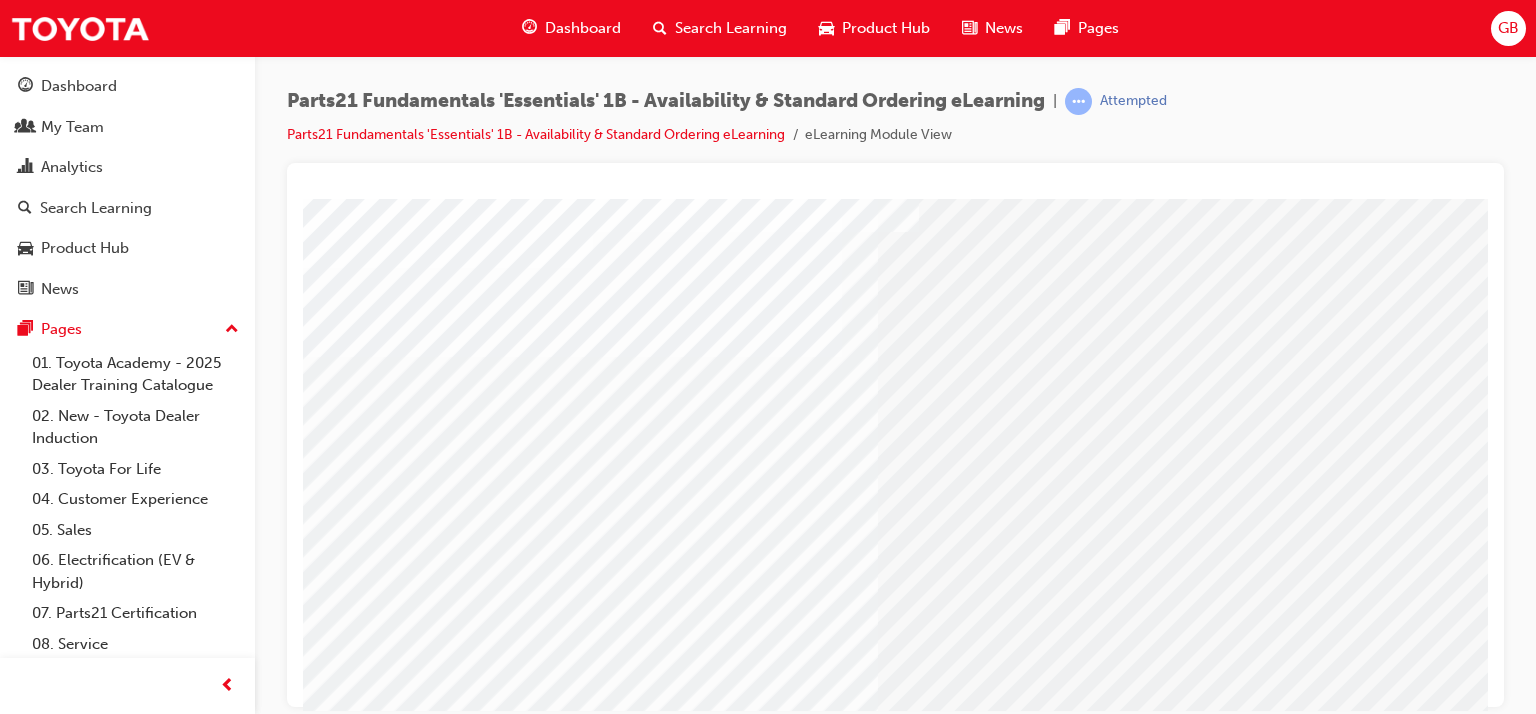 scroll, scrollTop: 0, scrollLeft: 0, axis: both 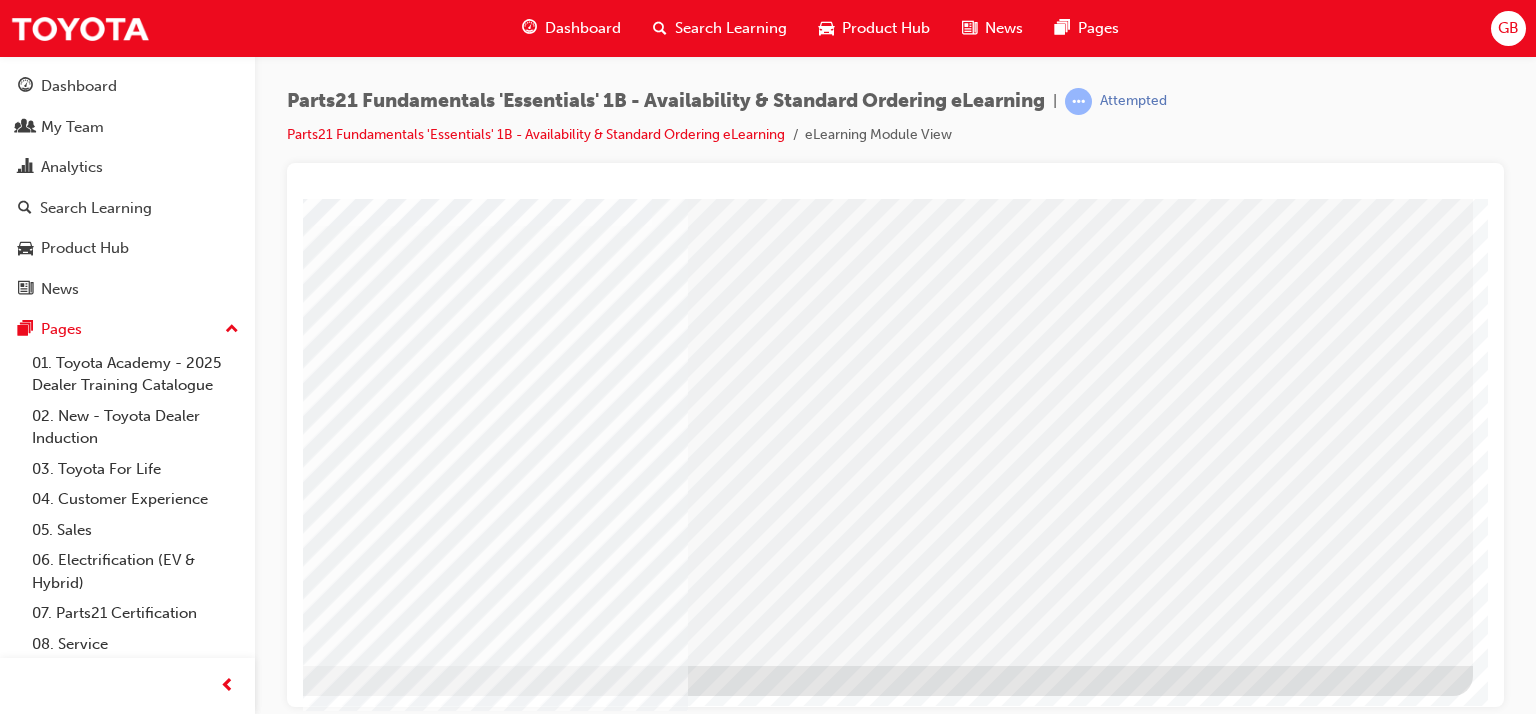 click at bounding box center [176, 3029] 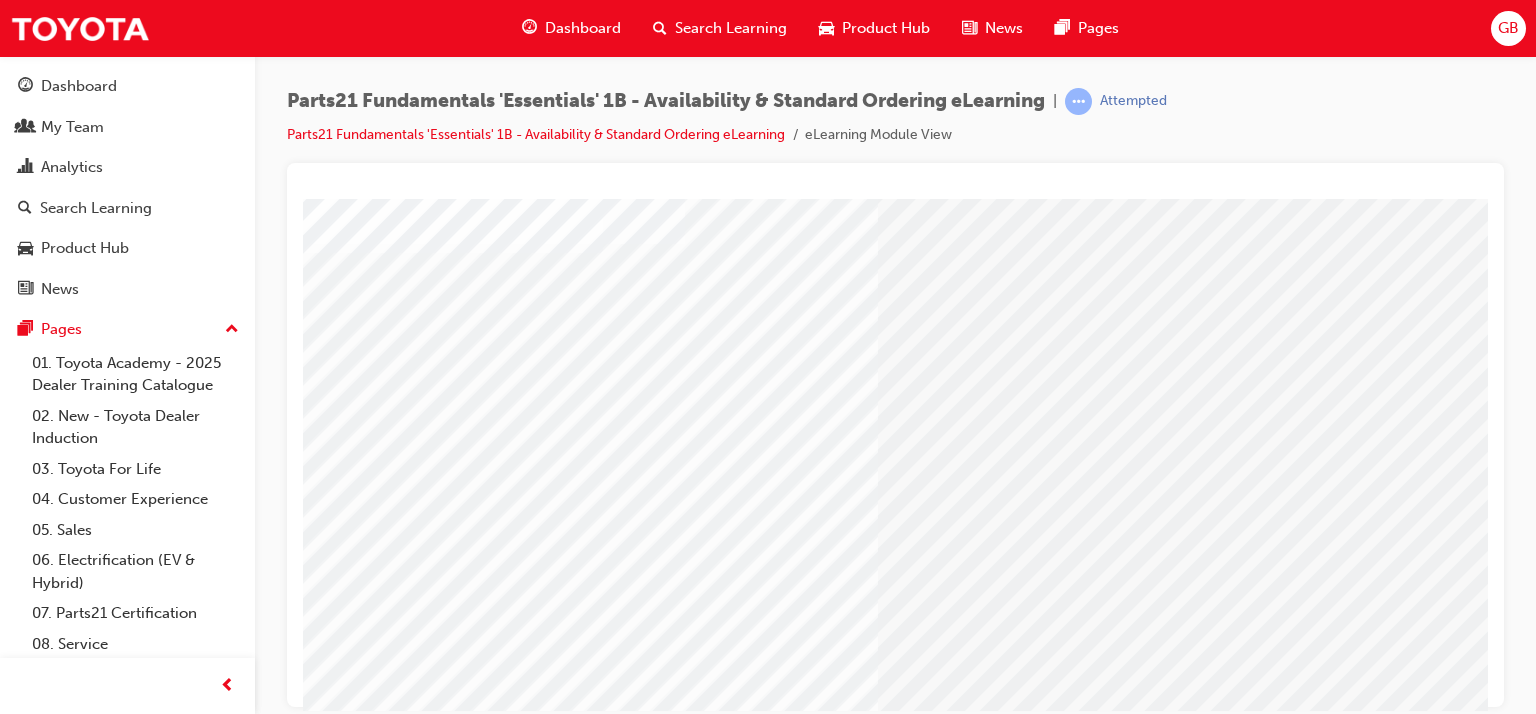 scroll, scrollTop: 53, scrollLeft: 0, axis: vertical 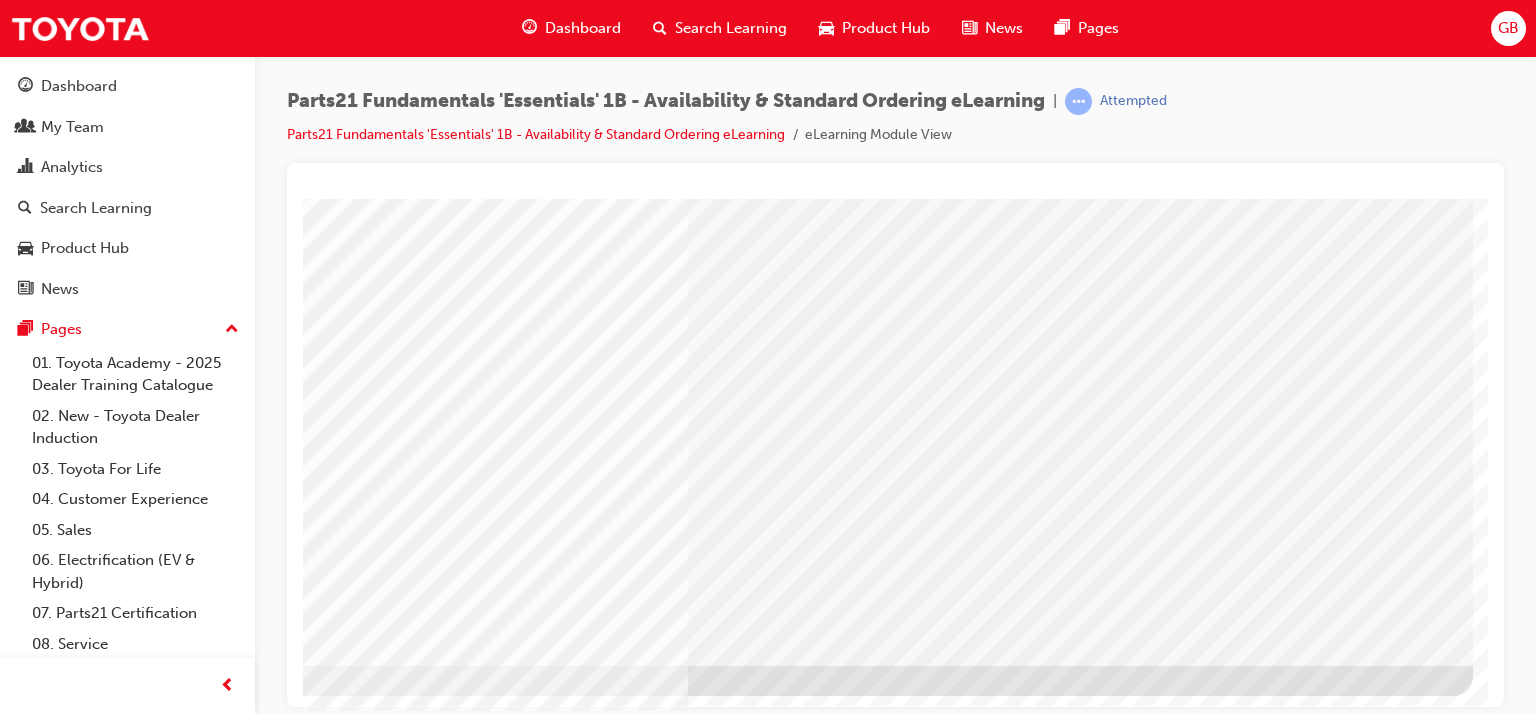click at bounding box center (176, 1439) 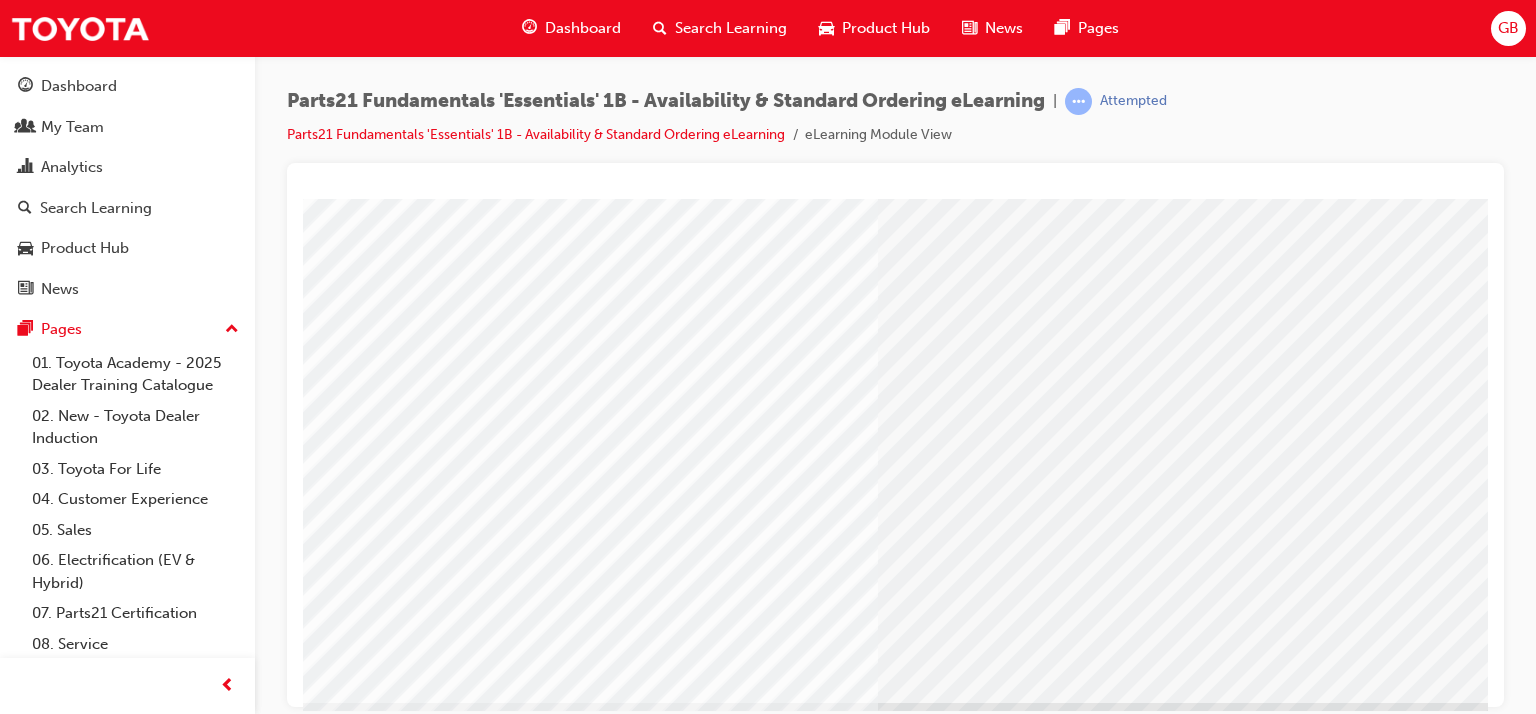 scroll, scrollTop: 153, scrollLeft: 0, axis: vertical 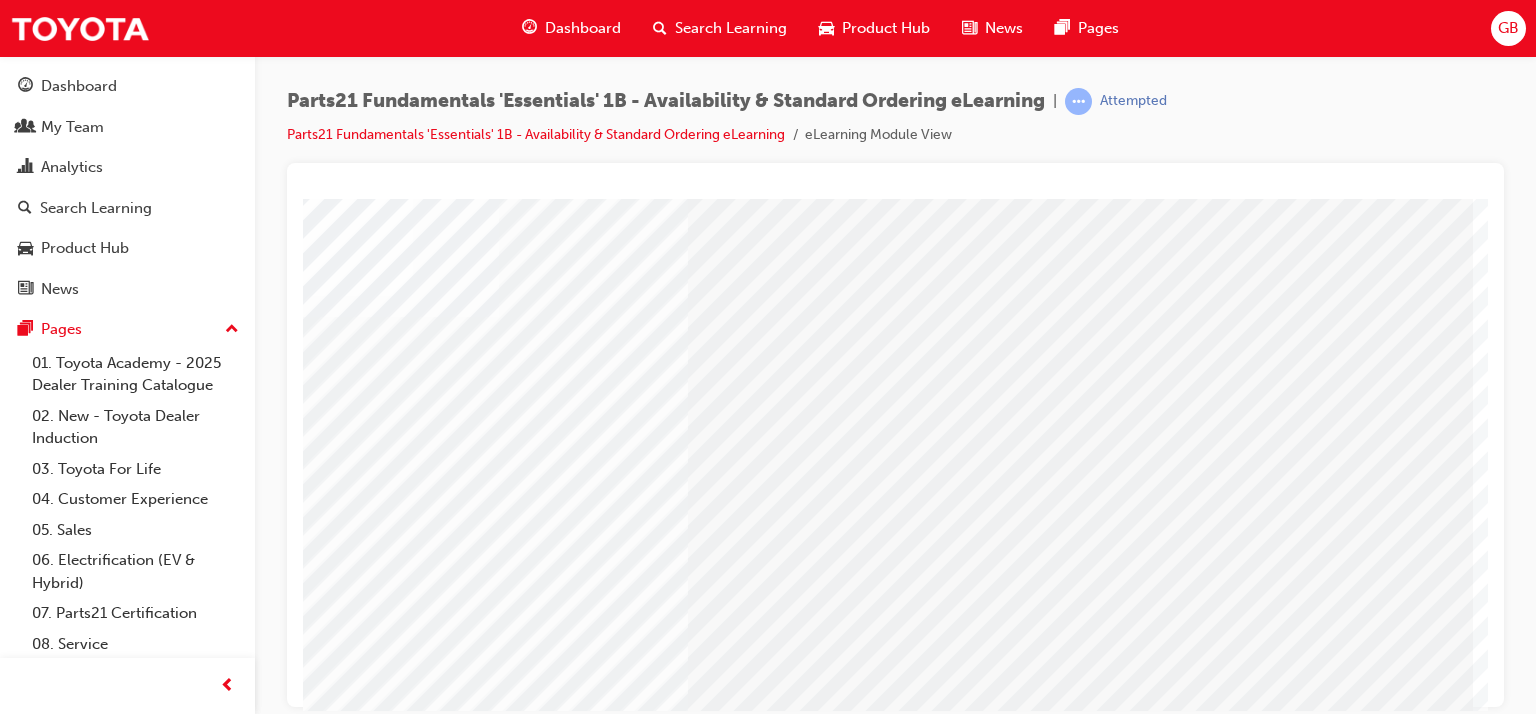 click at bounding box center [129, 1834] 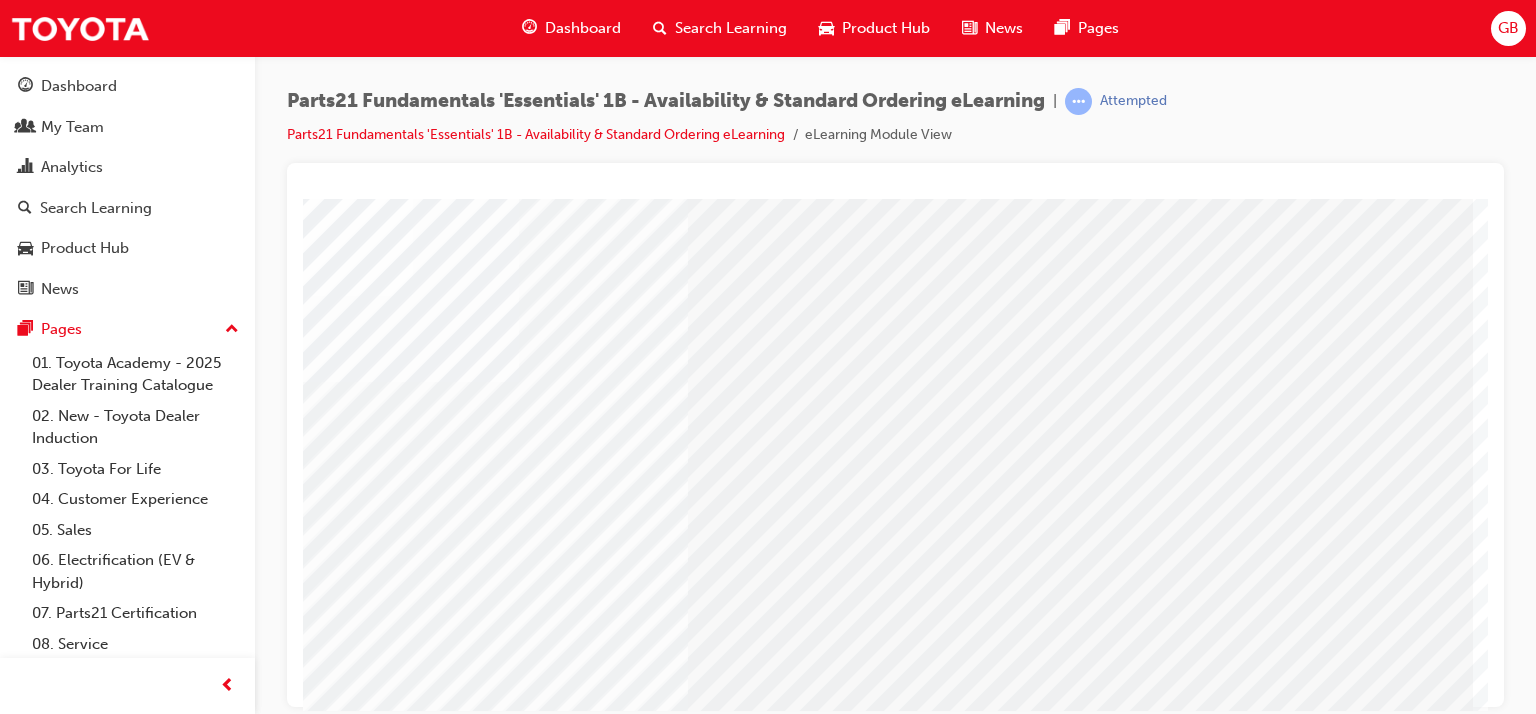 scroll, scrollTop: 0, scrollLeft: 0, axis: both 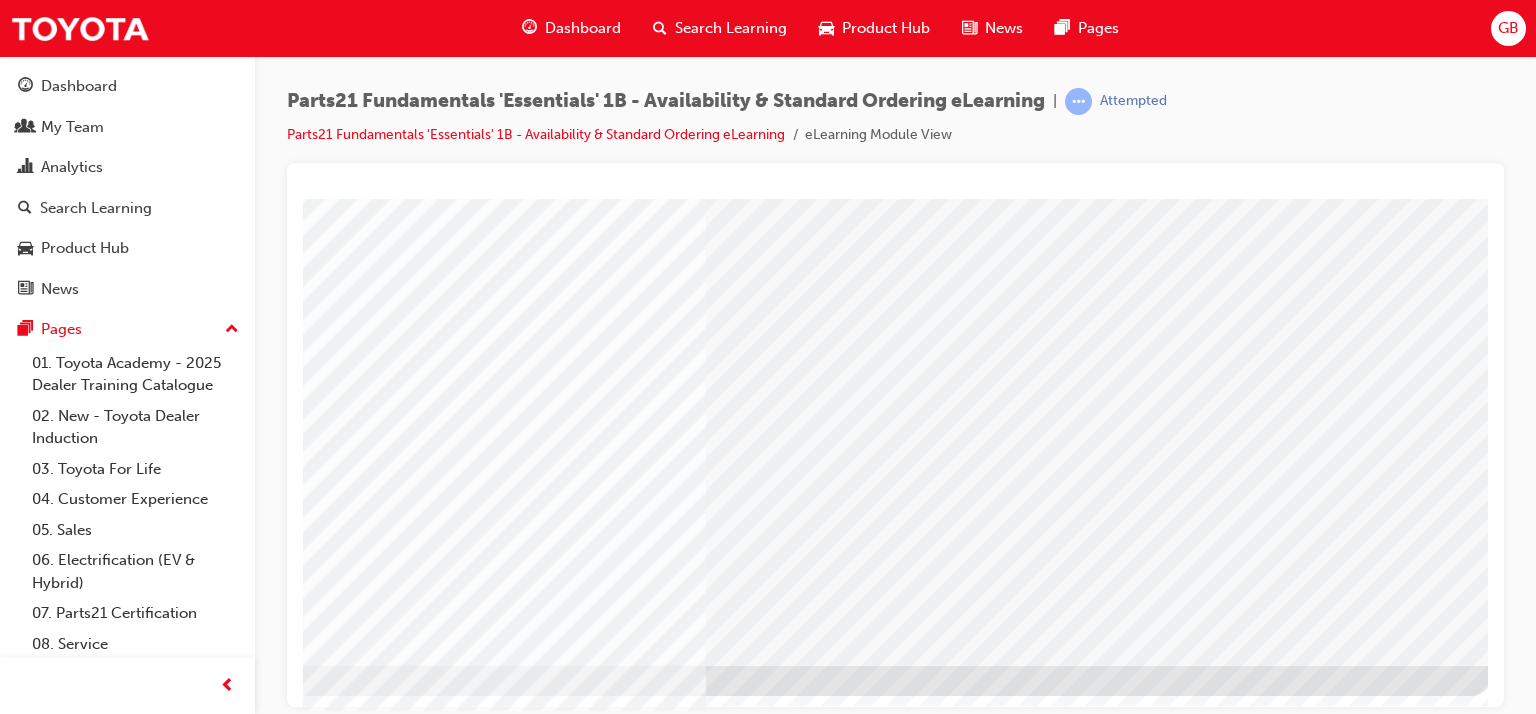 click at bounding box center (194, 1477) 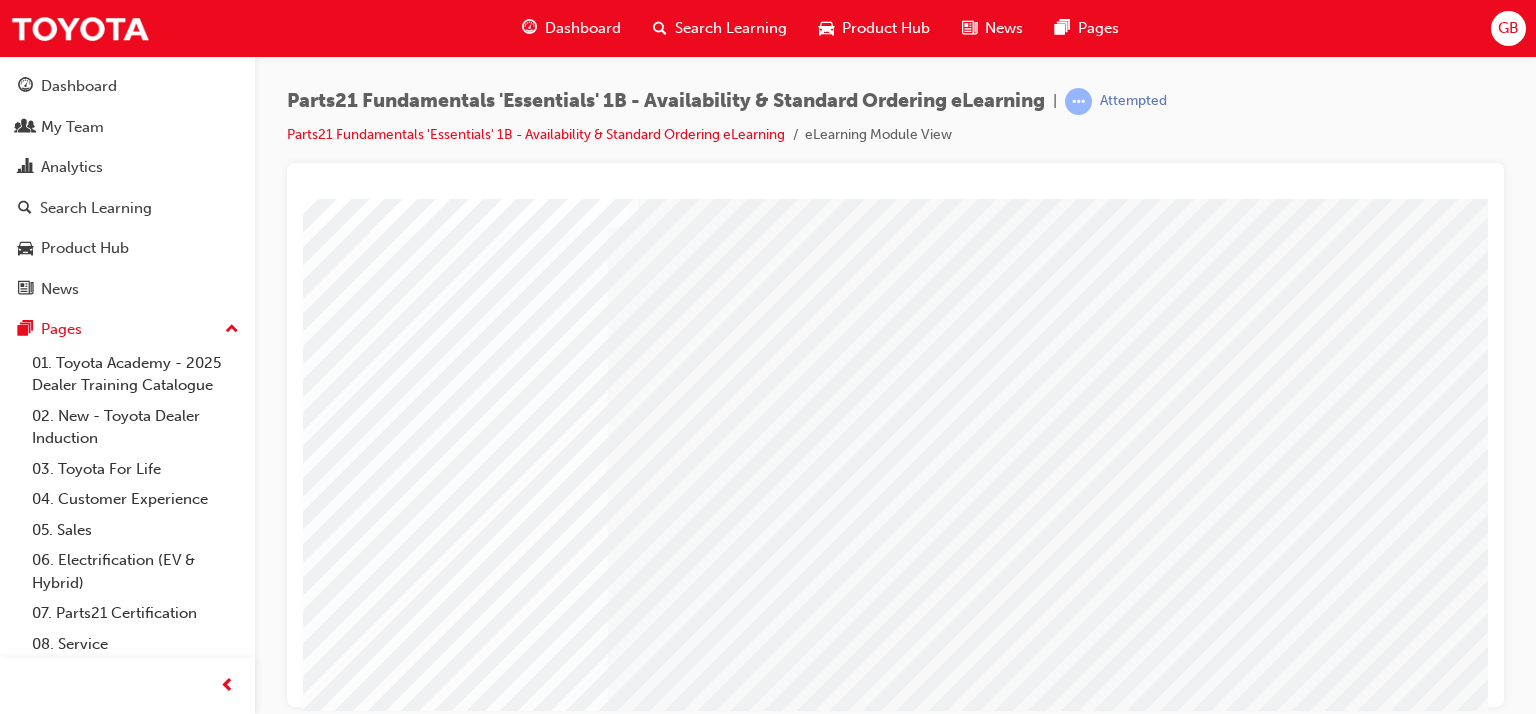 scroll, scrollTop: 253, scrollLeft: 0, axis: vertical 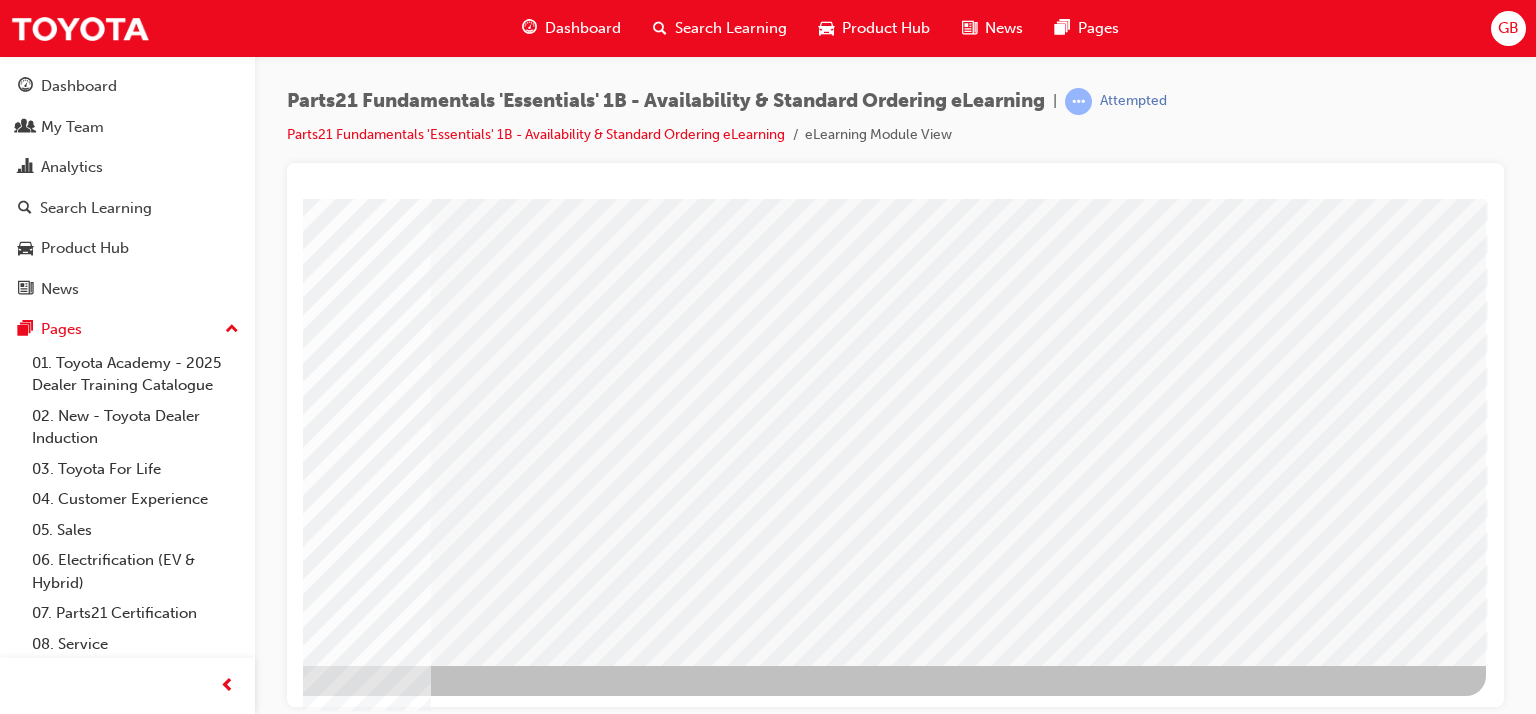 click at bounding box center (189, 2682) 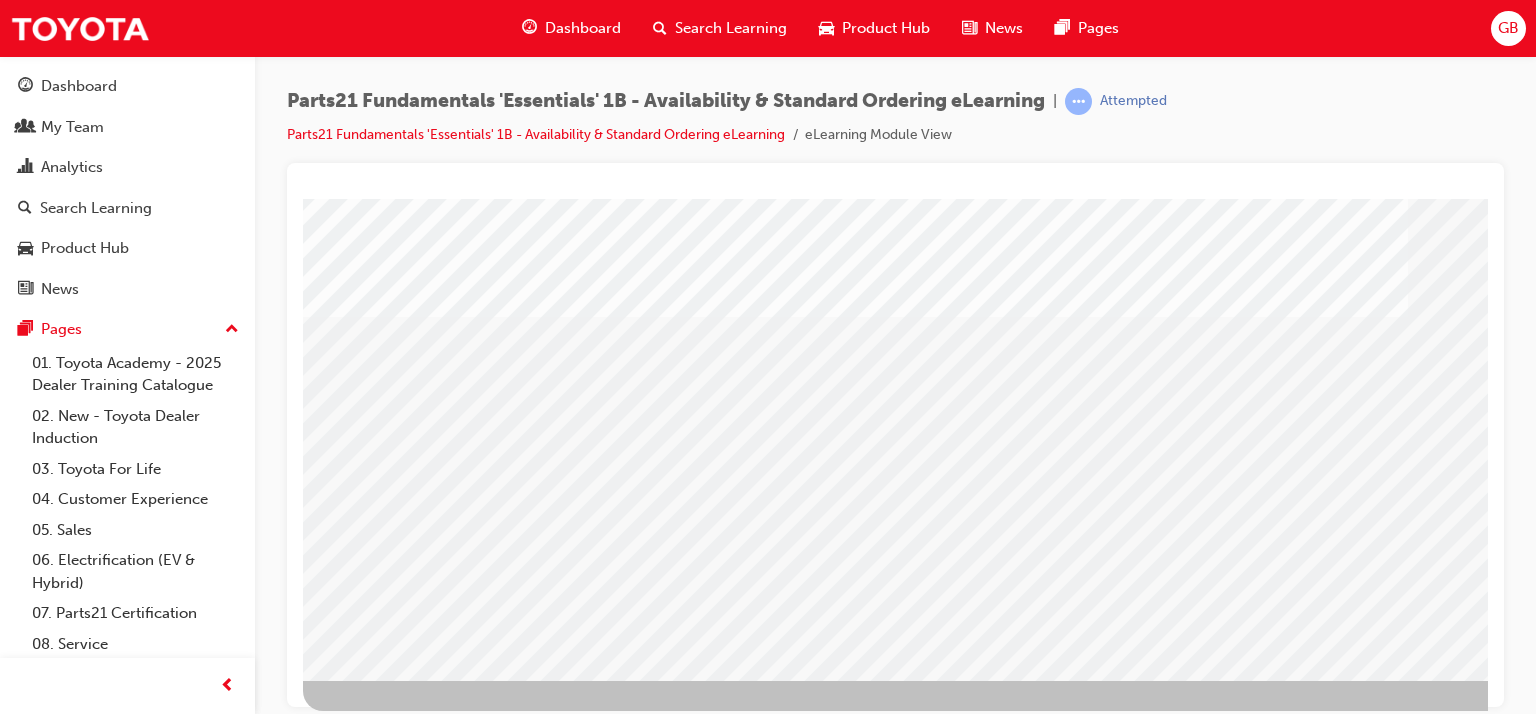 scroll, scrollTop: 253, scrollLeft: 0, axis: vertical 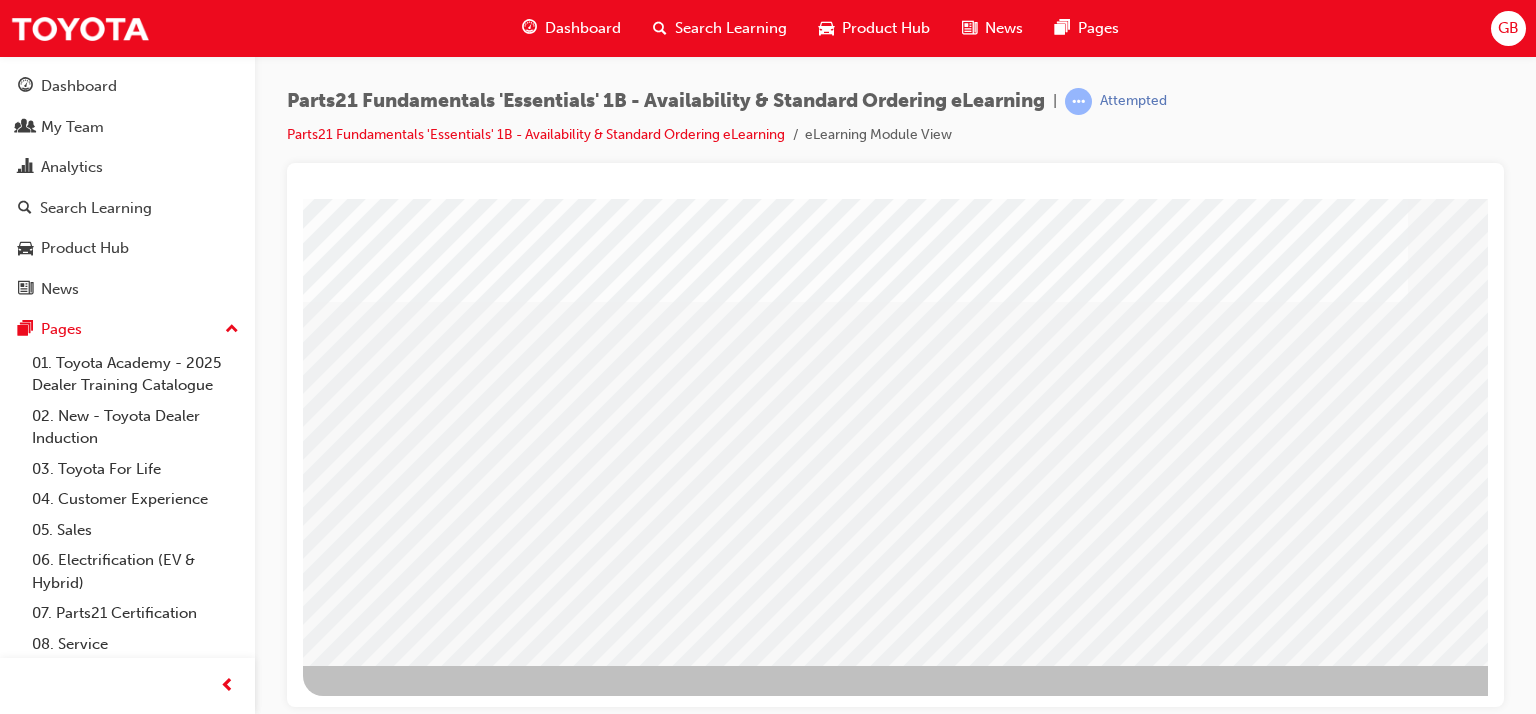 click at bounding box center [364, 2016] 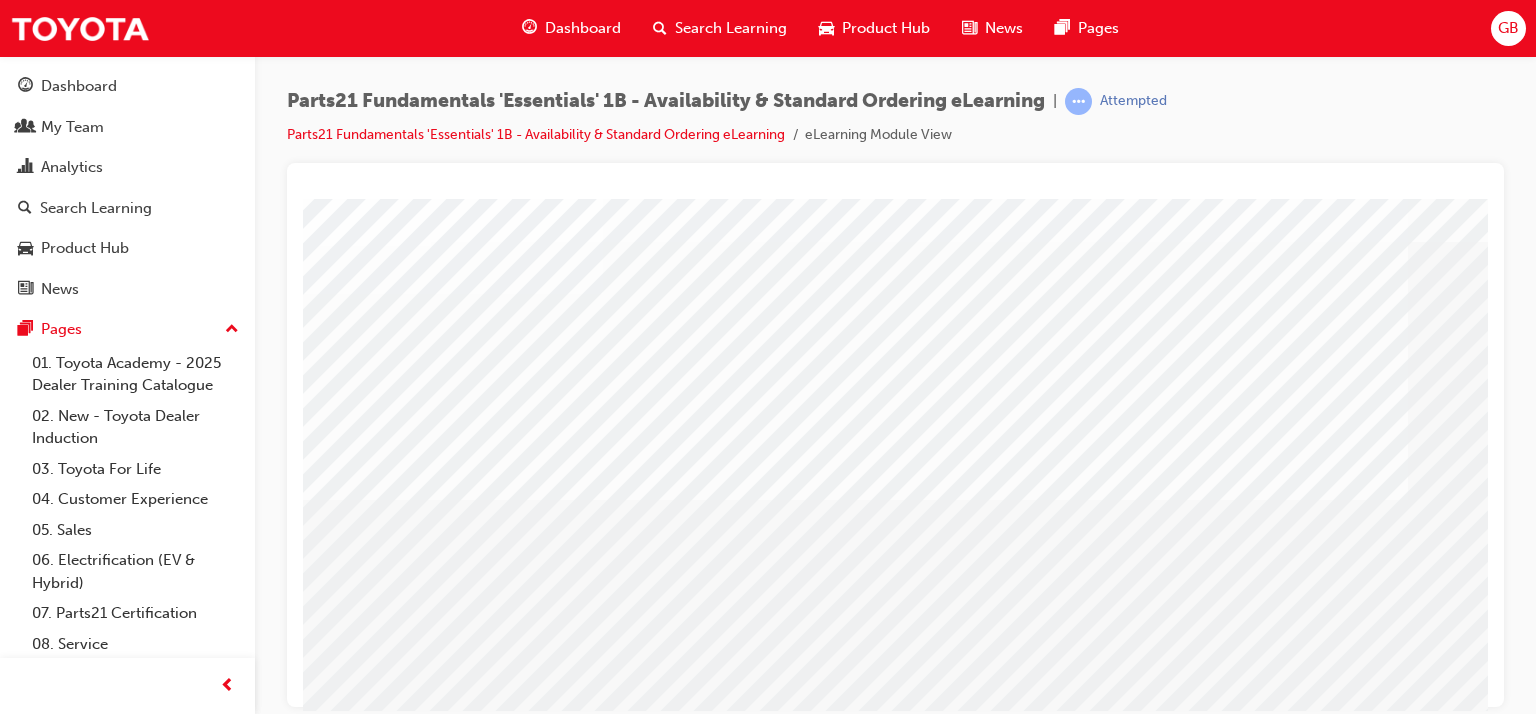 scroll, scrollTop: 100, scrollLeft: 0, axis: vertical 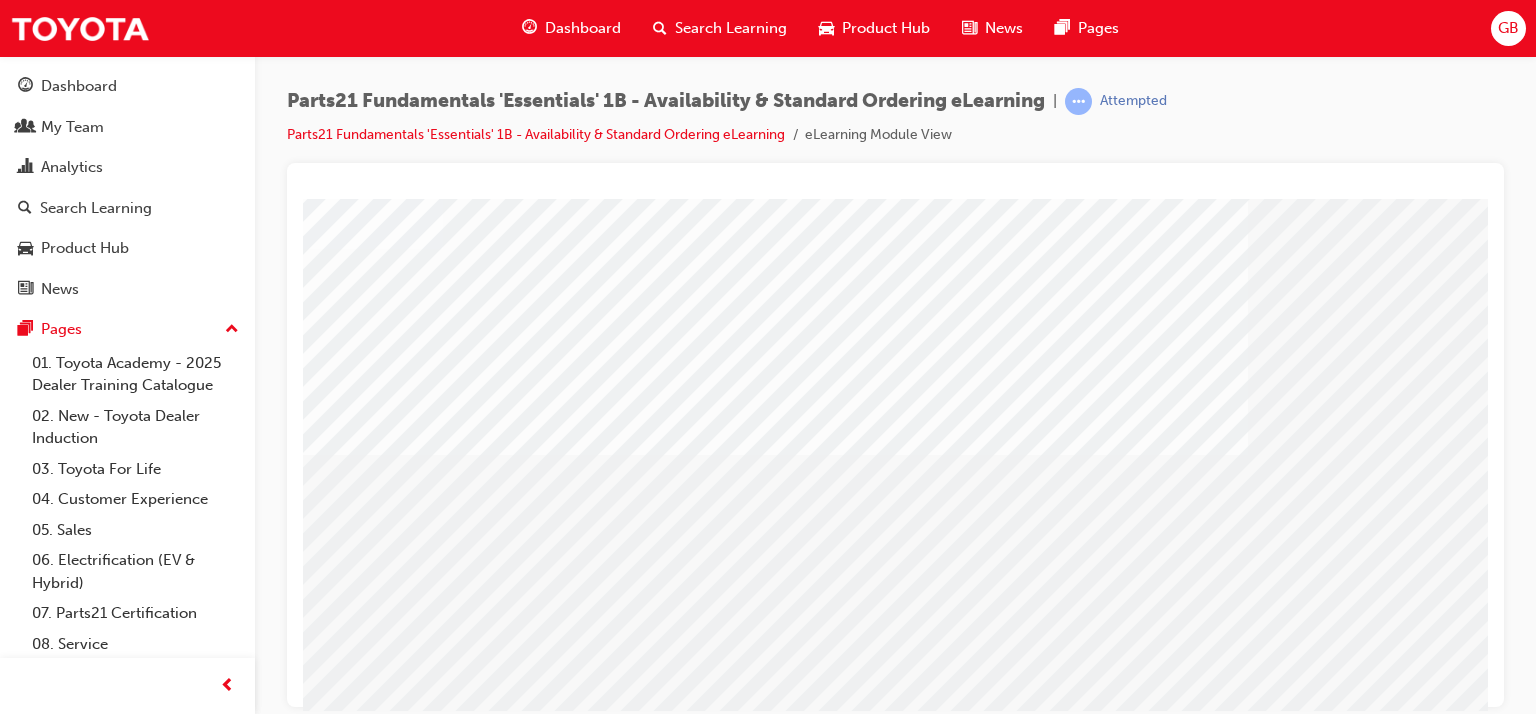 click at bounding box center [207, 2373] 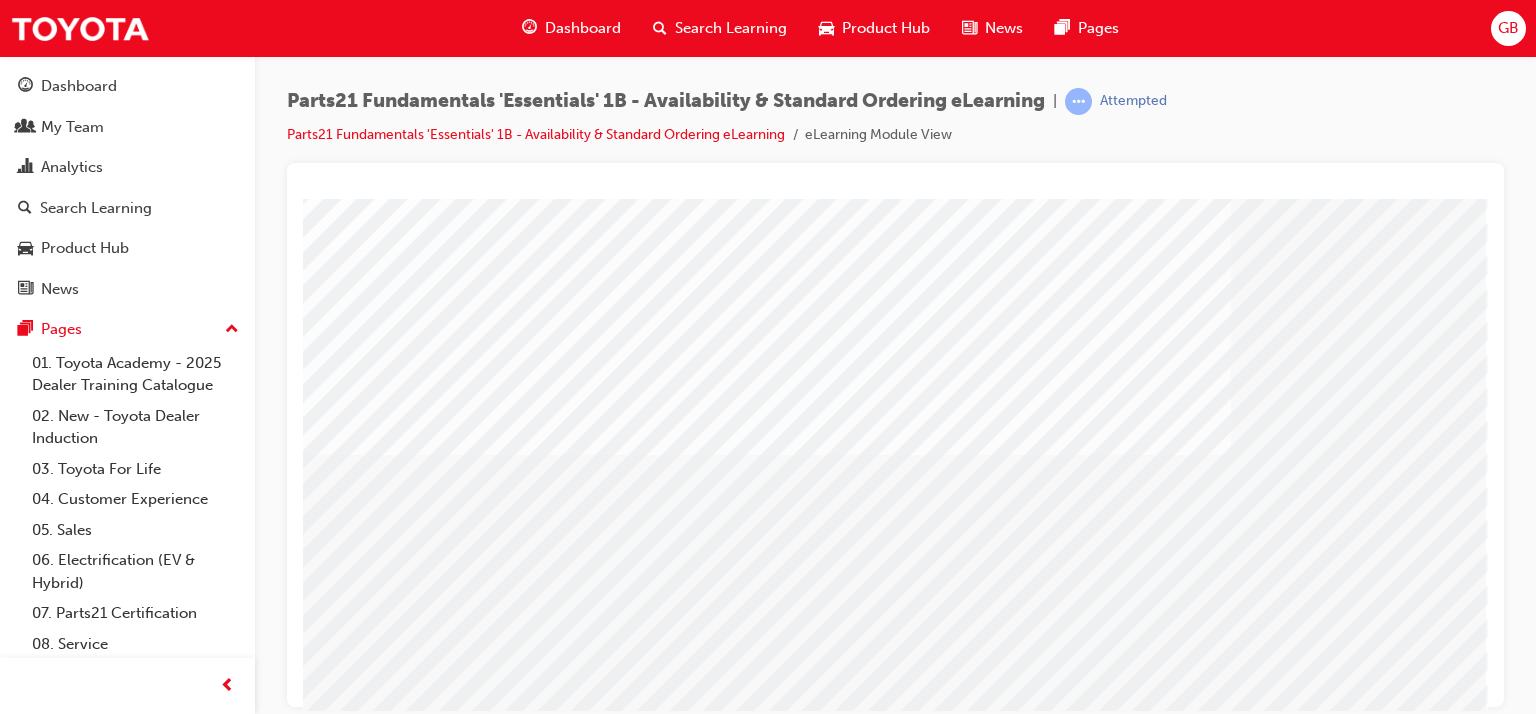 scroll, scrollTop: 100, scrollLeft: 190, axis: both 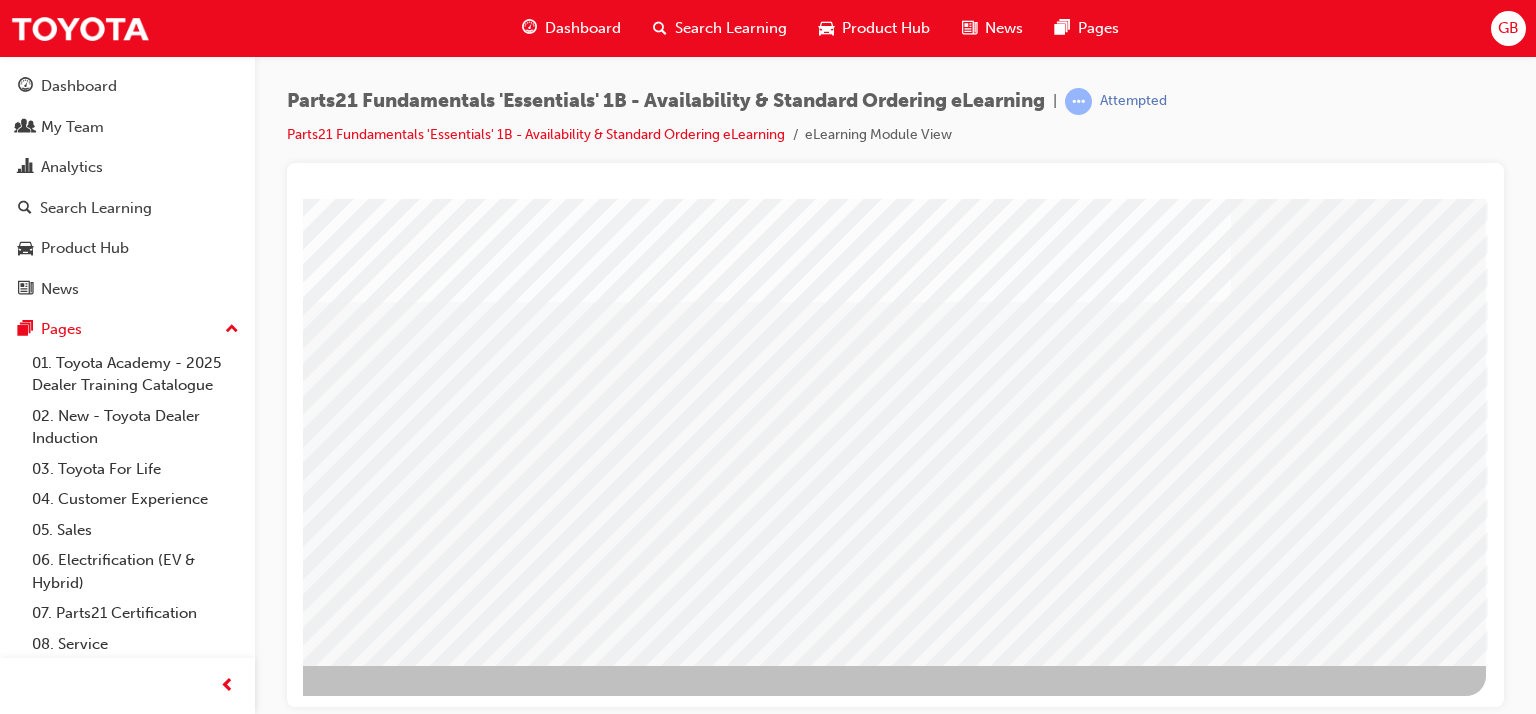 click at bounding box center (189, 1591) 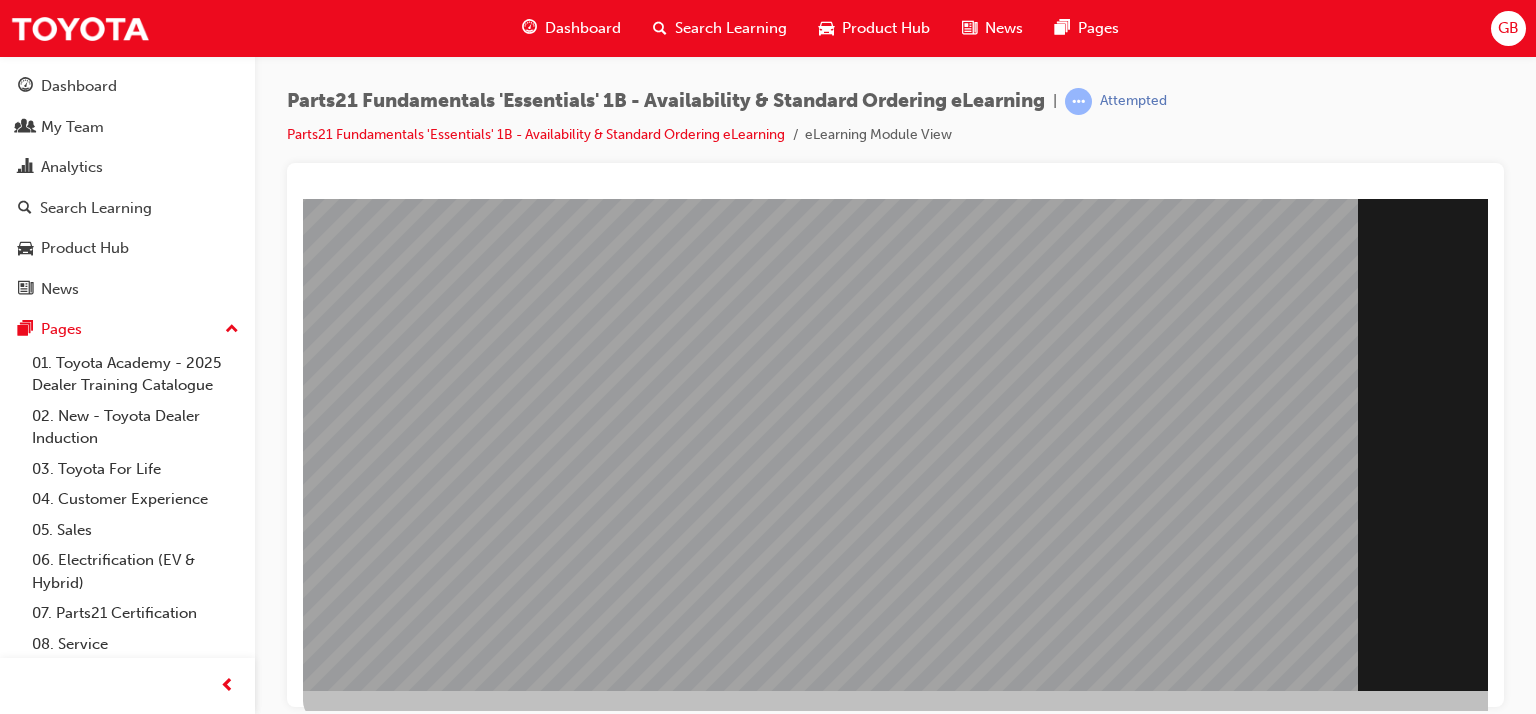 scroll, scrollTop: 253, scrollLeft: 0, axis: vertical 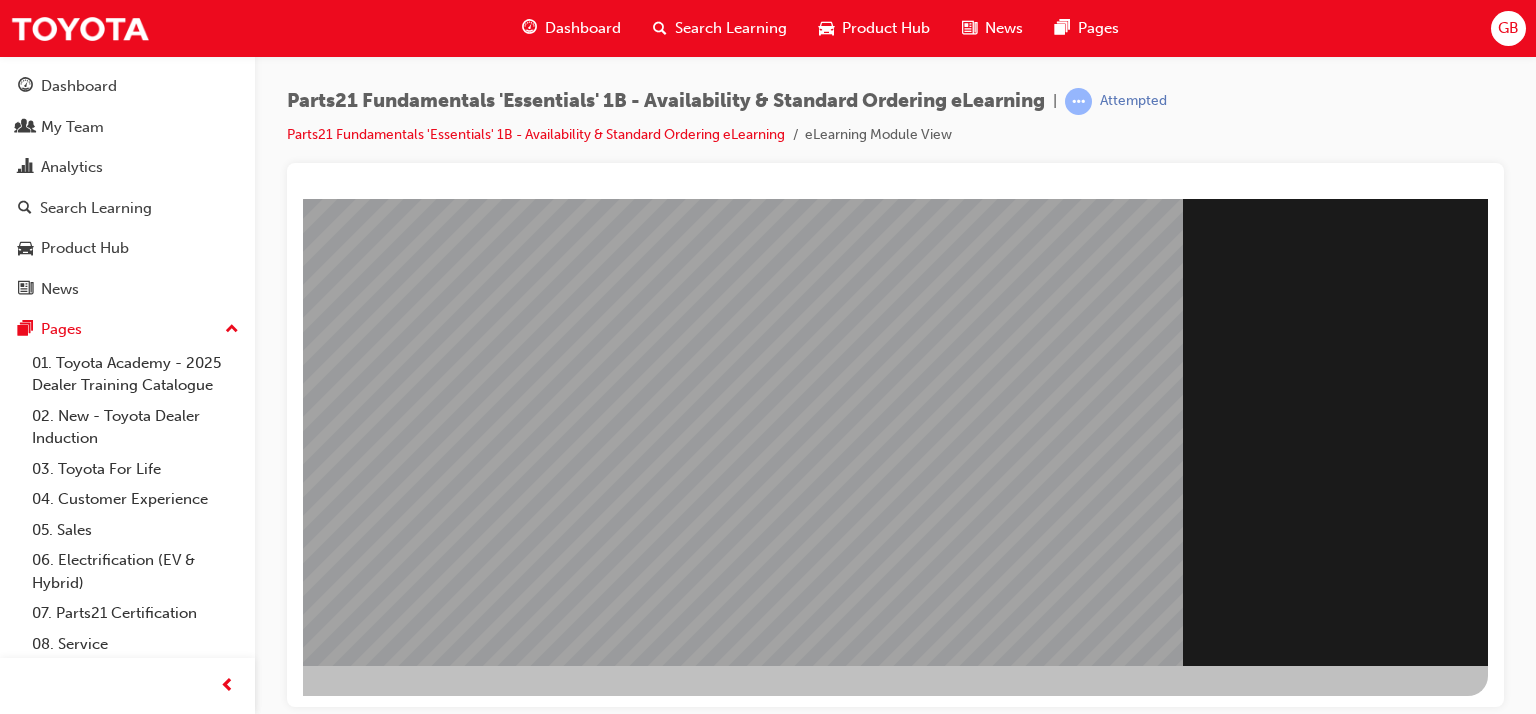 click at bounding box center [191, 1577] 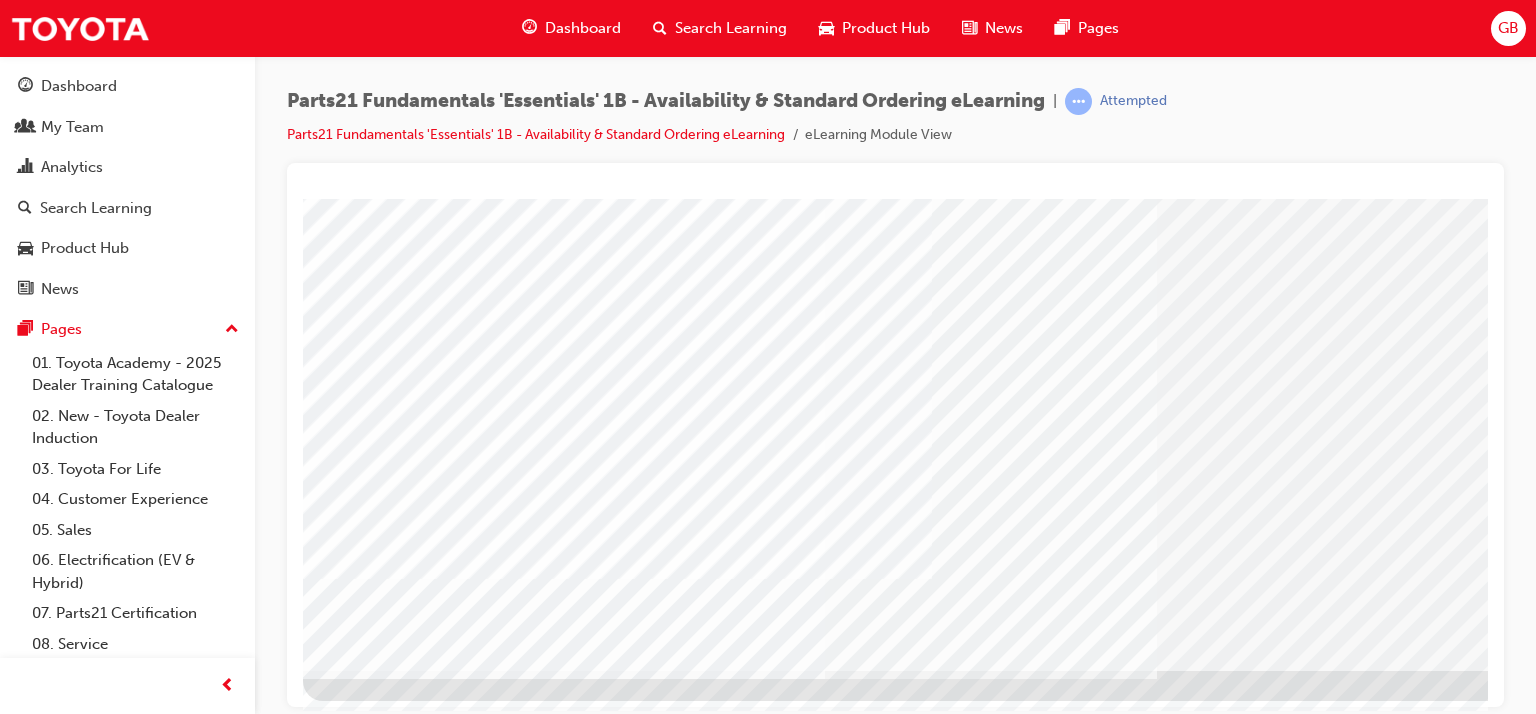 scroll, scrollTop: 253, scrollLeft: 0, axis: vertical 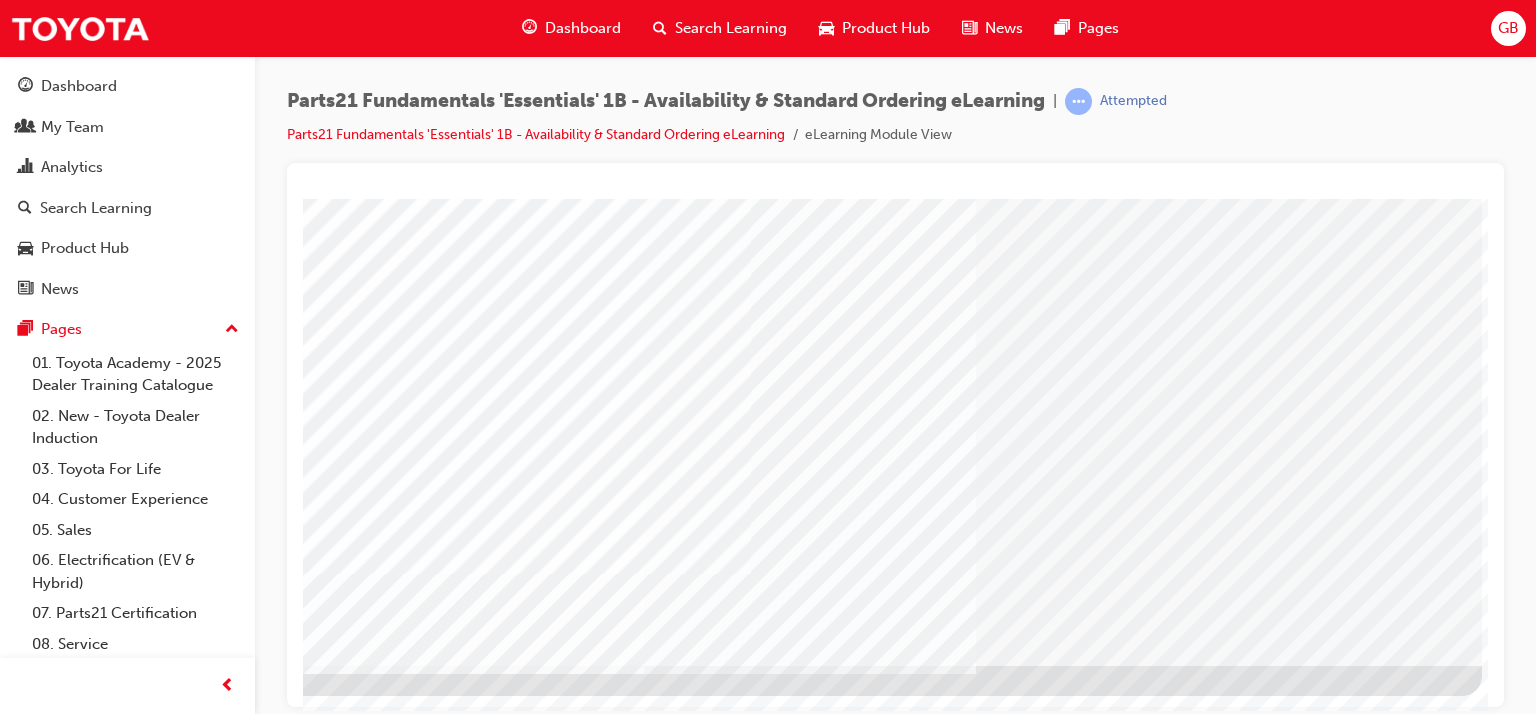 click at bounding box center (185, 3936) 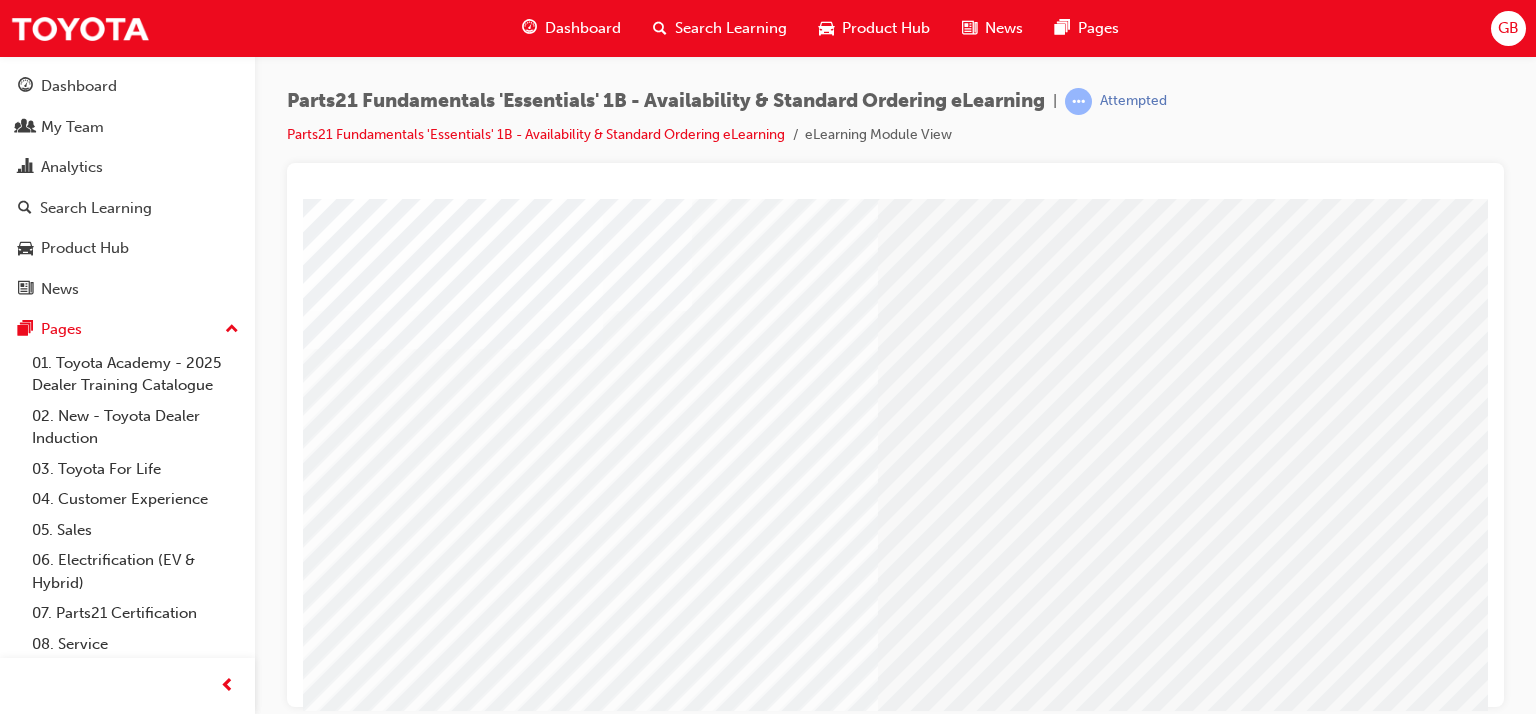 click at bounding box center [319, 1726] 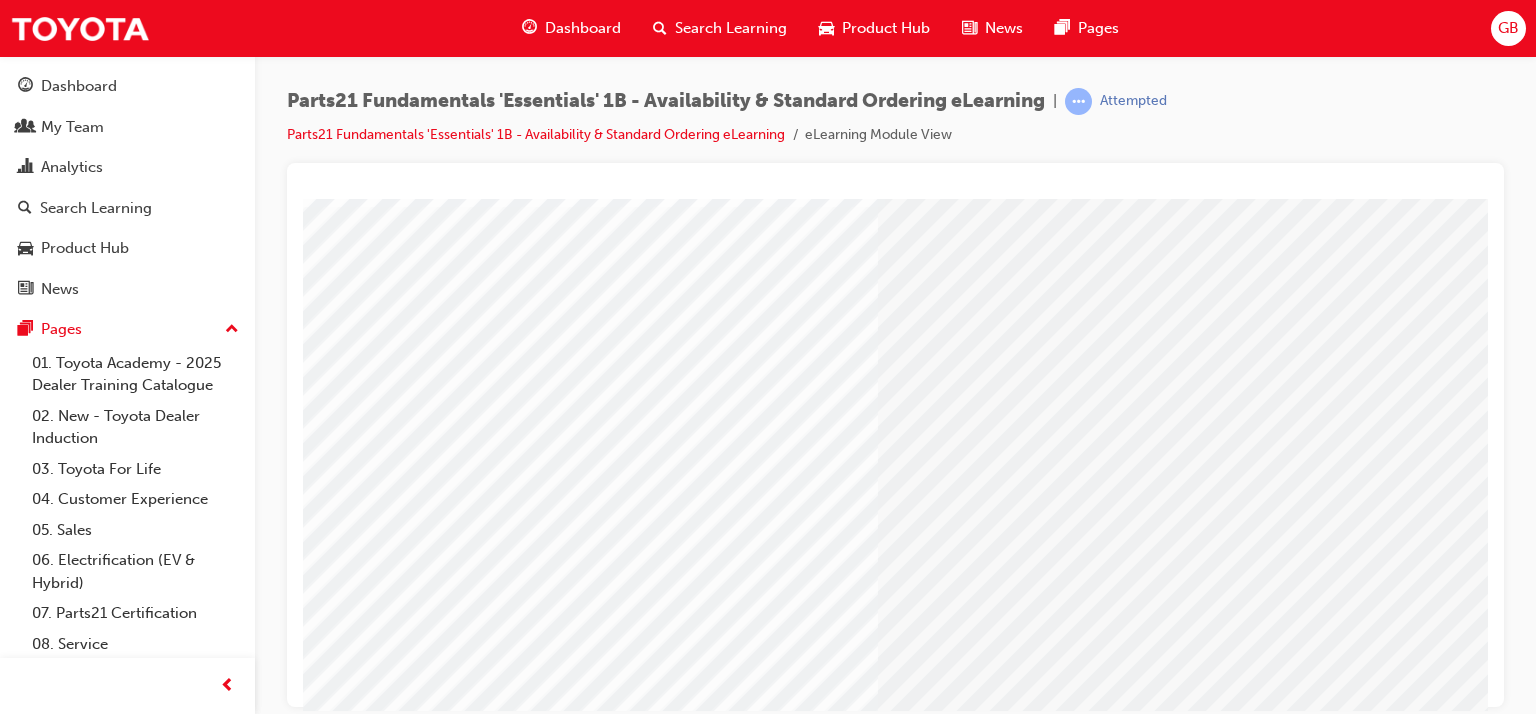scroll, scrollTop: 253, scrollLeft: 0, axis: vertical 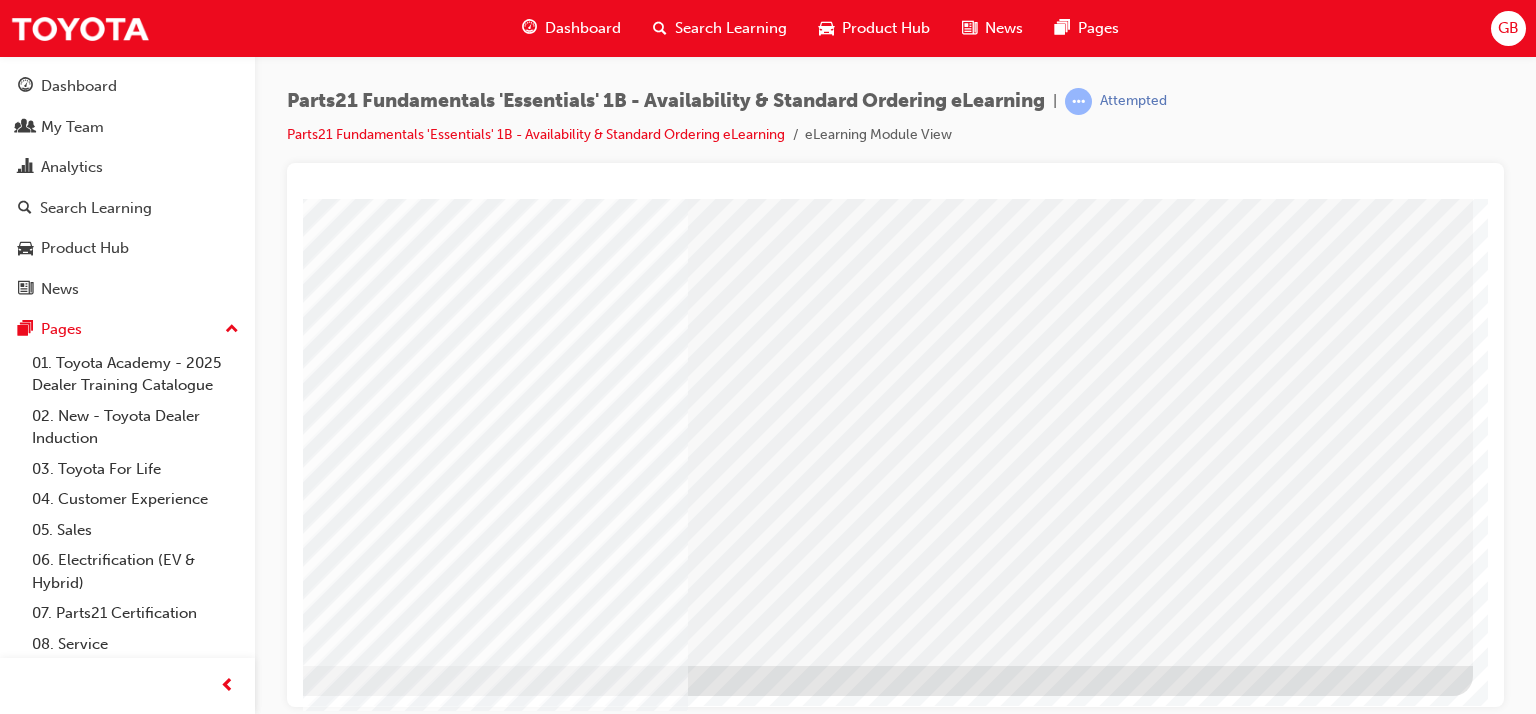 click at bounding box center (176, 2429) 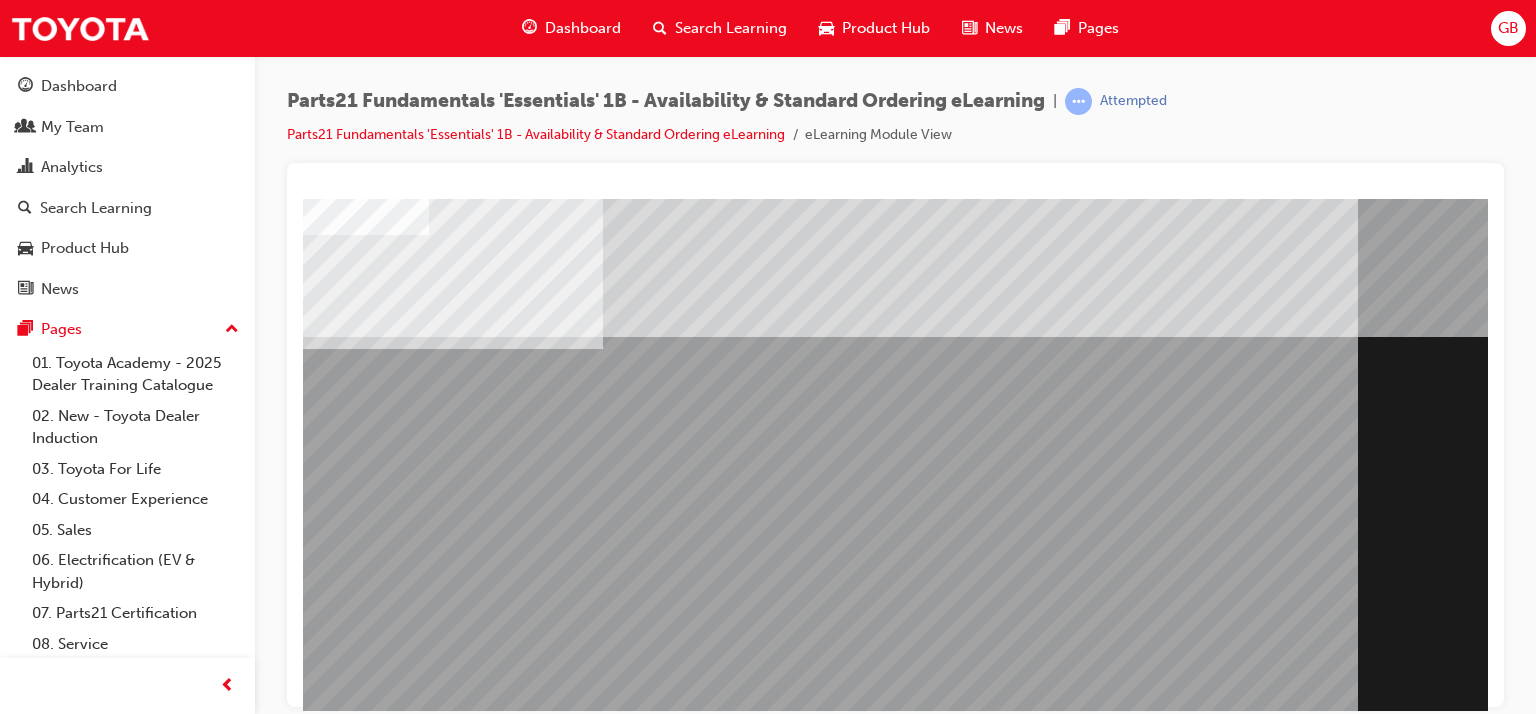 scroll, scrollTop: 253, scrollLeft: 0, axis: vertical 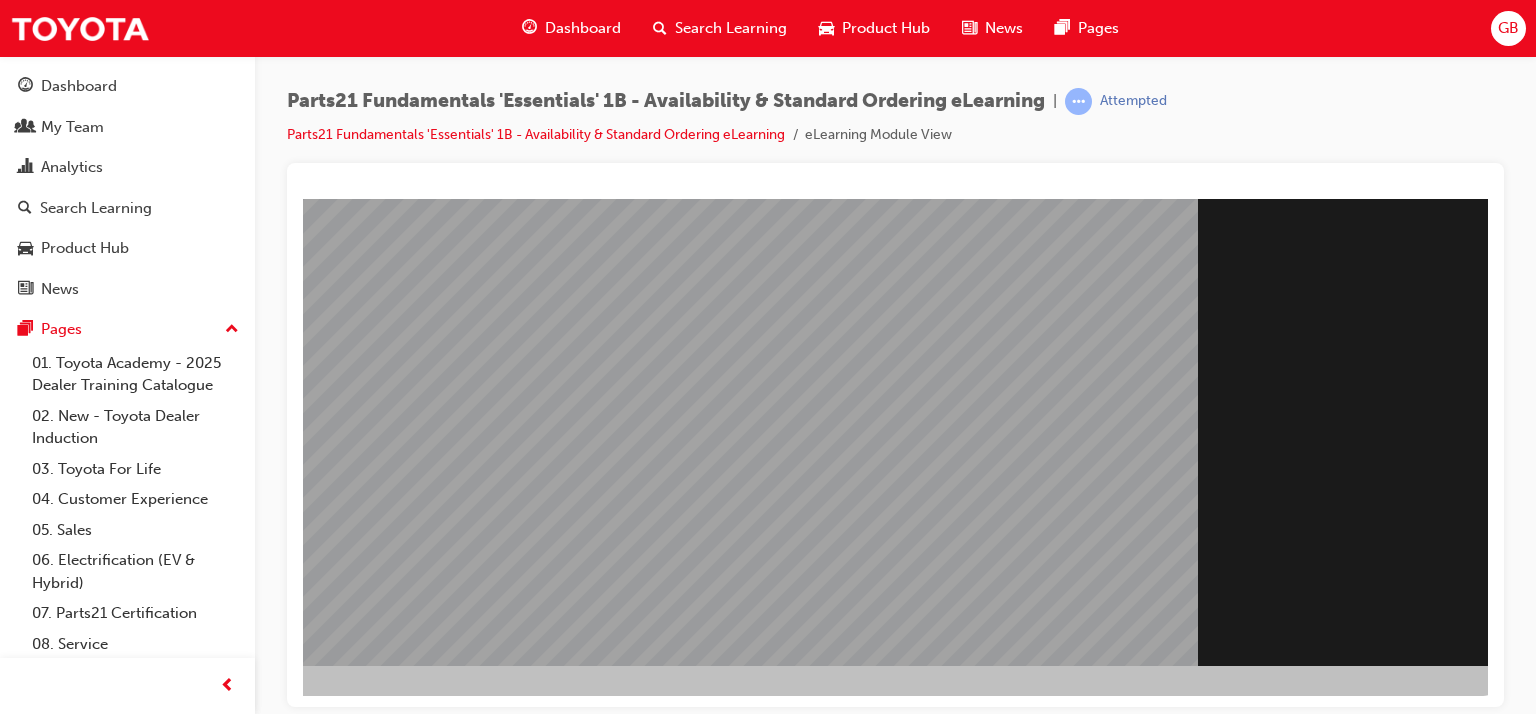 click at bounding box center [206, 1577] 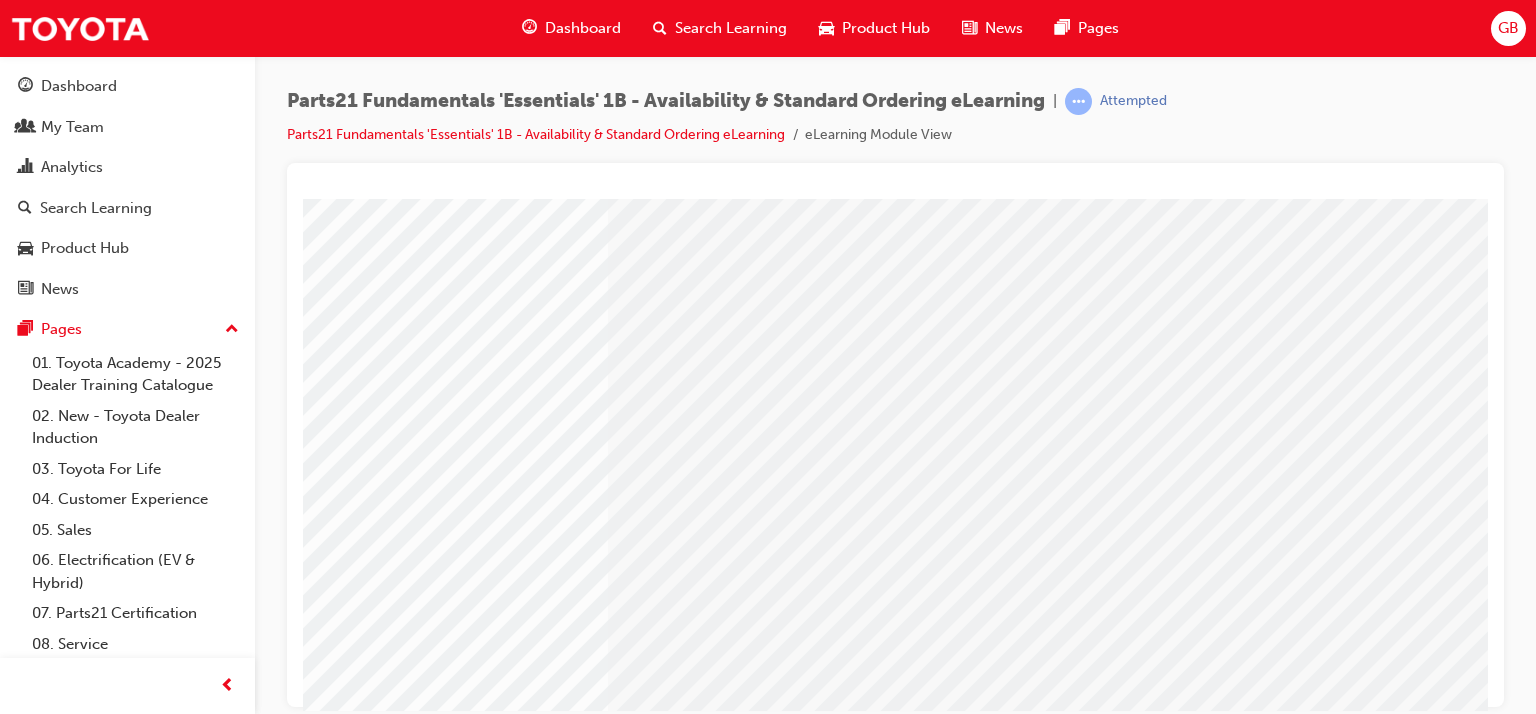 scroll, scrollTop: 253, scrollLeft: 0, axis: vertical 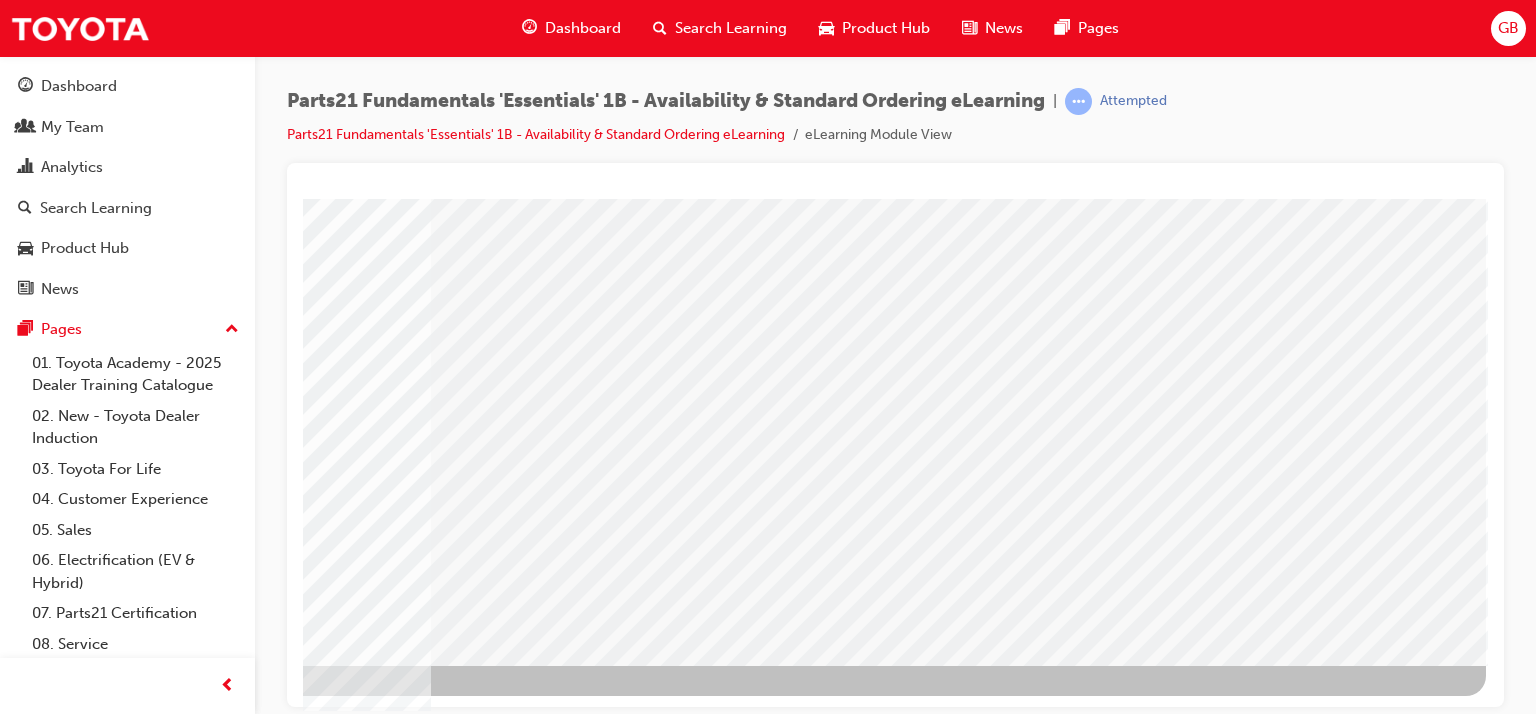 click at bounding box center [189, 2536] 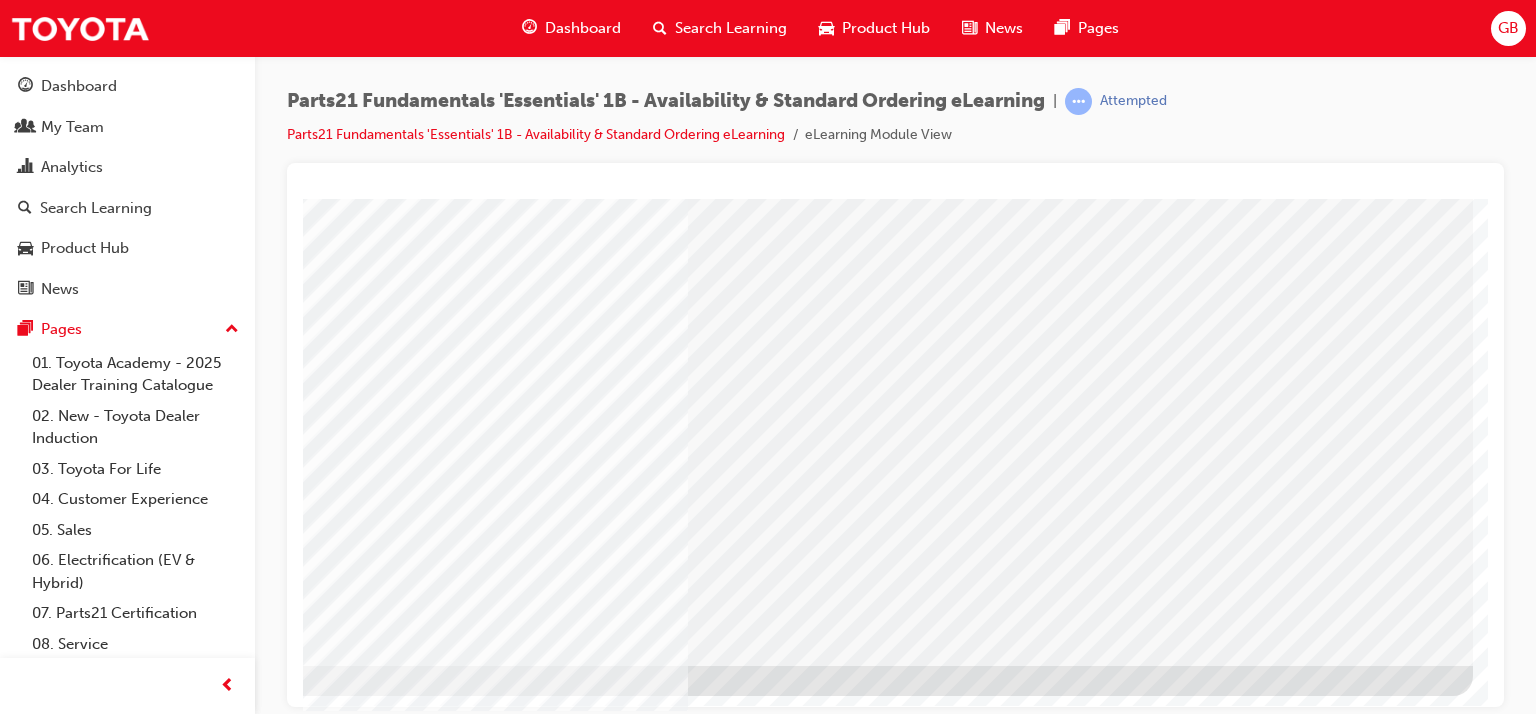 scroll, scrollTop: 0, scrollLeft: 0, axis: both 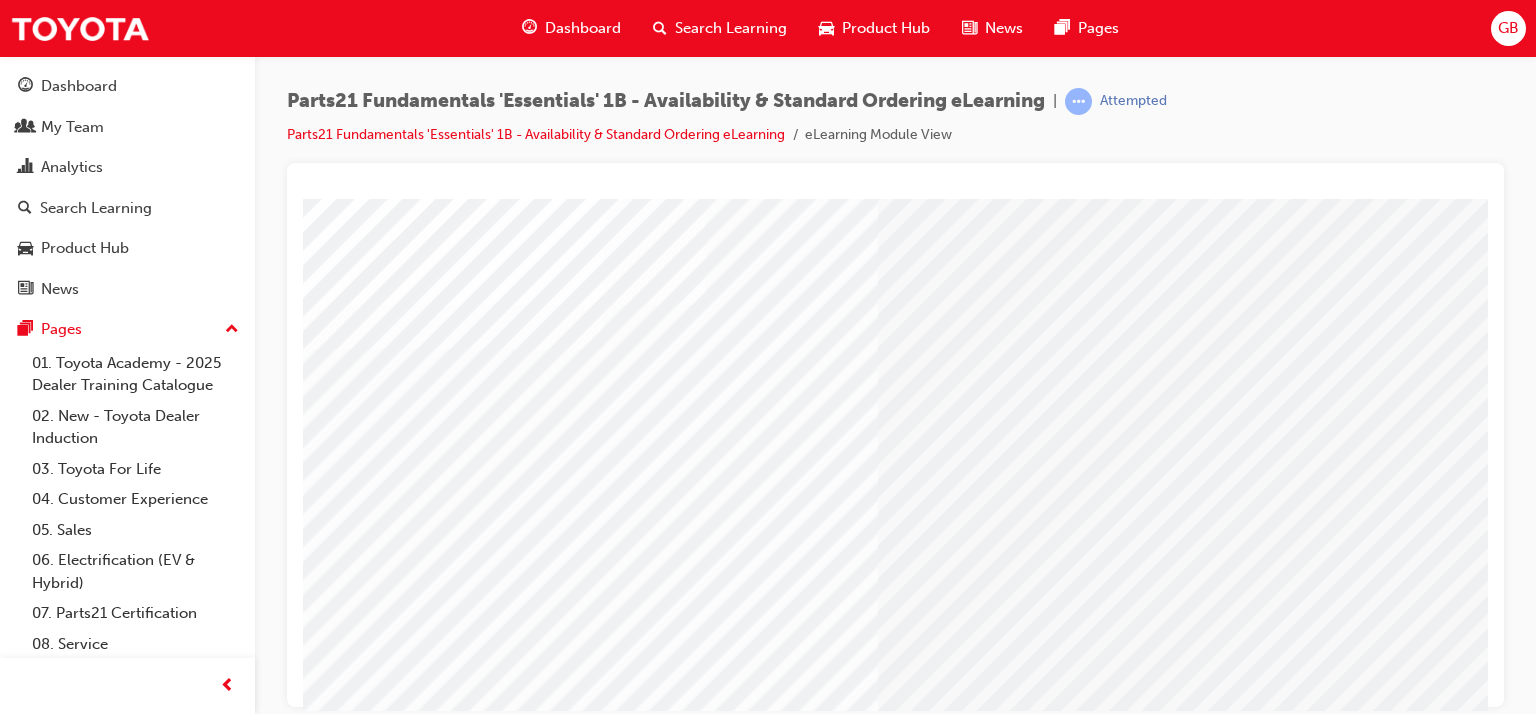 click at bounding box center [319, 1726] 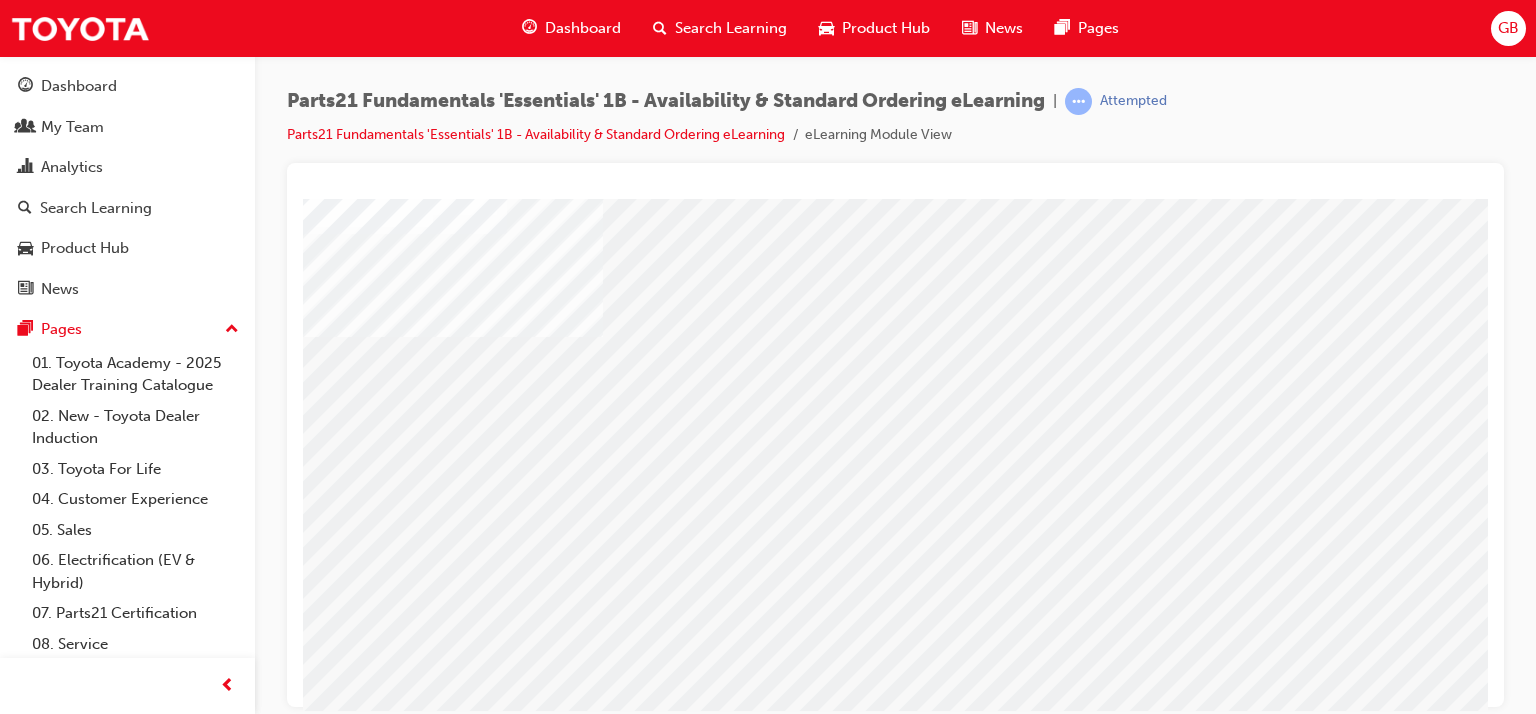scroll, scrollTop: 0, scrollLeft: 0, axis: both 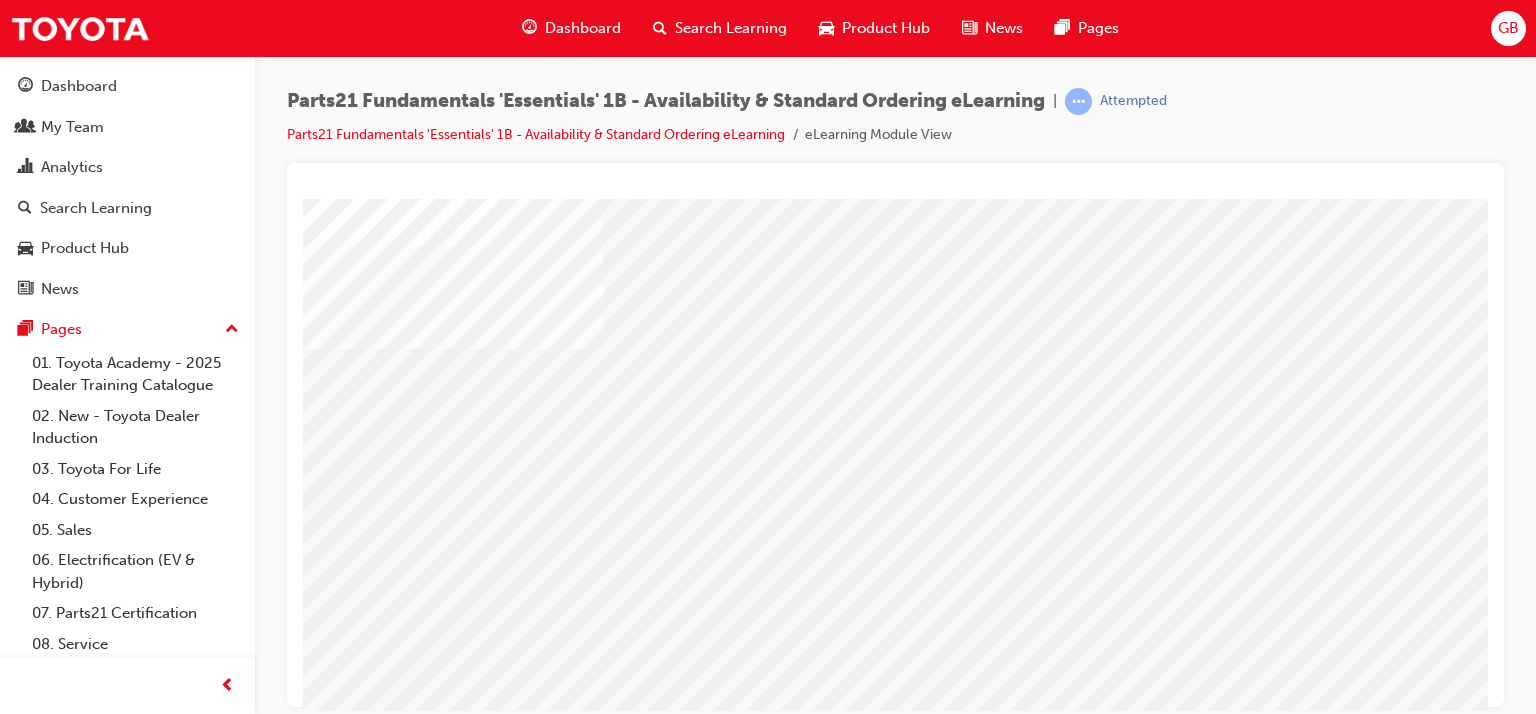 click at bounding box center [319, 1726] 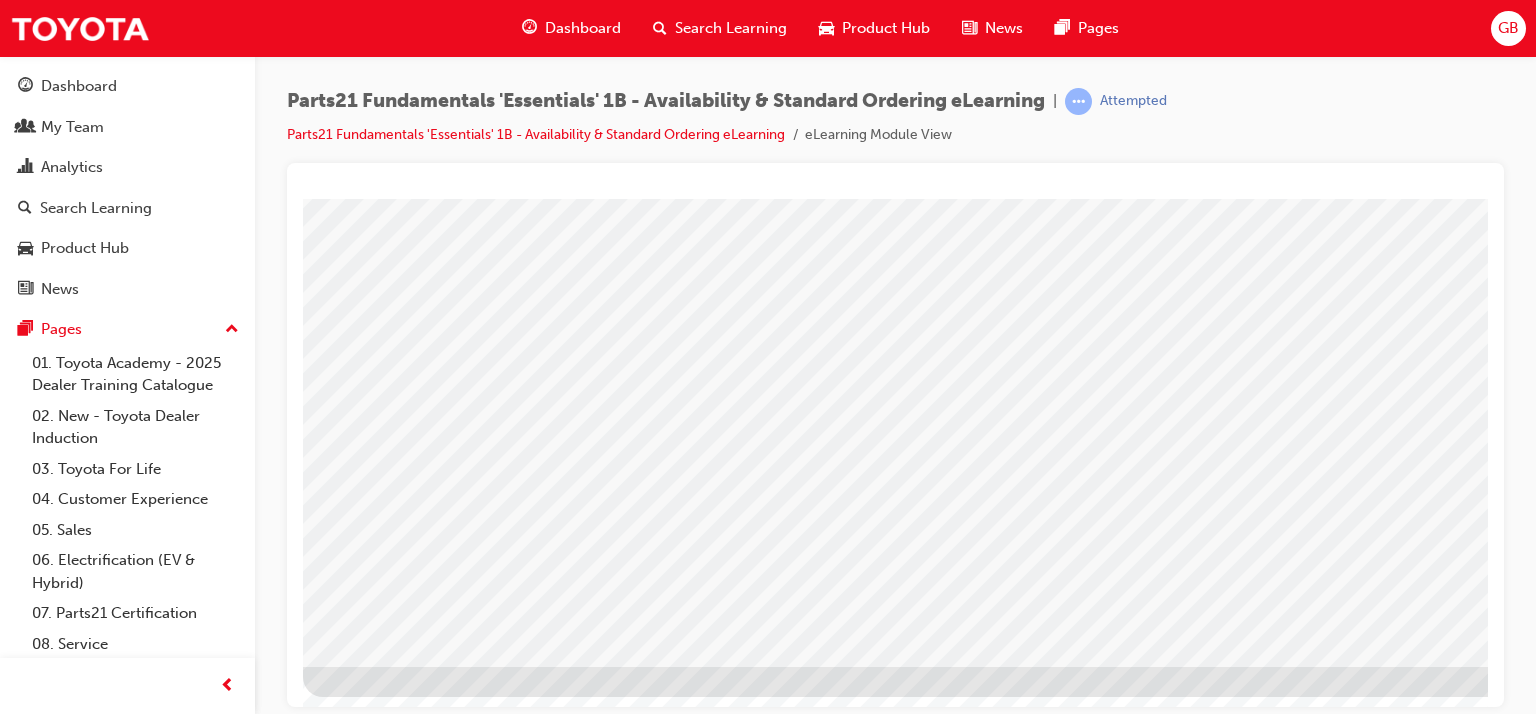 scroll, scrollTop: 253, scrollLeft: 0, axis: vertical 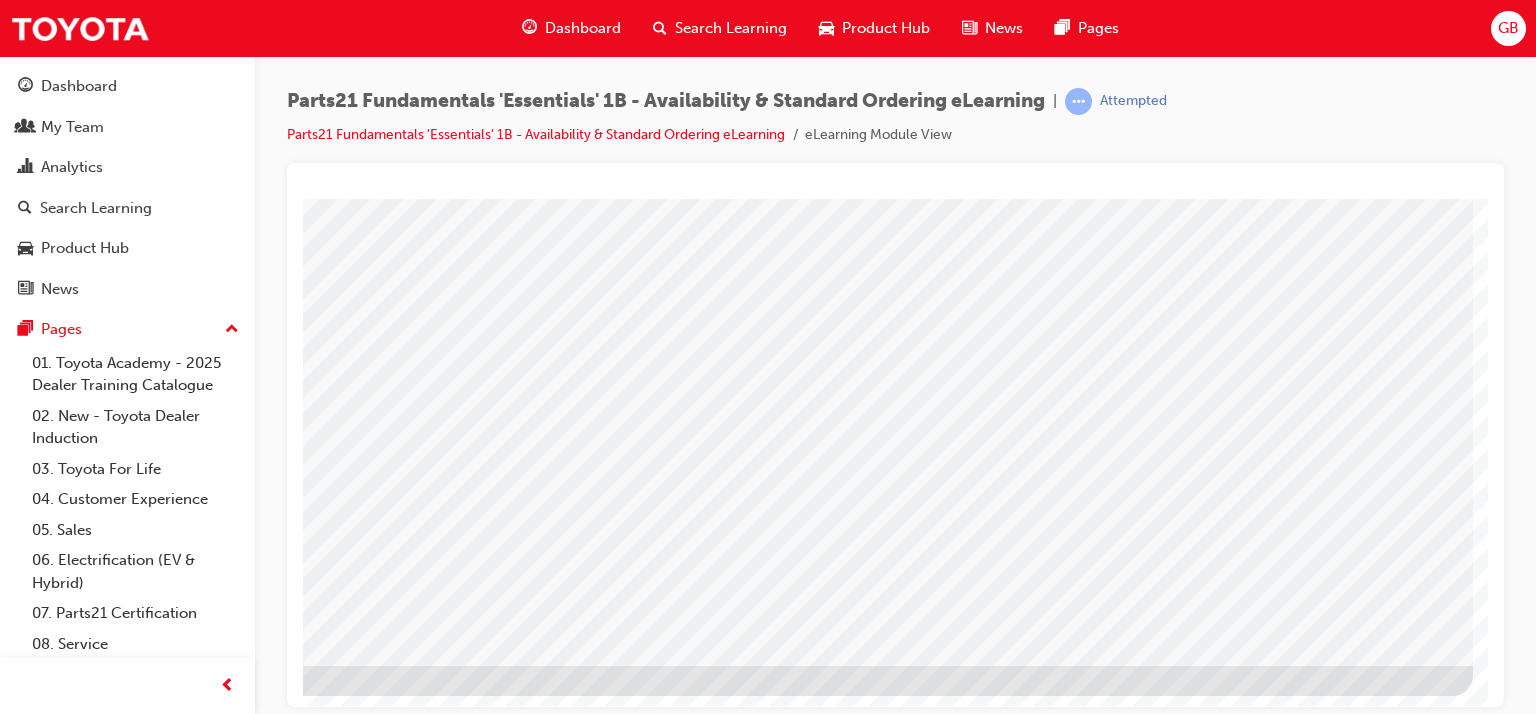 click at bounding box center [176, 1742] 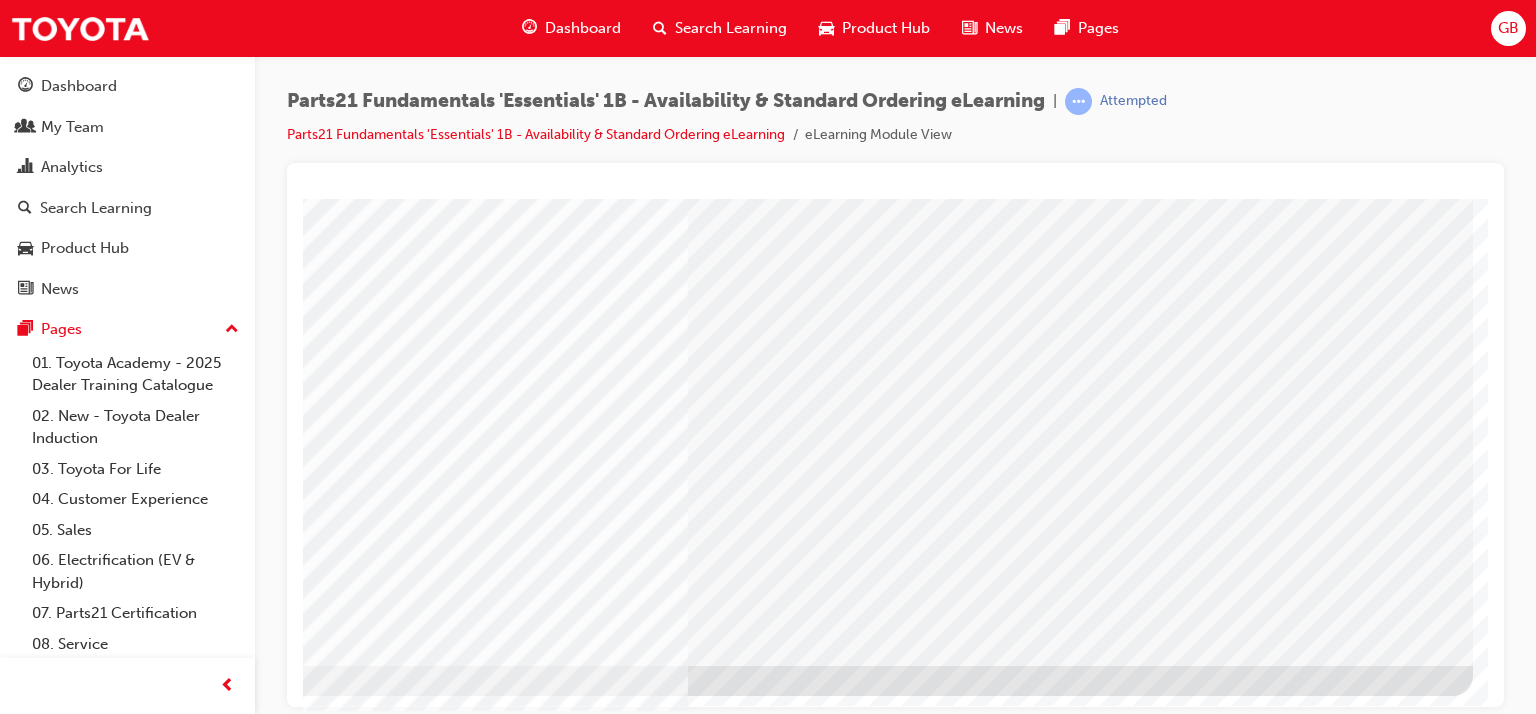 scroll, scrollTop: 0, scrollLeft: 0, axis: both 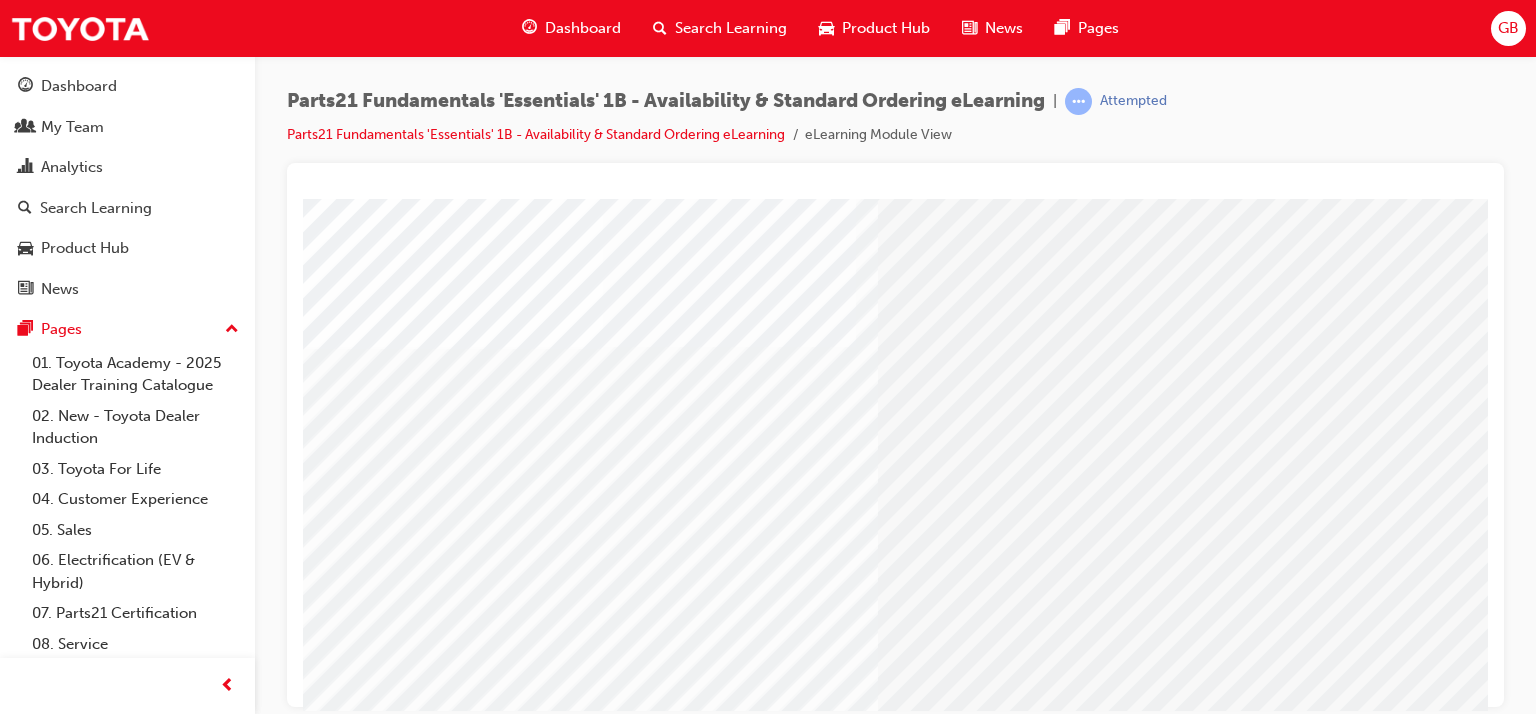 click at bounding box center (334, 2710) 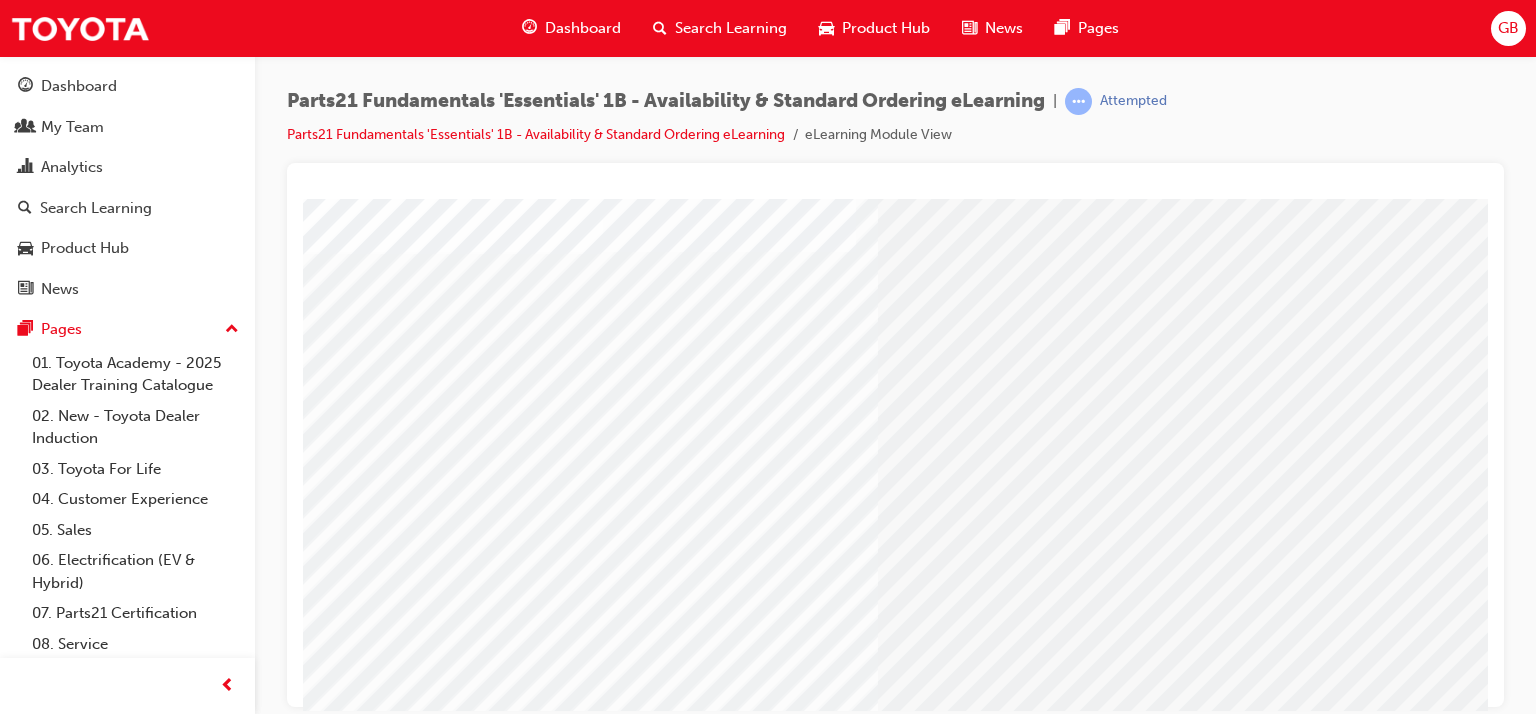scroll, scrollTop: 253, scrollLeft: 0, axis: vertical 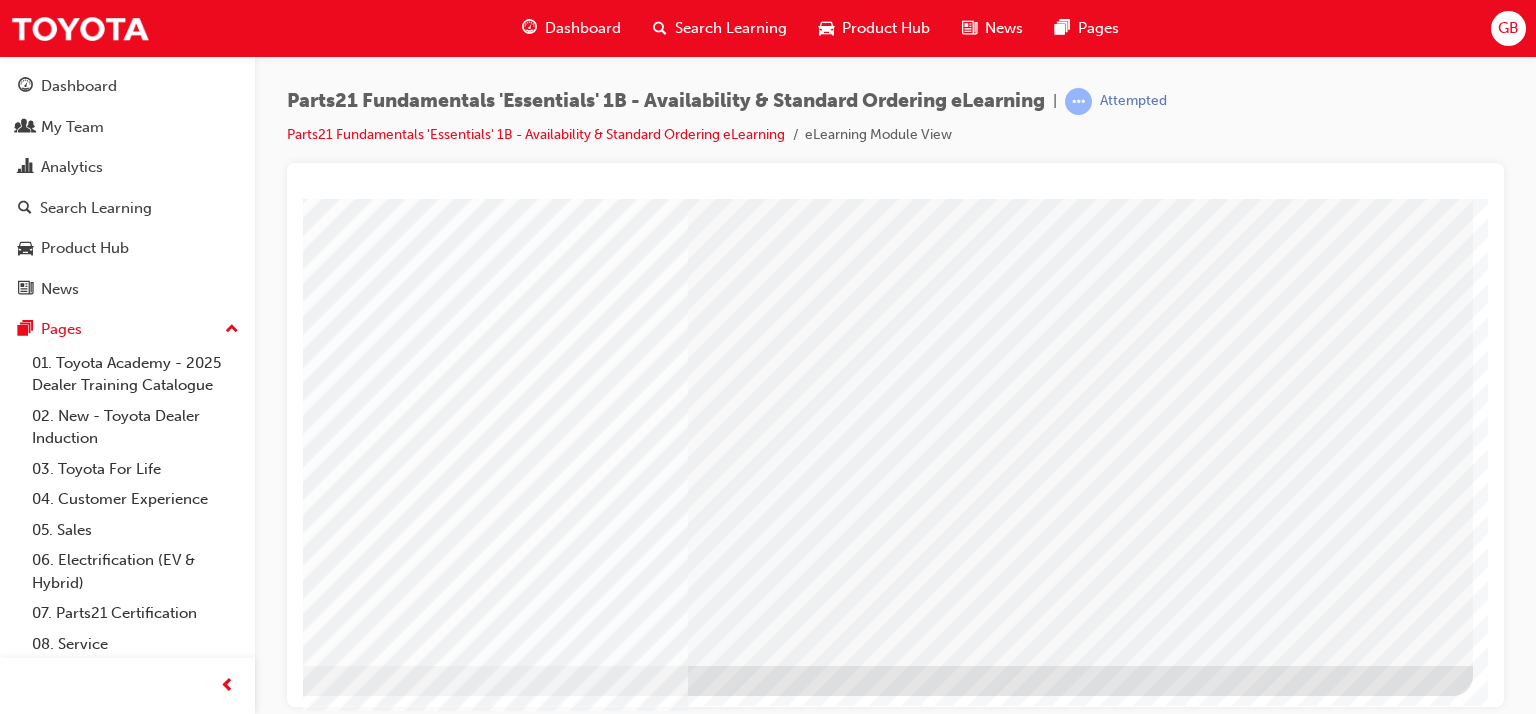 click at bounding box center [176, 2393] 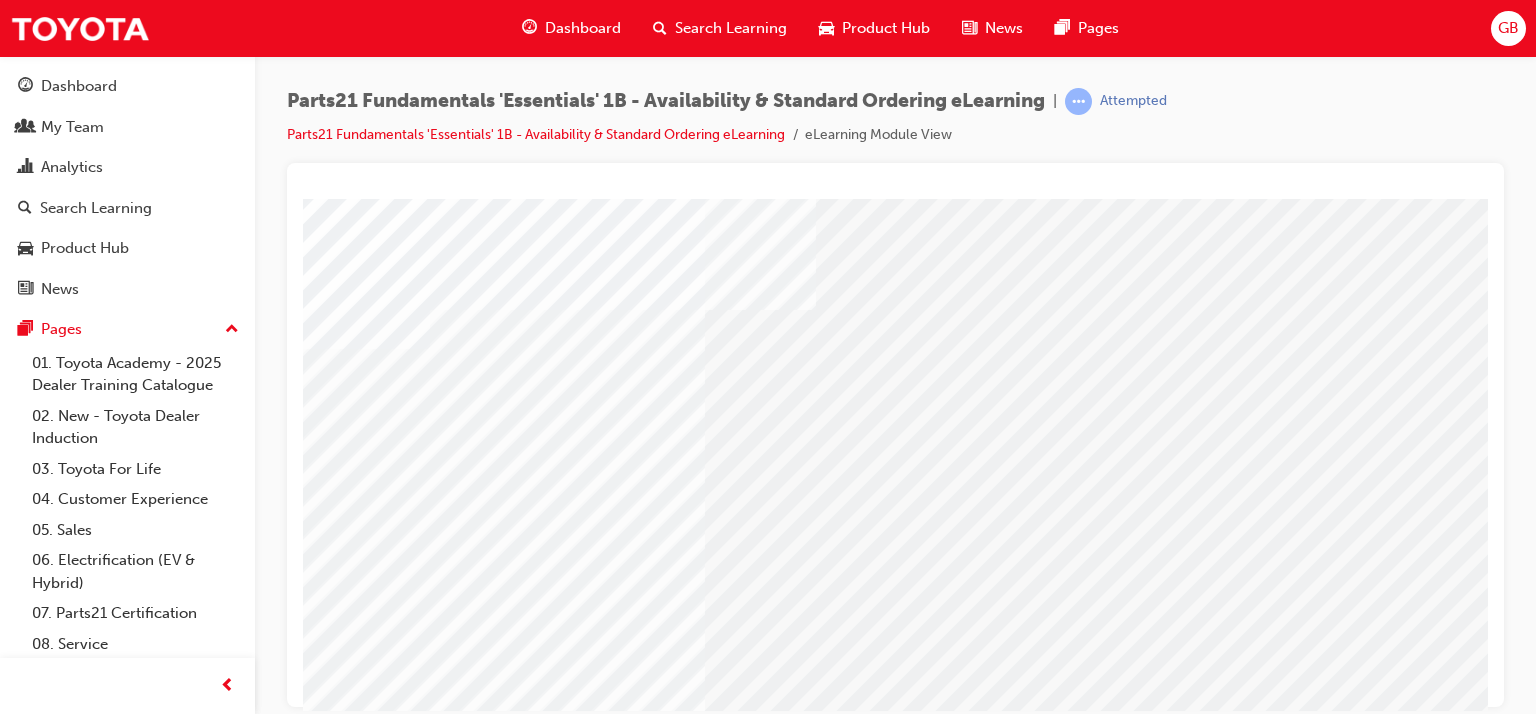 scroll, scrollTop: 0, scrollLeft: 190, axis: horizontal 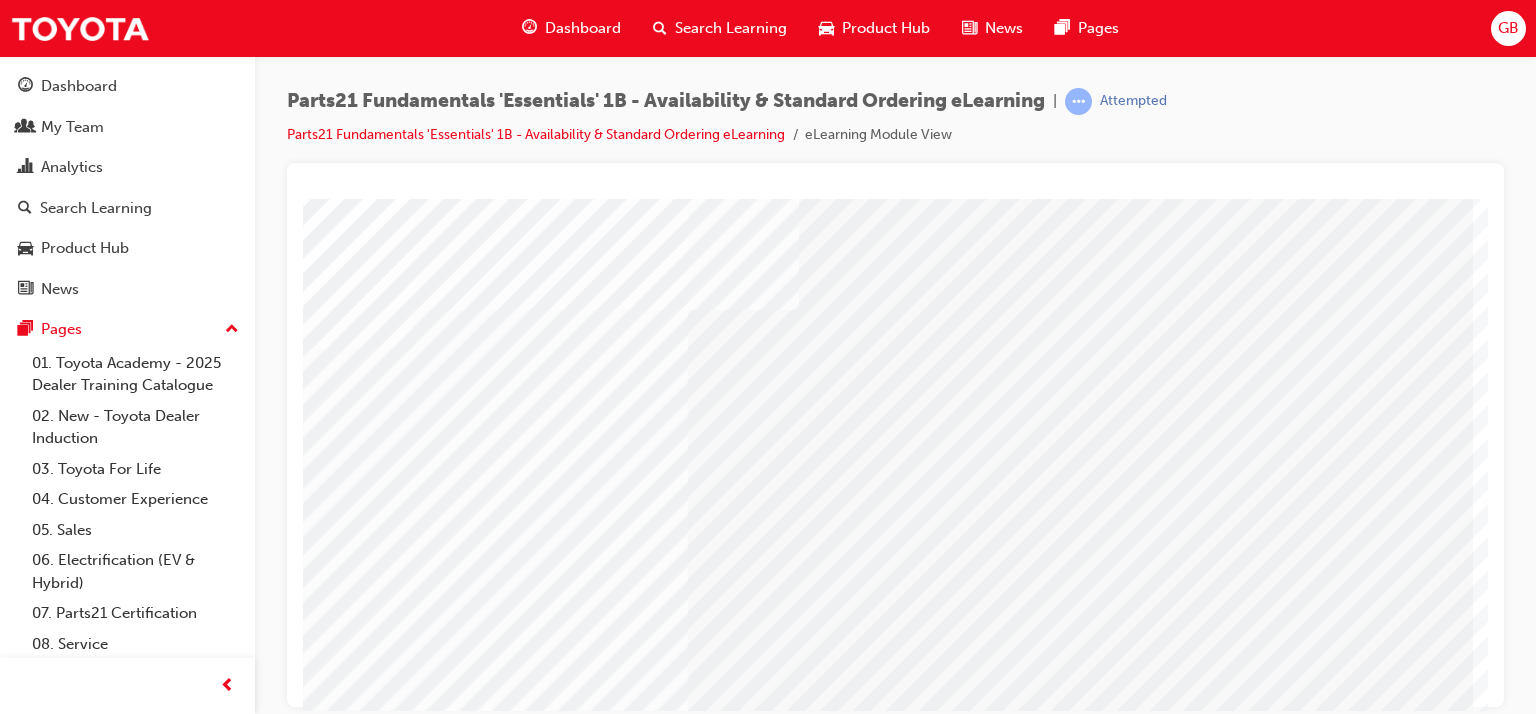 click at bounding box center [129, 2661] 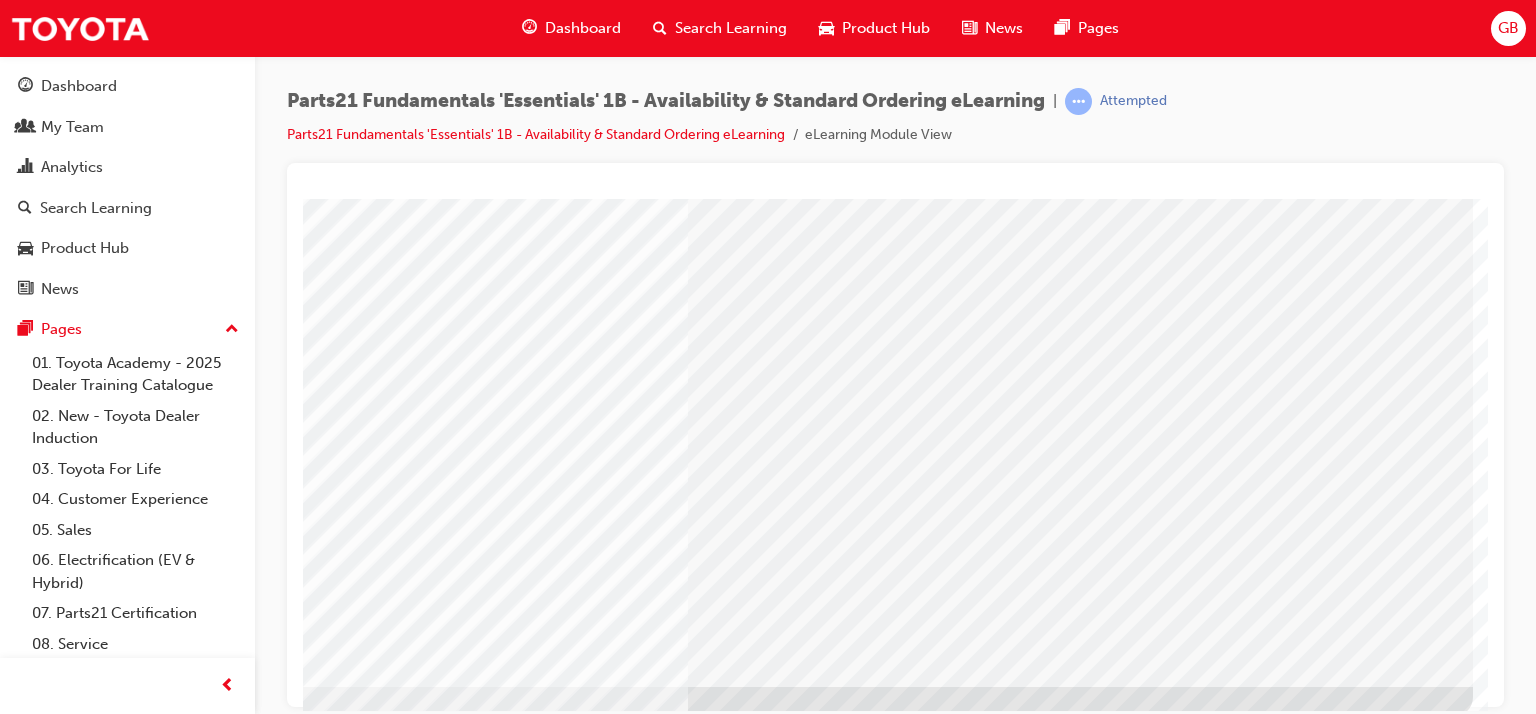 scroll, scrollTop: 253, scrollLeft: 190, axis: both 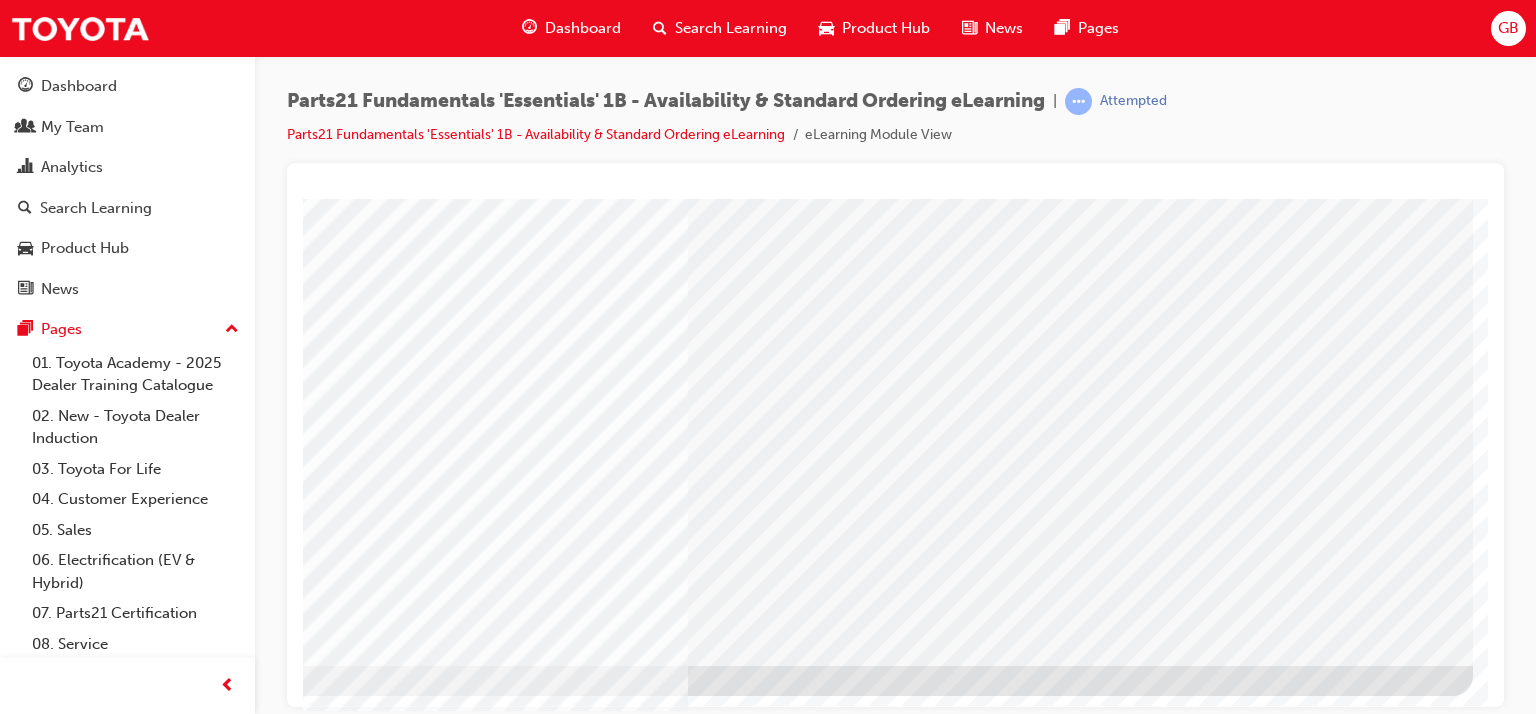 click at bounding box center (176, 2732) 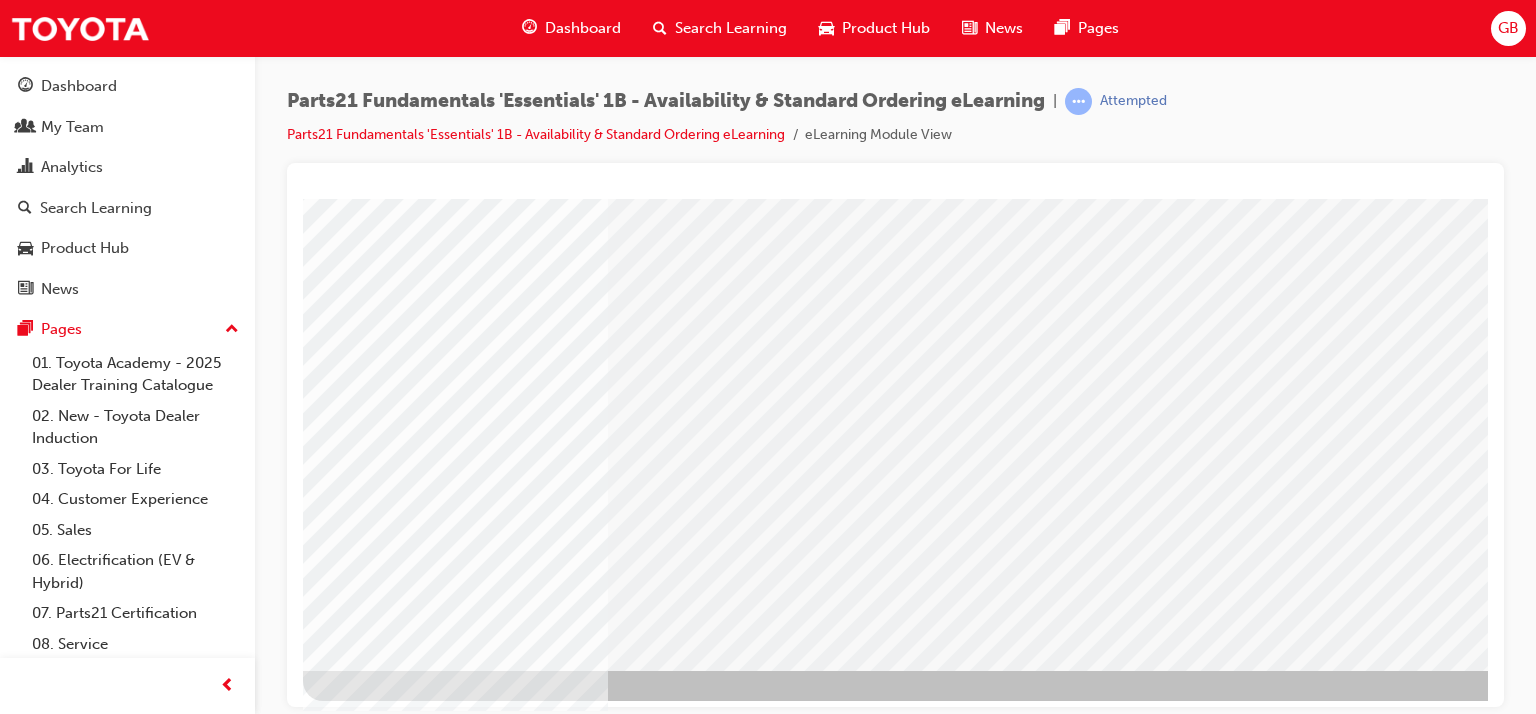 scroll, scrollTop: 253, scrollLeft: 0, axis: vertical 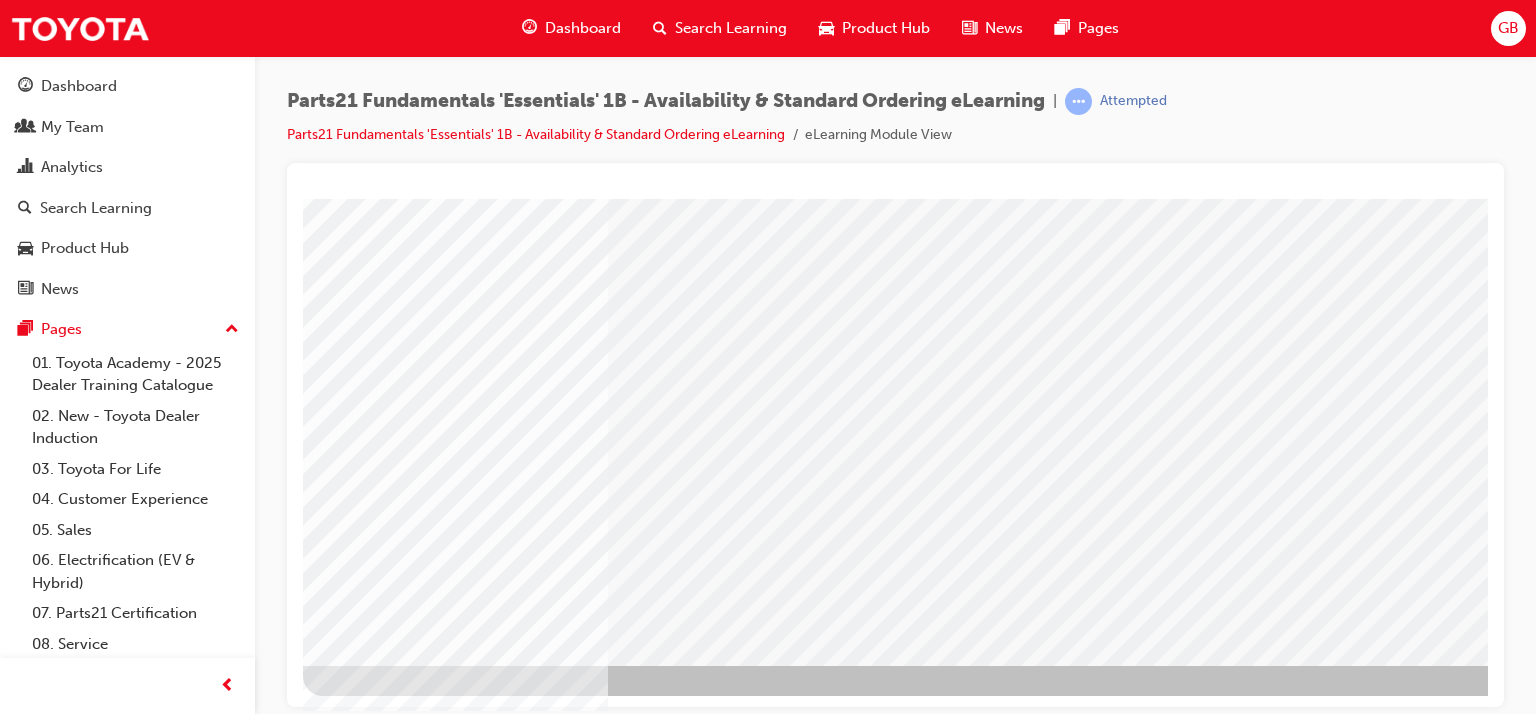 click at bounding box center [366, 2729] 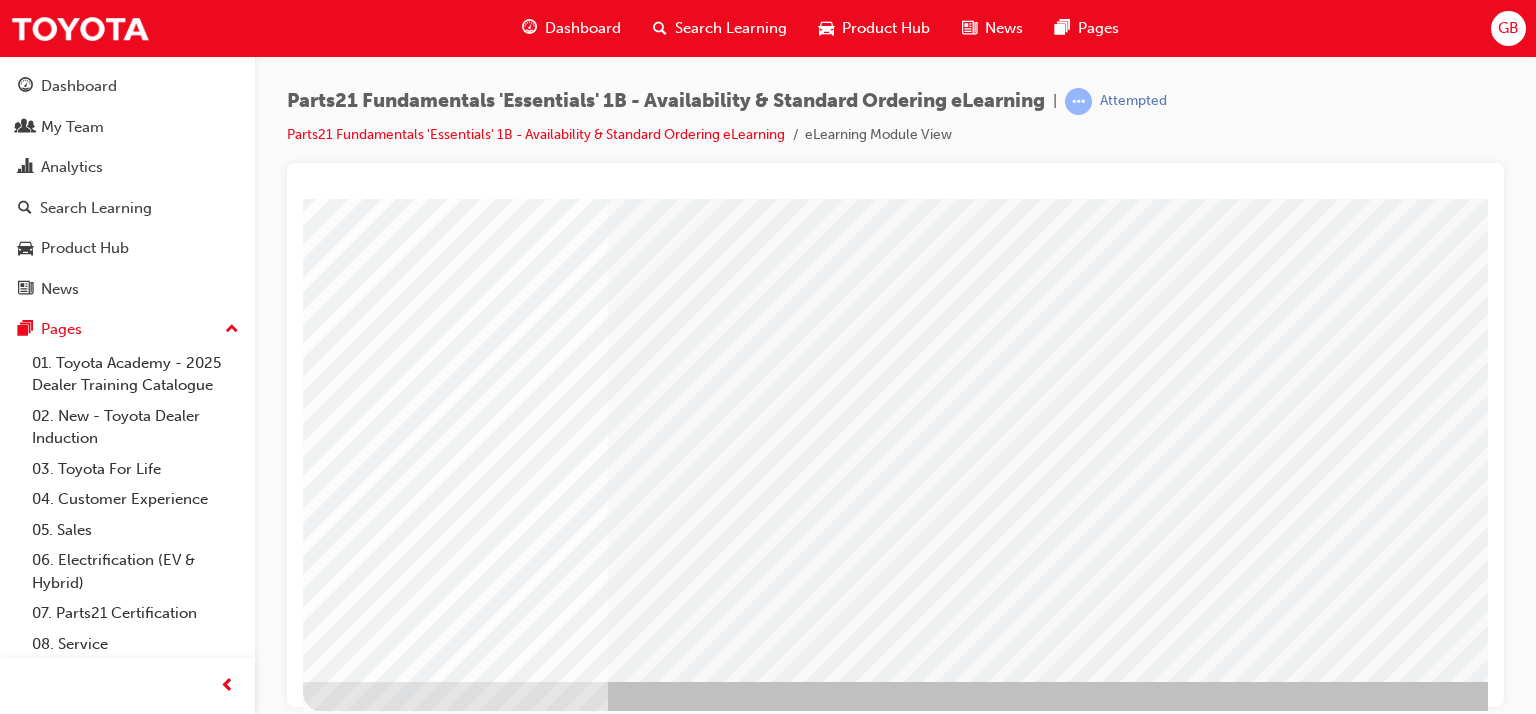 scroll, scrollTop: 253, scrollLeft: 0, axis: vertical 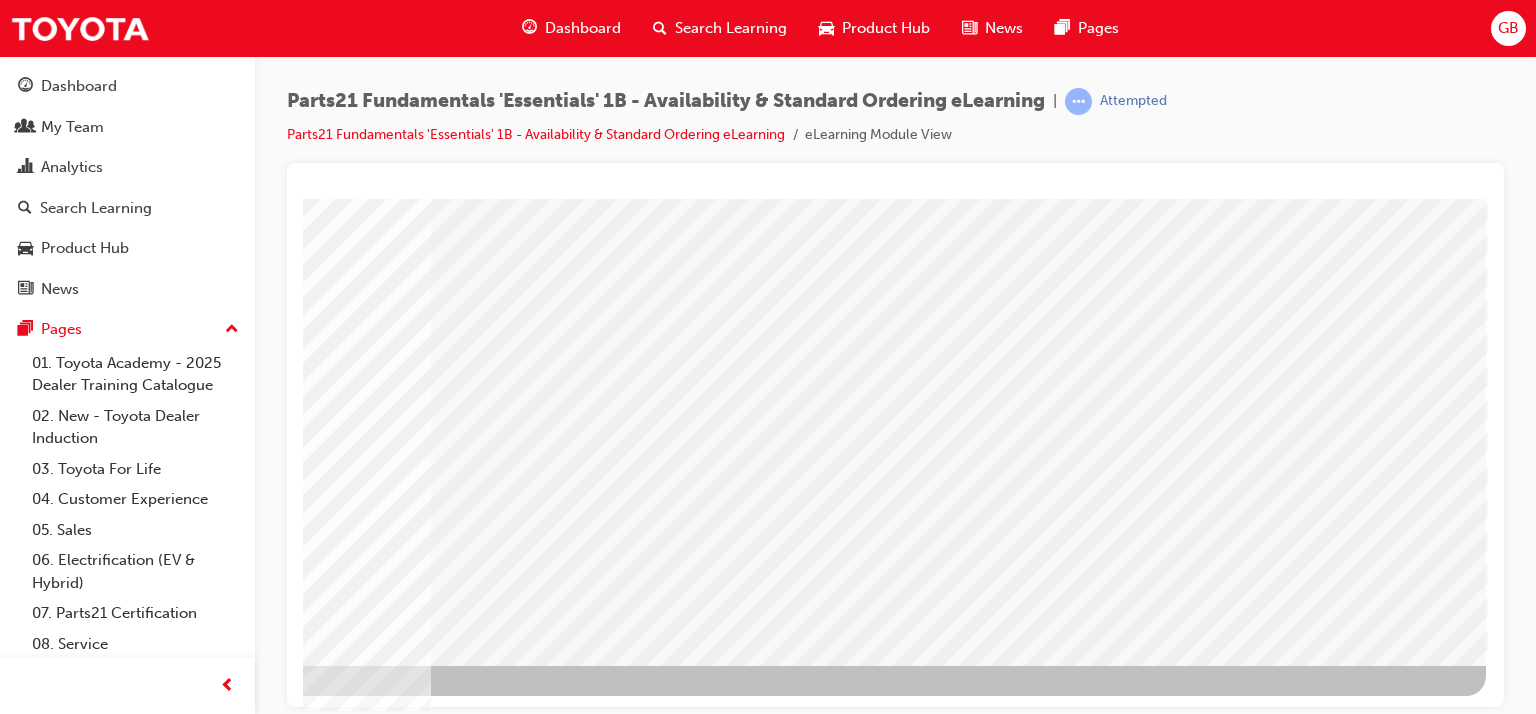 click at bounding box center [189, 2536] 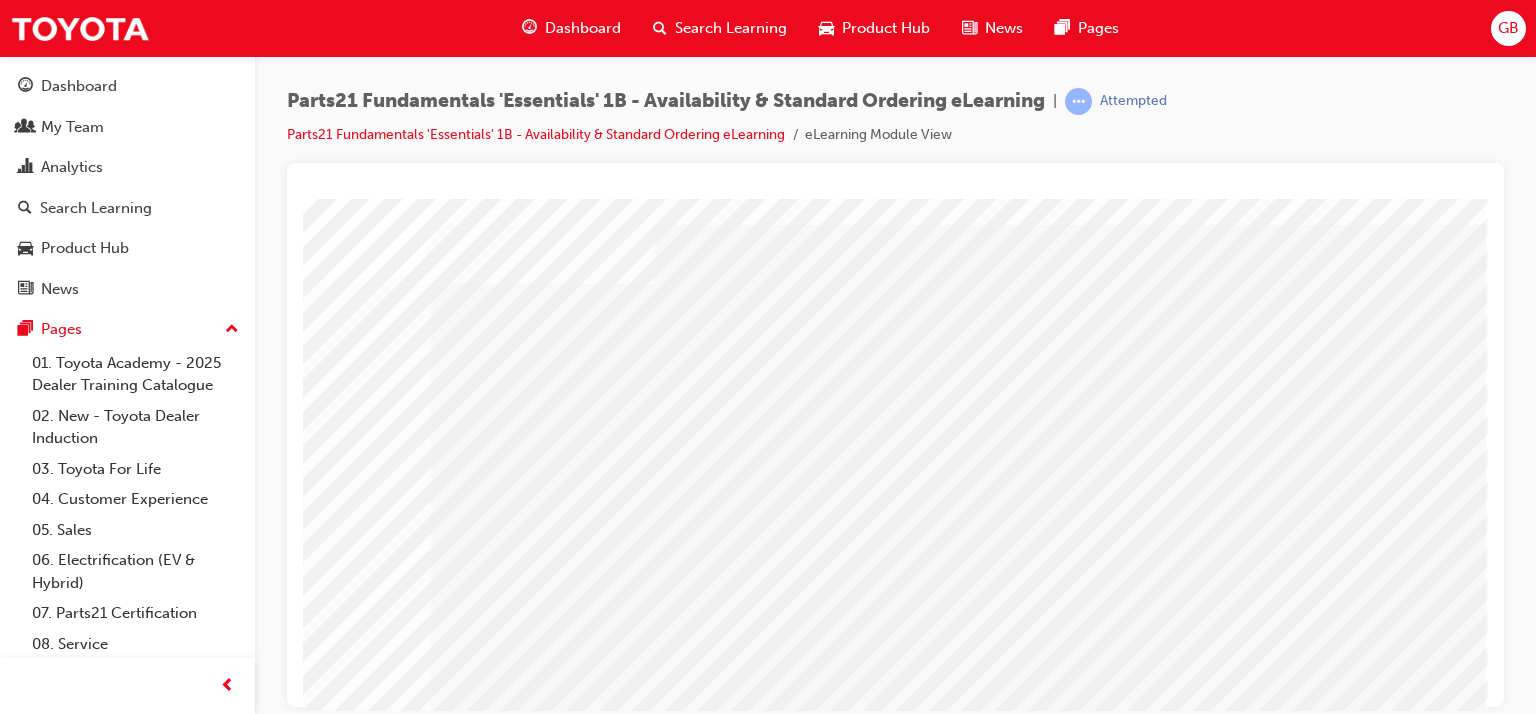 scroll, scrollTop: 253, scrollLeft: 190, axis: both 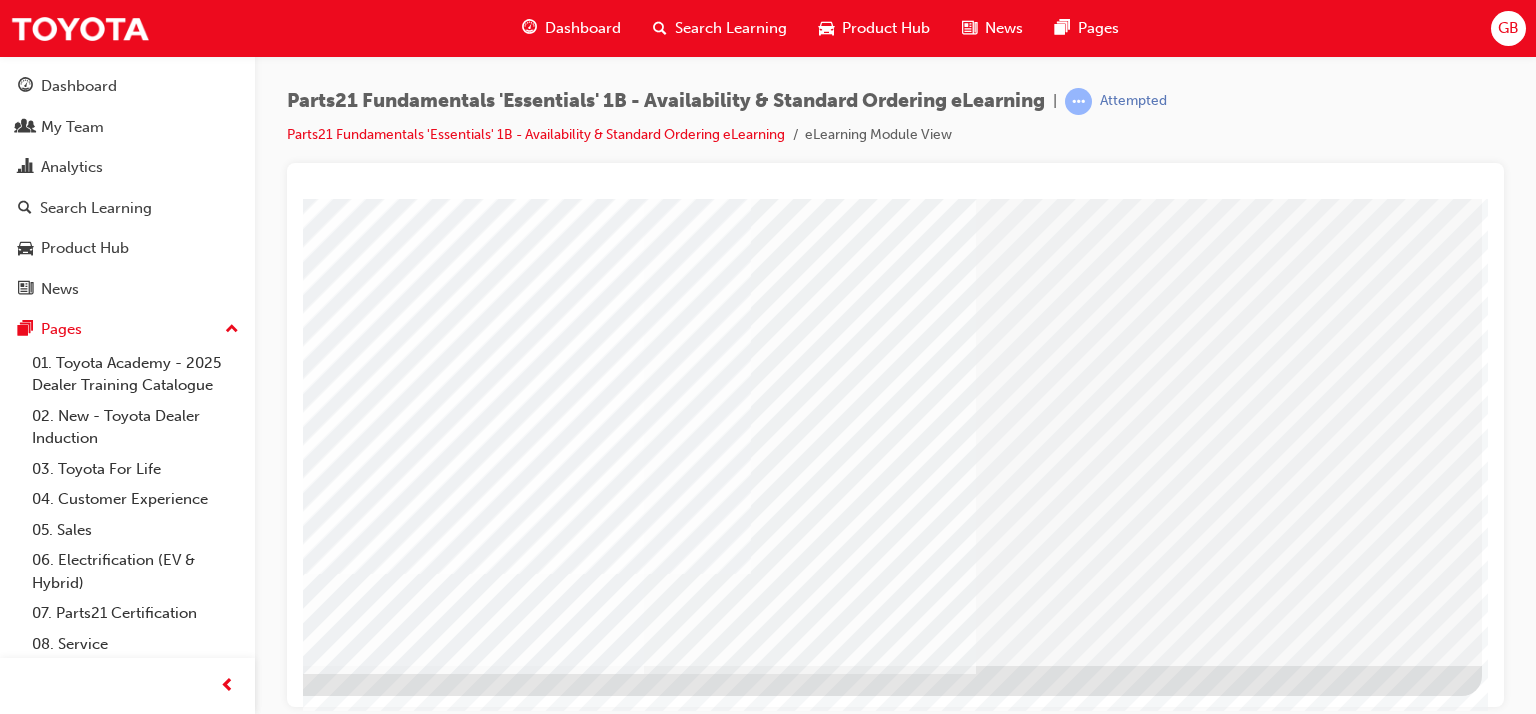 click at bounding box center [185, 3660] 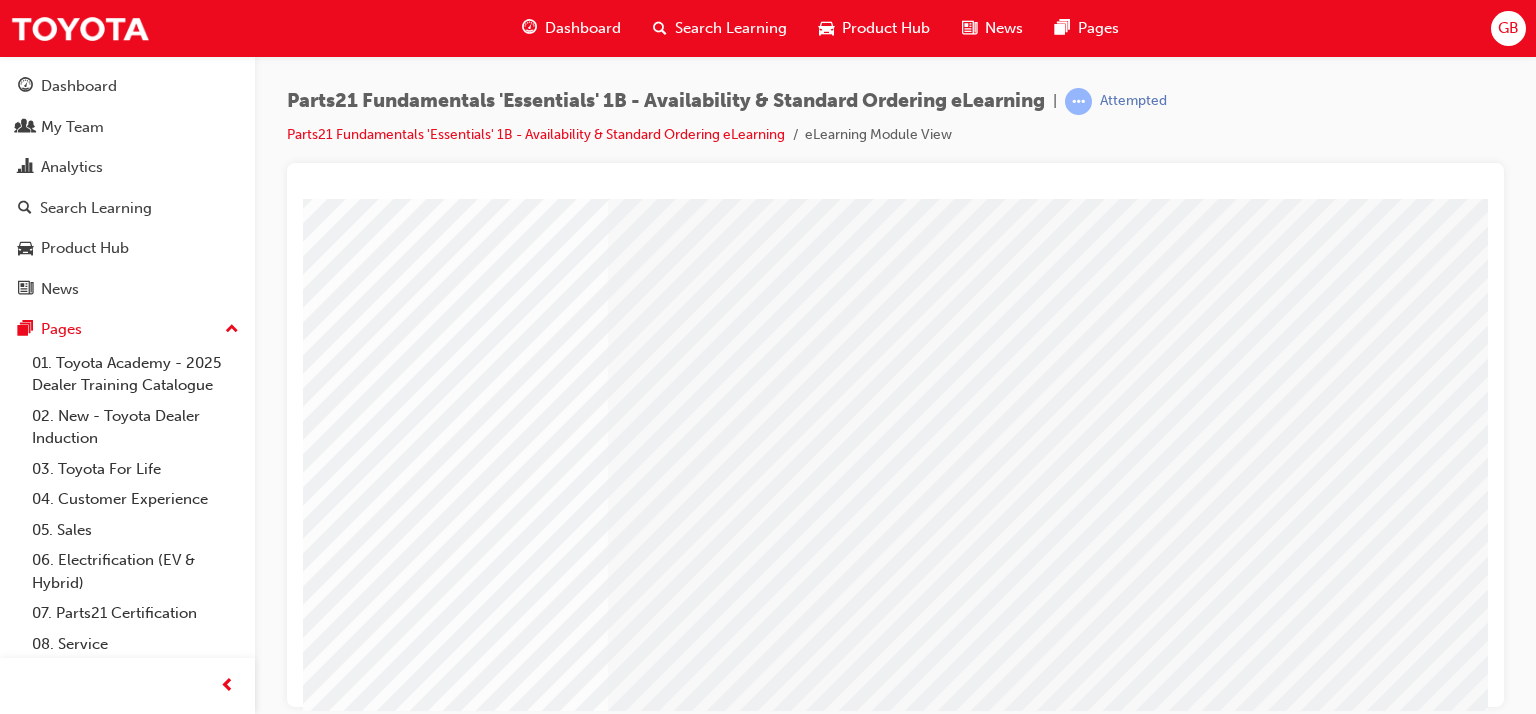 scroll, scrollTop: 253, scrollLeft: 0, axis: vertical 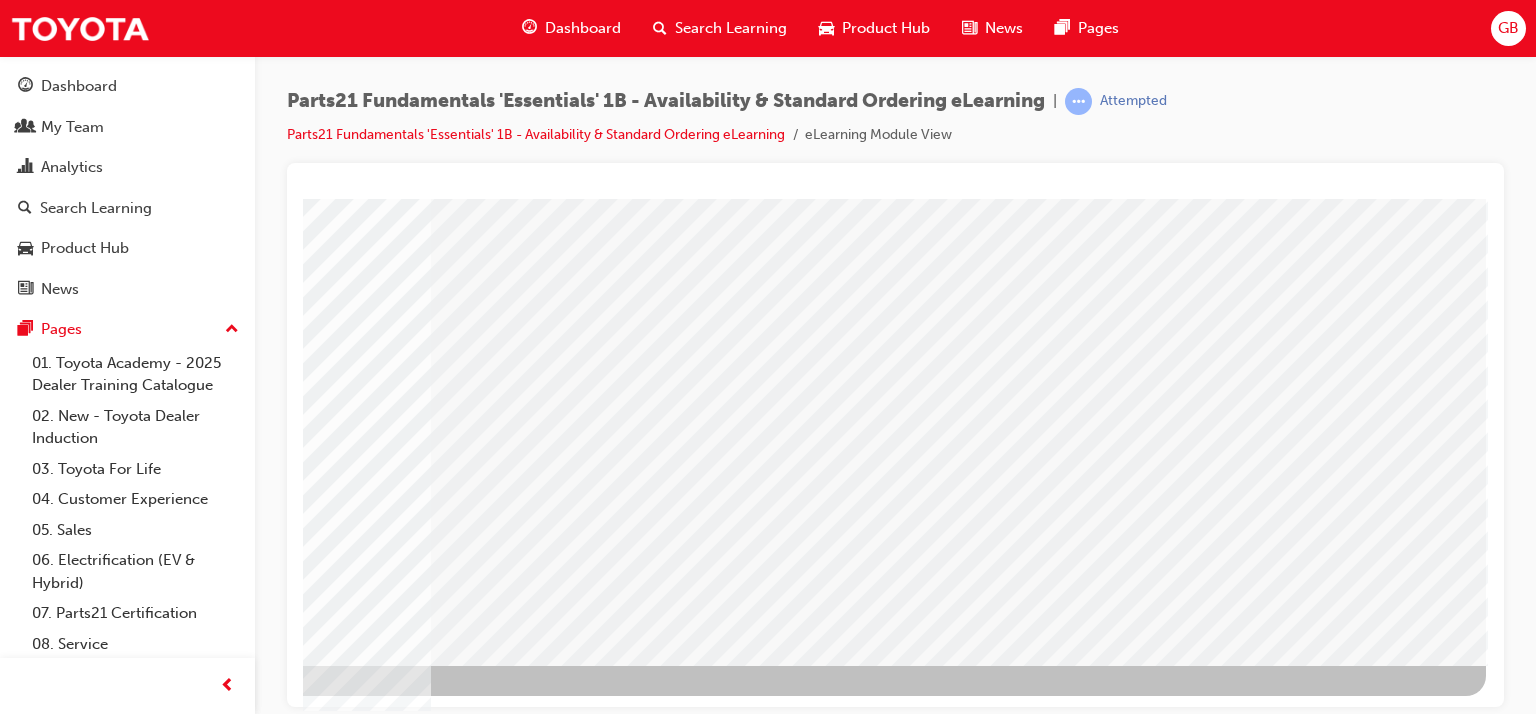 click at bounding box center [189, 2536] 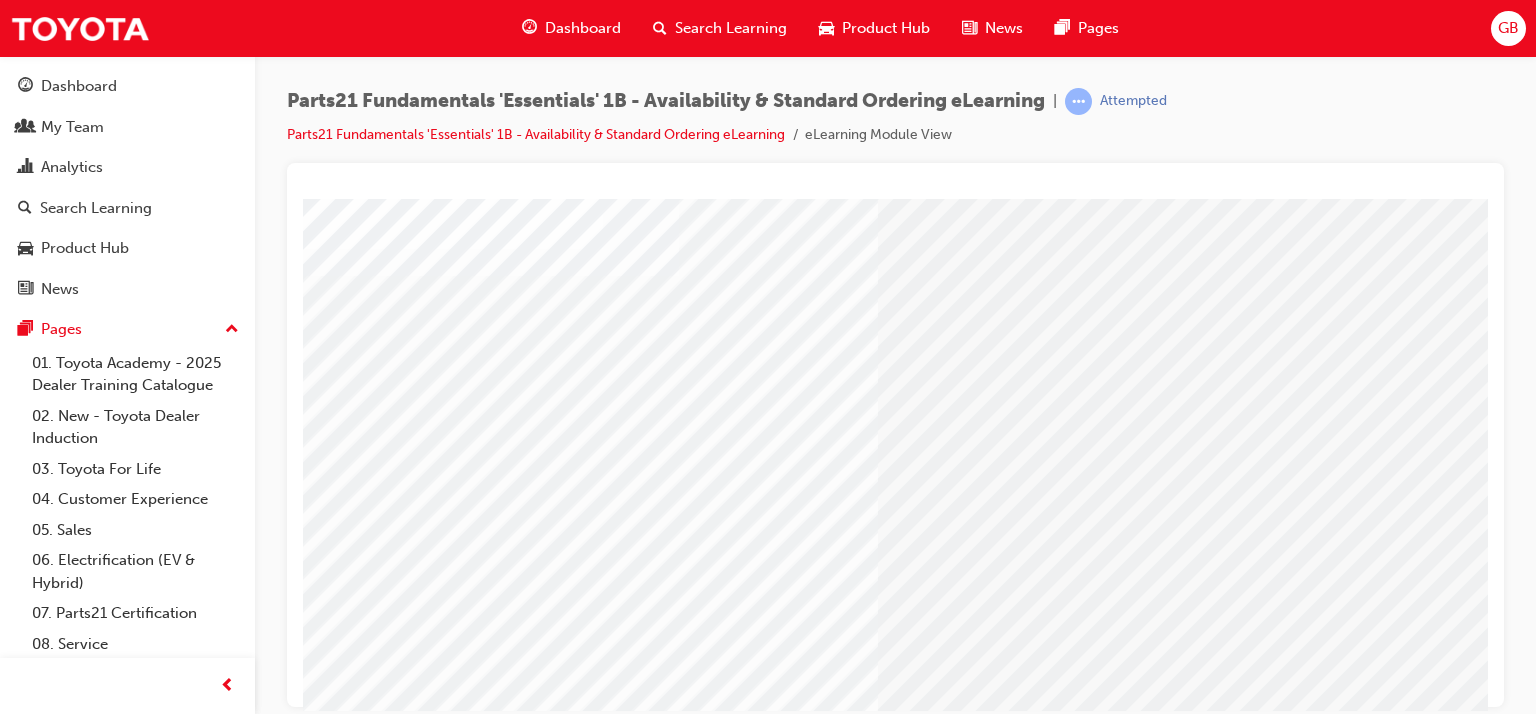 scroll, scrollTop: 253, scrollLeft: 0, axis: vertical 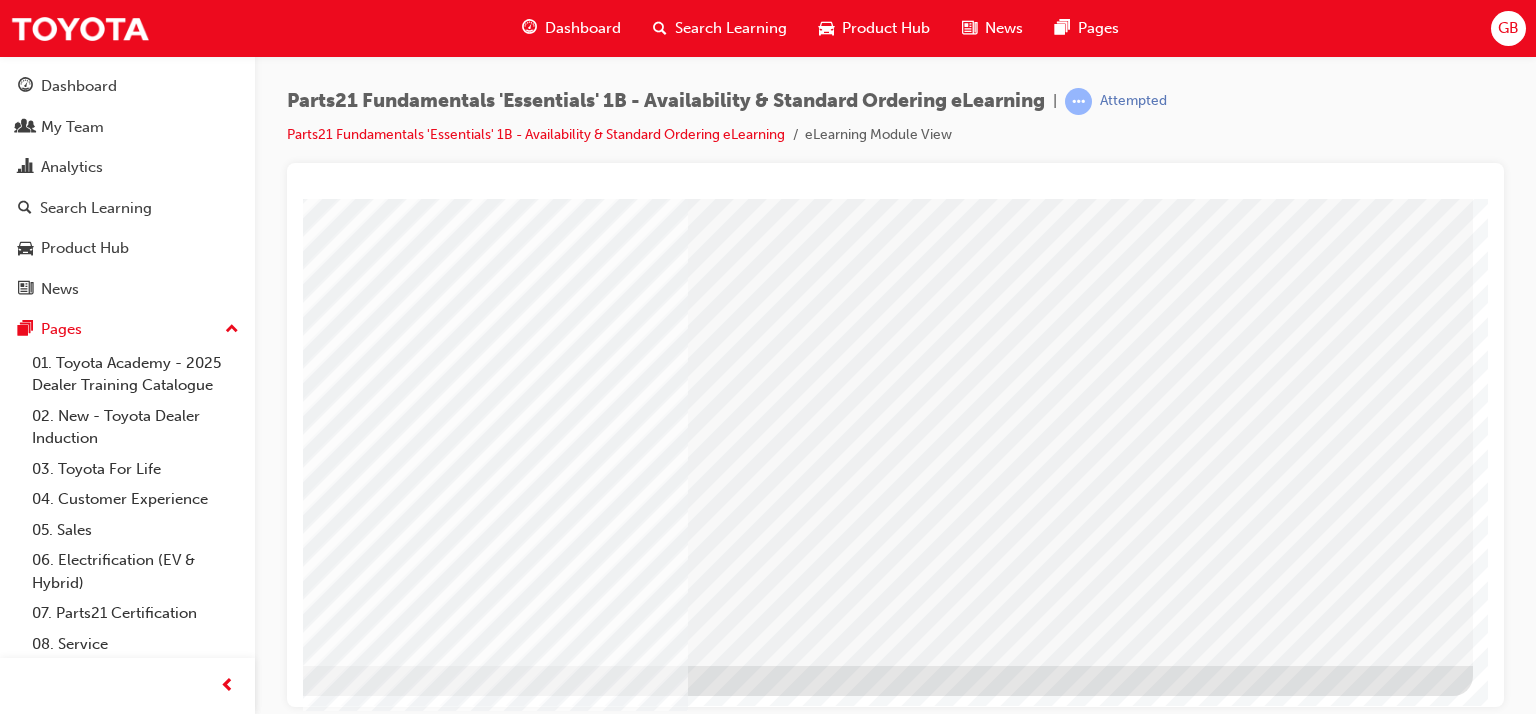 click at bounding box center [176, 2410] 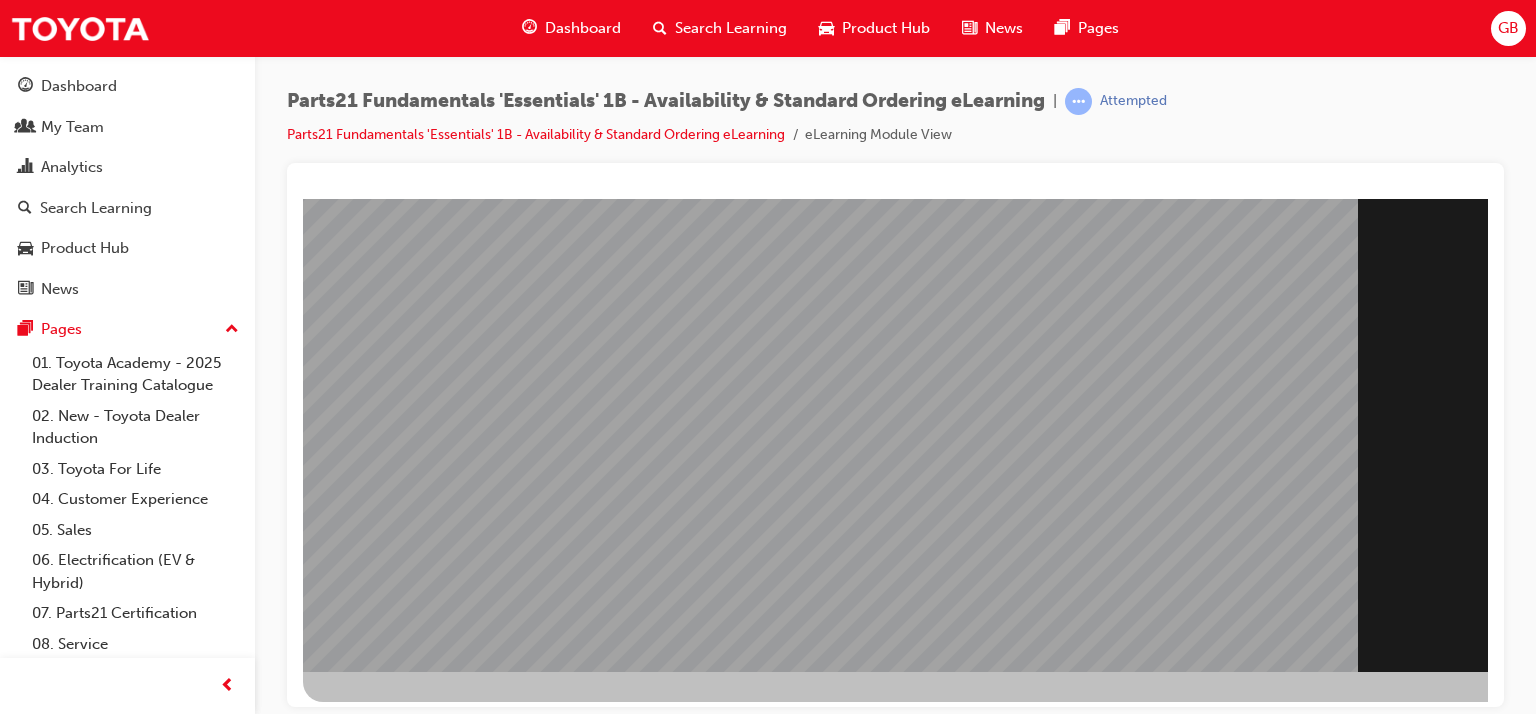 scroll, scrollTop: 253, scrollLeft: 0, axis: vertical 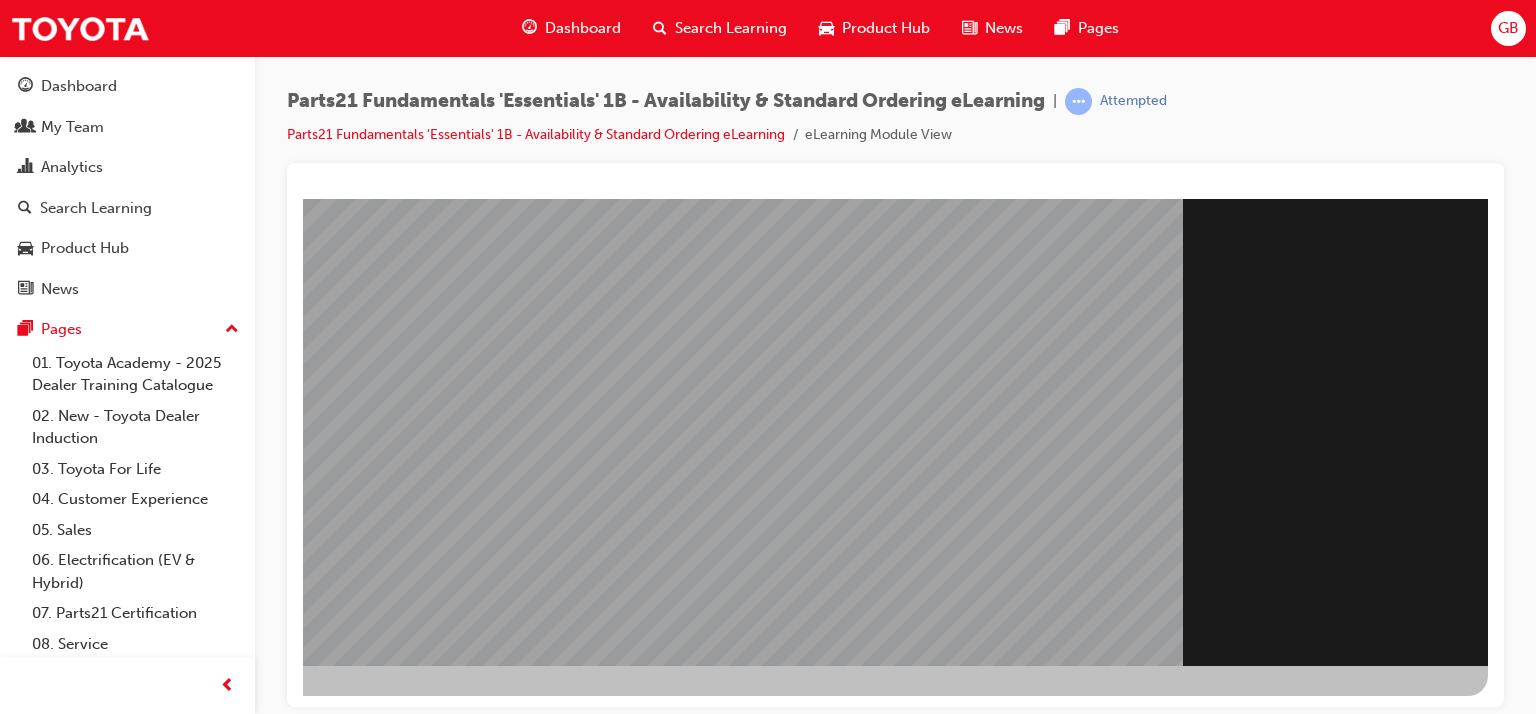 click at bounding box center (191, 1577) 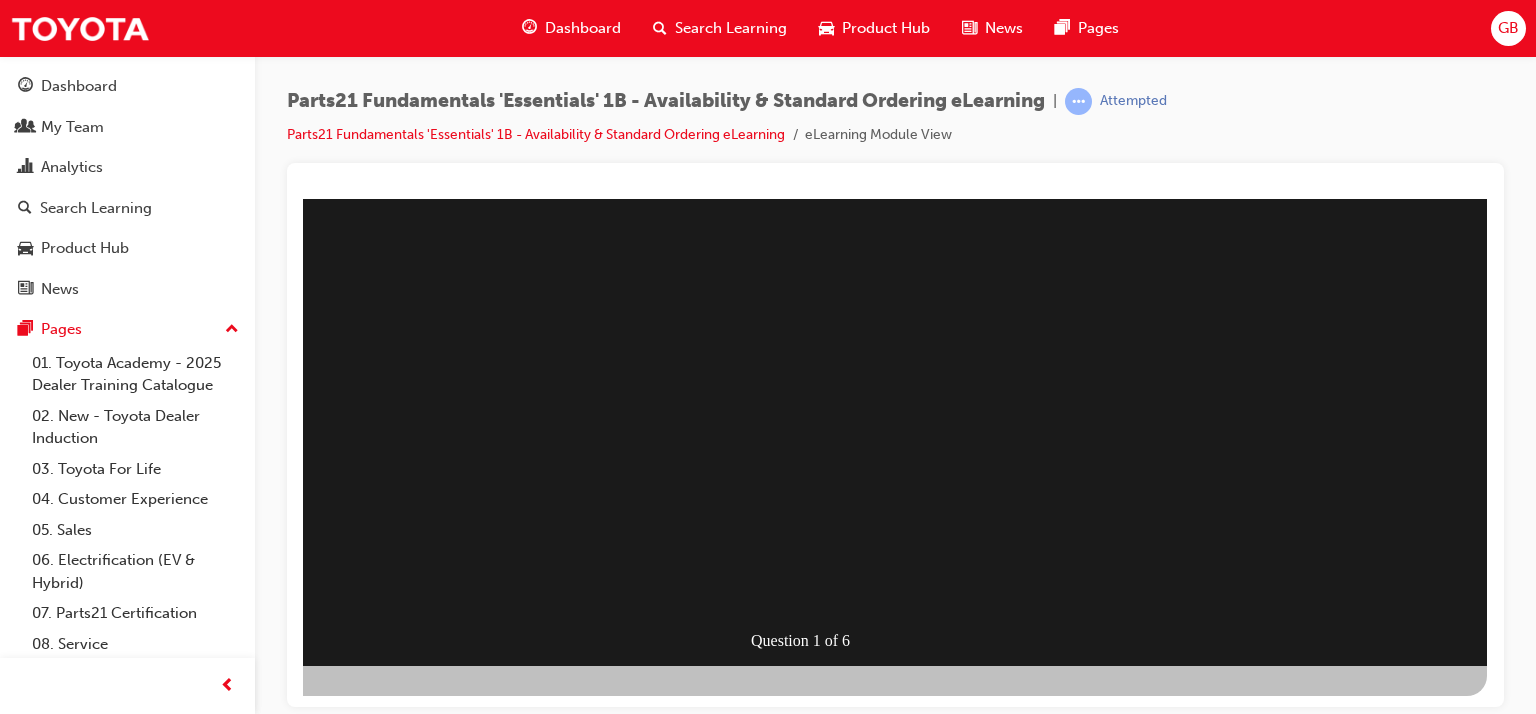 scroll, scrollTop: 0, scrollLeft: 0, axis: both 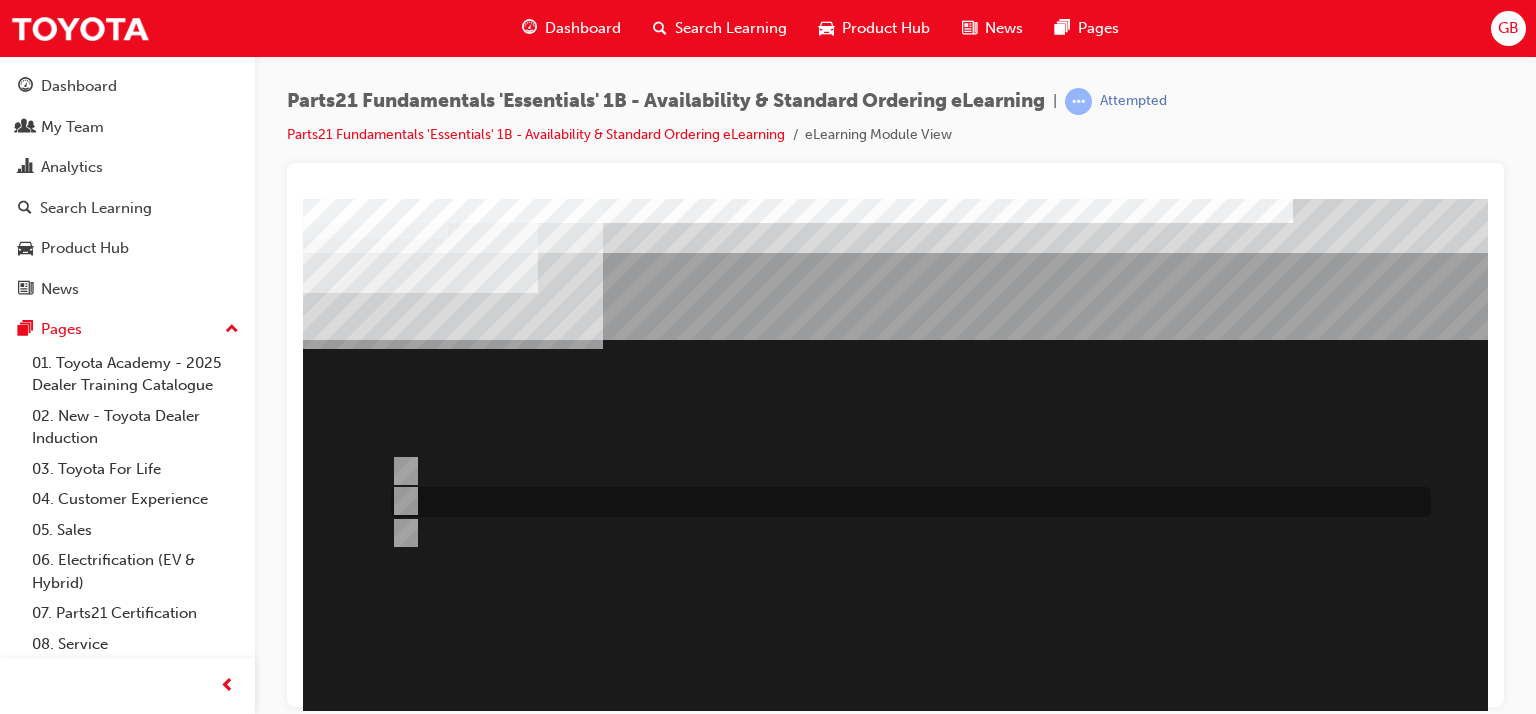click at bounding box center (402, 501) 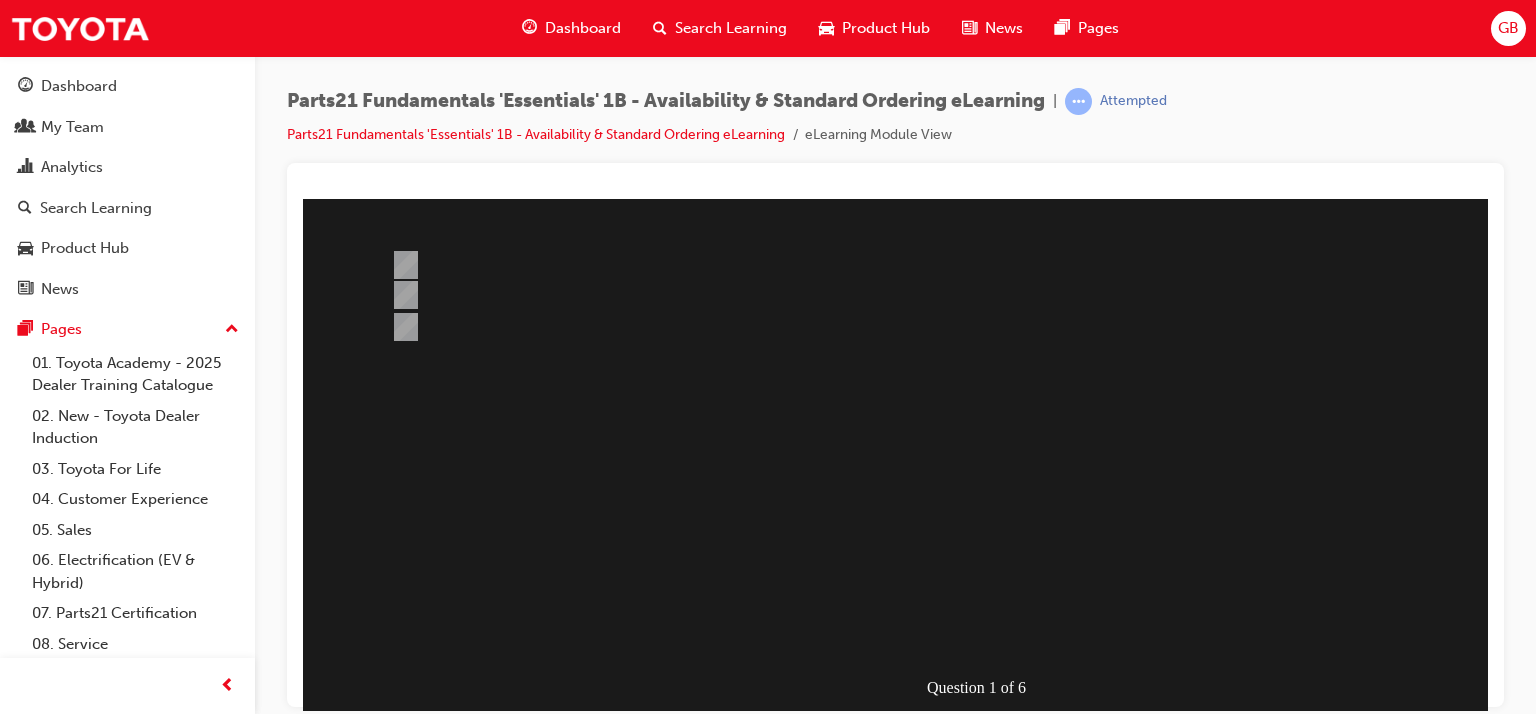 scroll, scrollTop: 253, scrollLeft: 0, axis: vertical 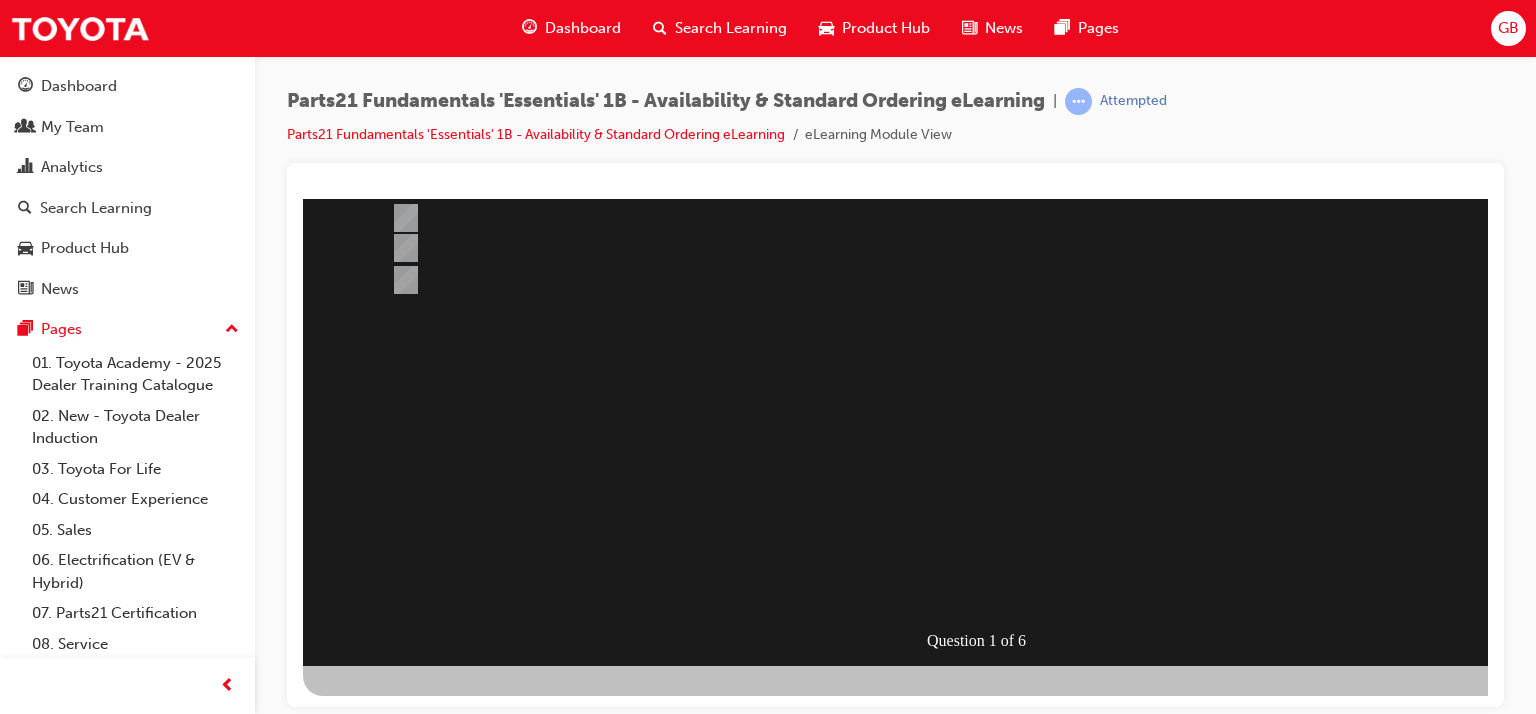 click at bounding box center [375, 1038] 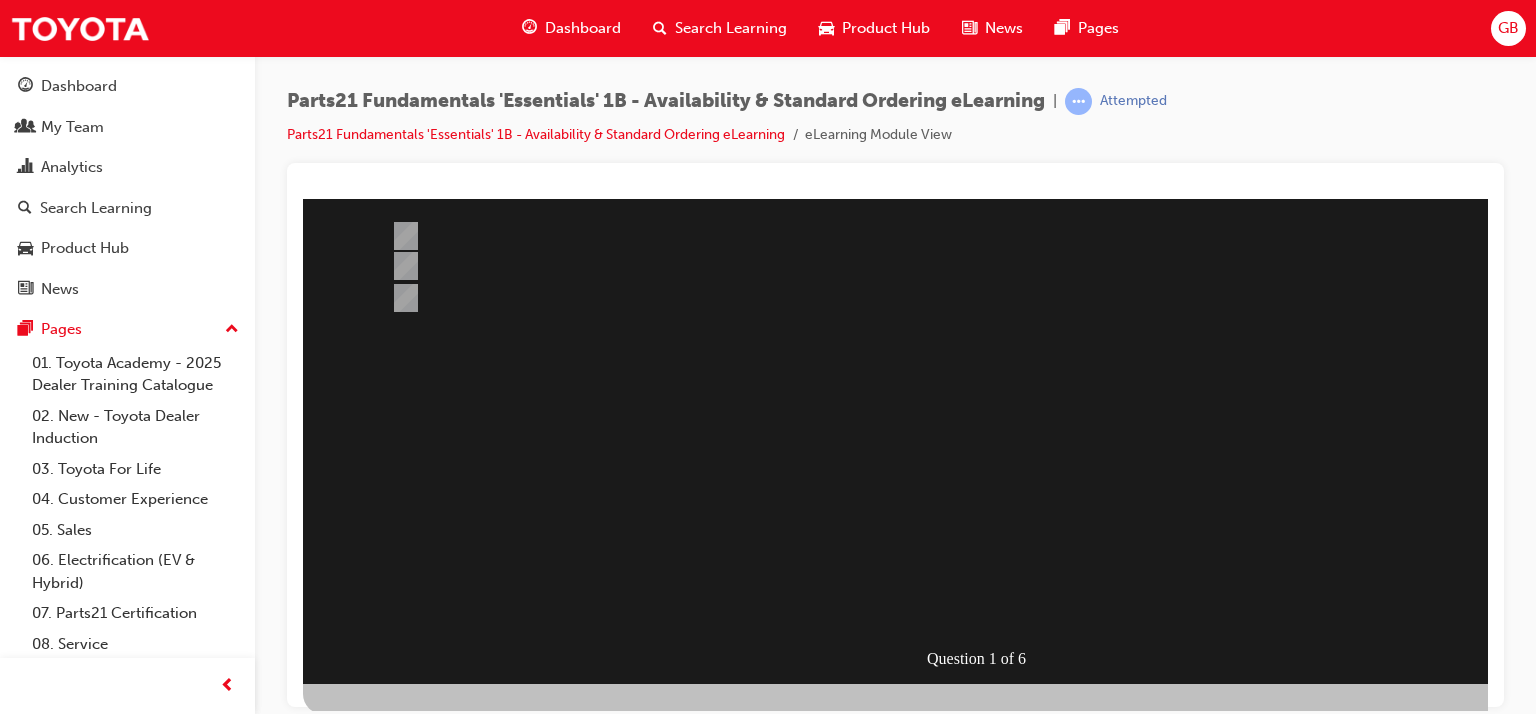scroll, scrollTop: 253, scrollLeft: 0, axis: vertical 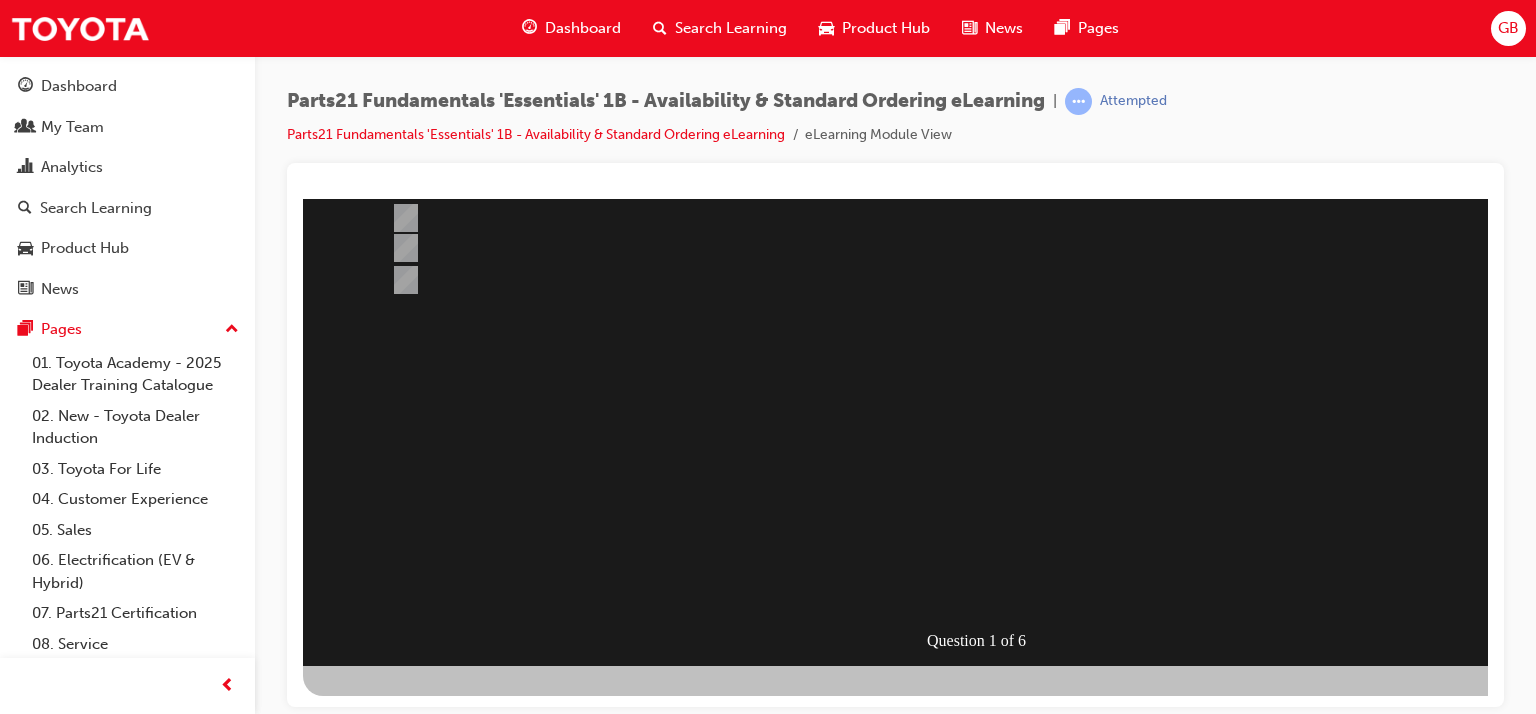 click at bounding box center [983, 305] 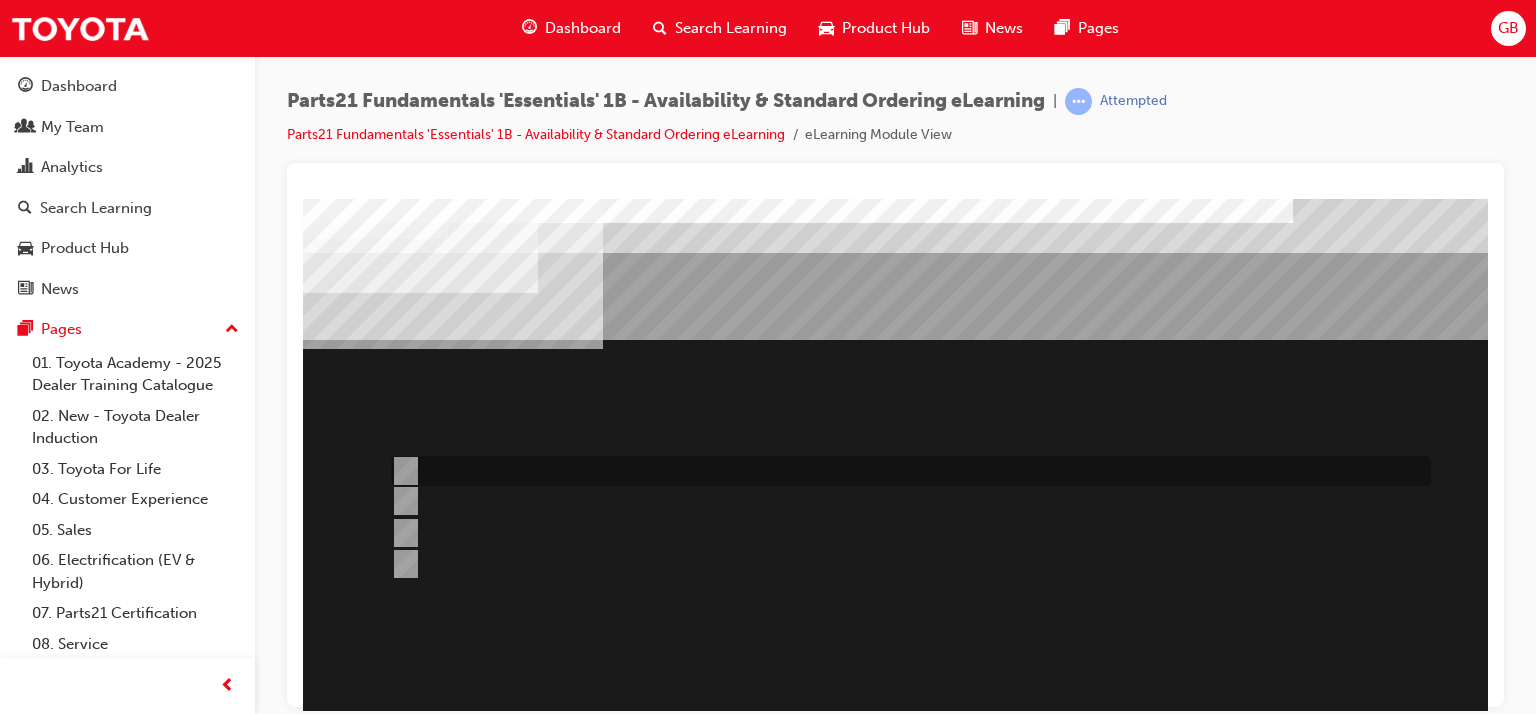 click at bounding box center [402, 471] 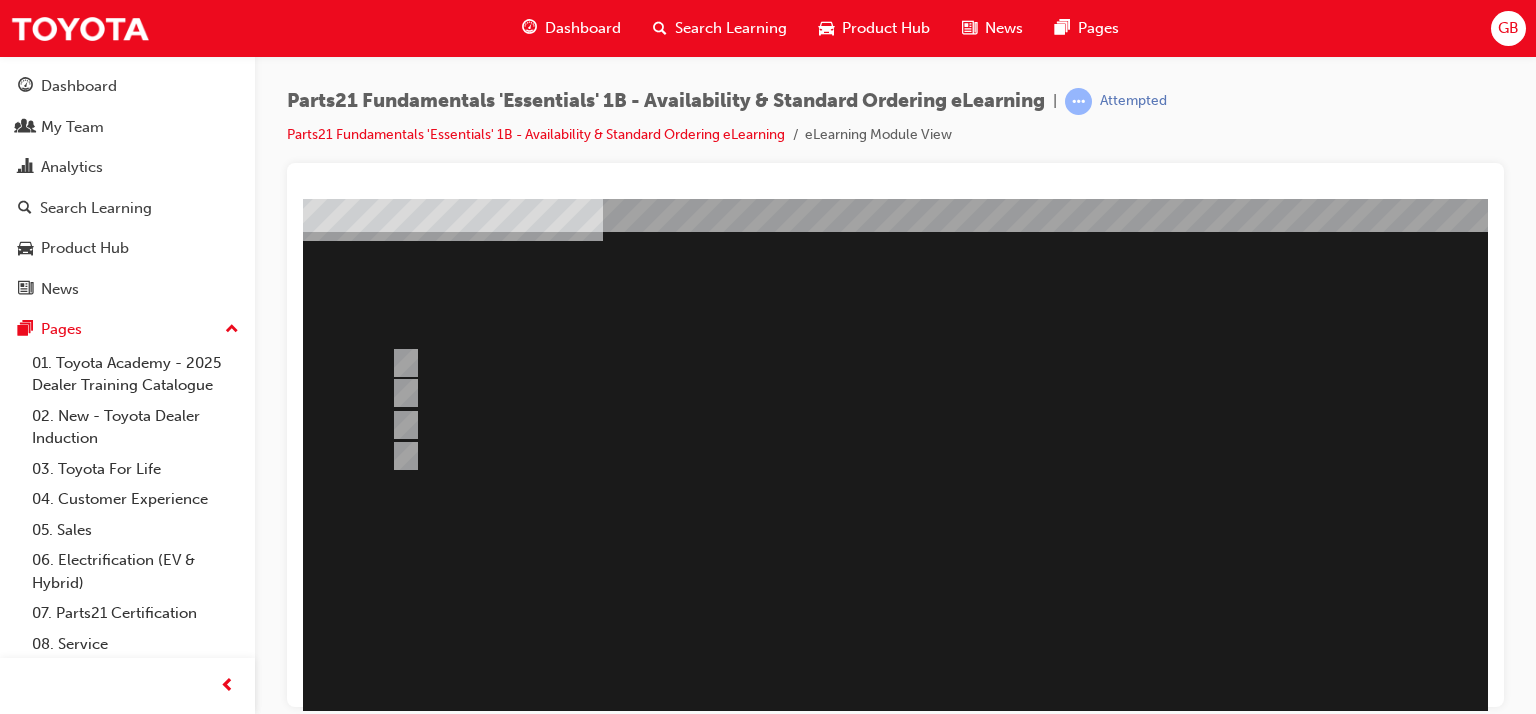 scroll, scrollTop: 253, scrollLeft: 0, axis: vertical 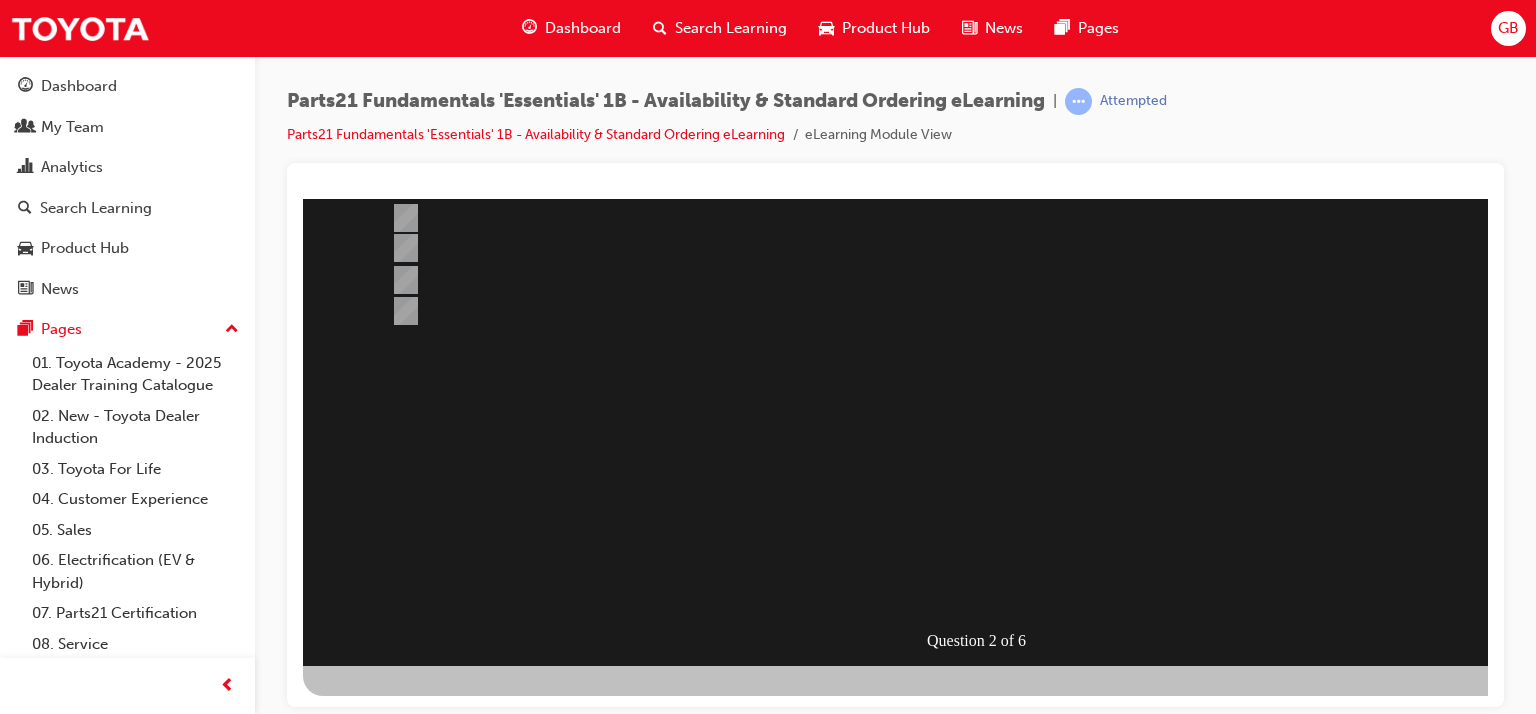 click at bounding box center (375, 1060) 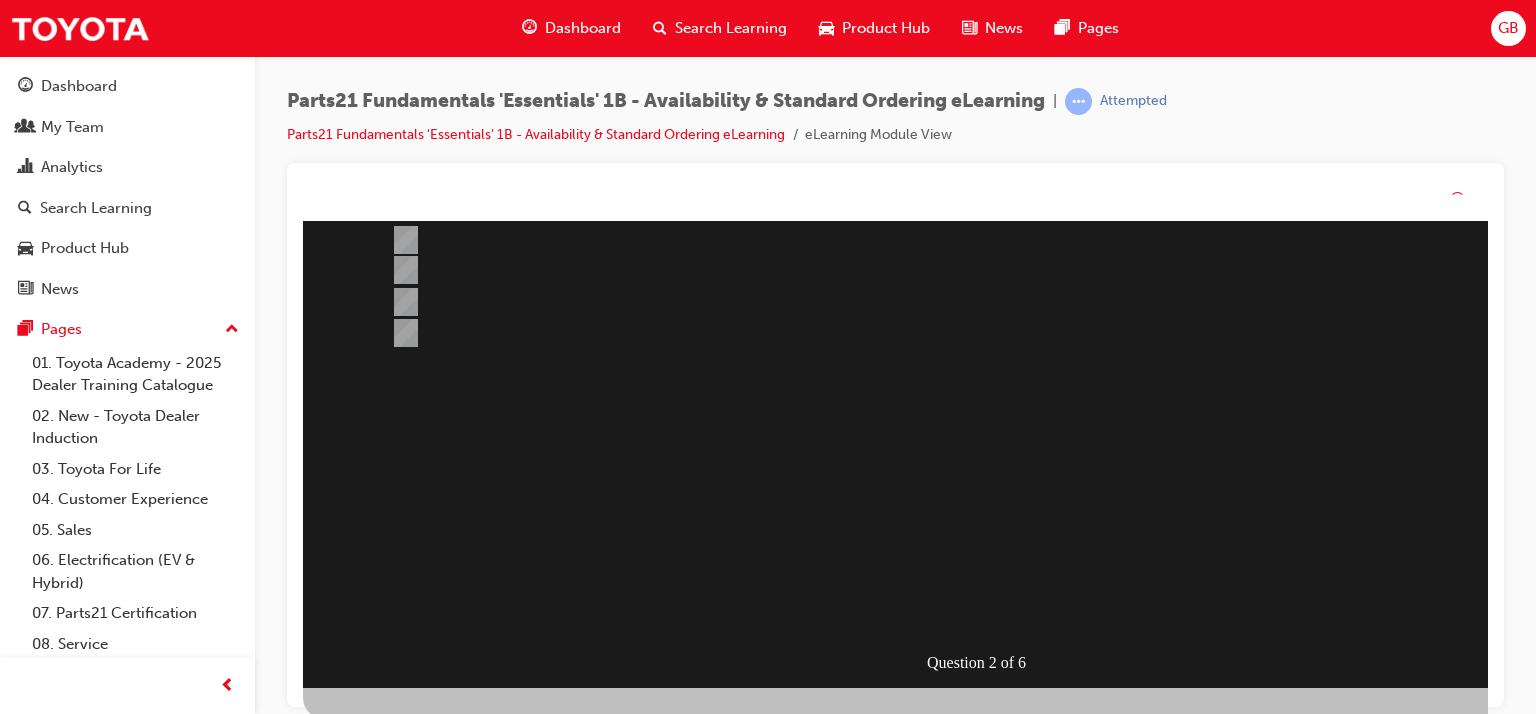 scroll, scrollTop: 0, scrollLeft: 0, axis: both 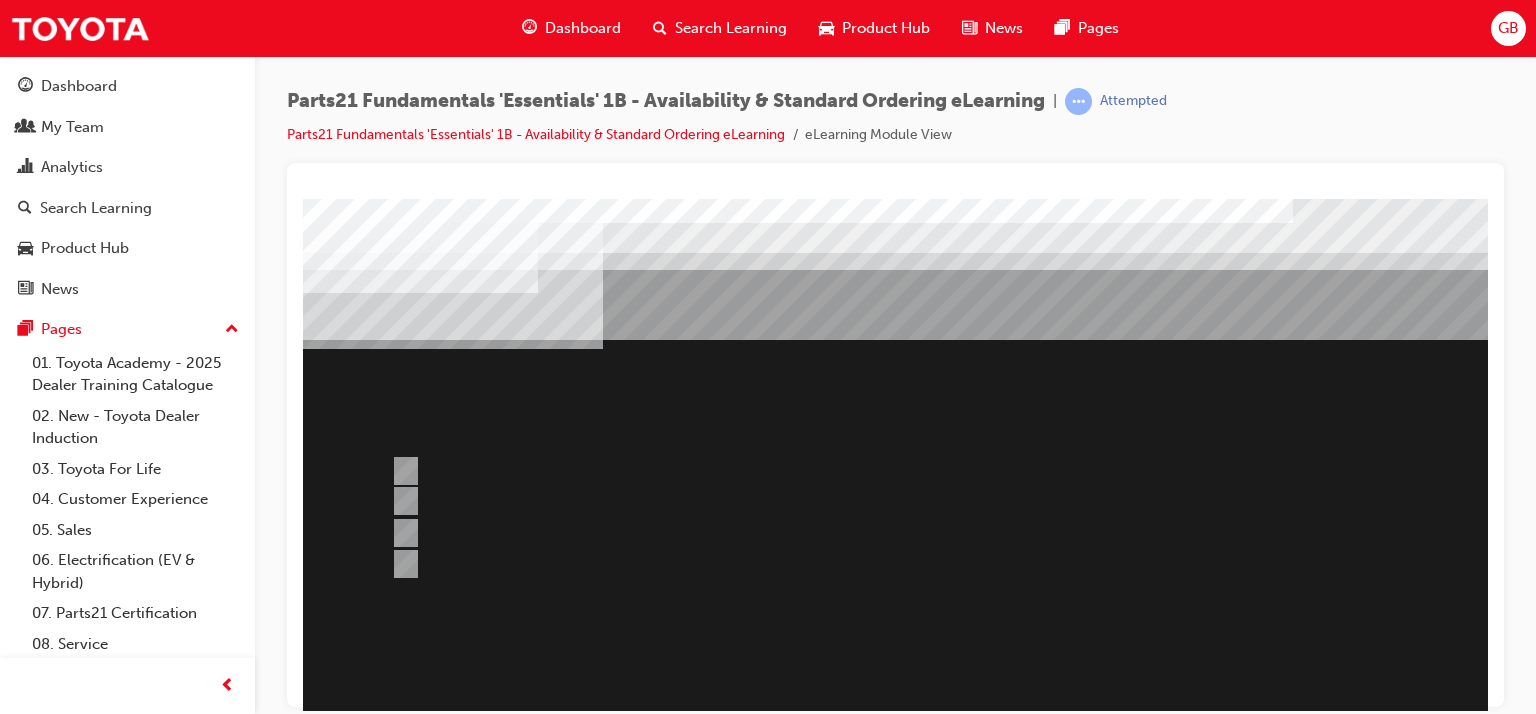 click at bounding box center [983, 558] 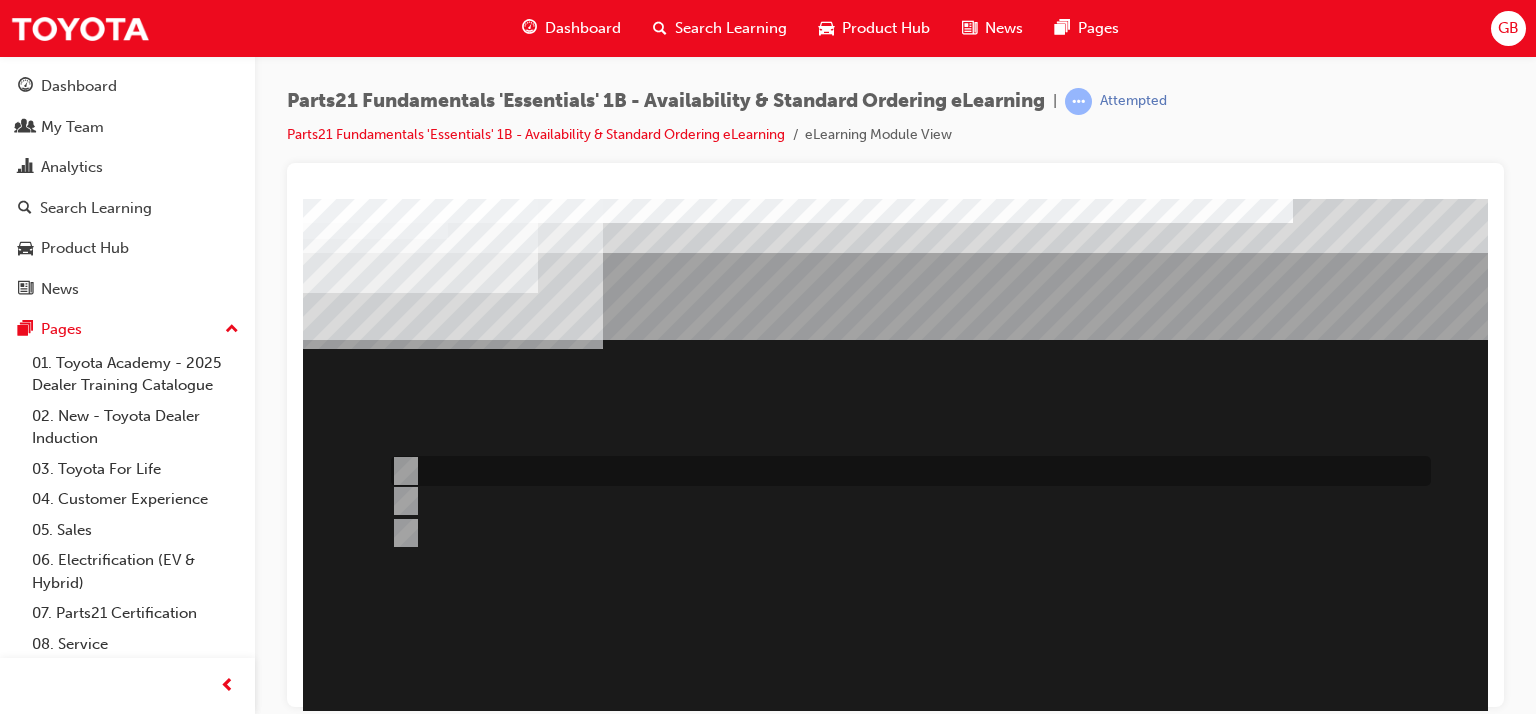 click at bounding box center [402, 471] 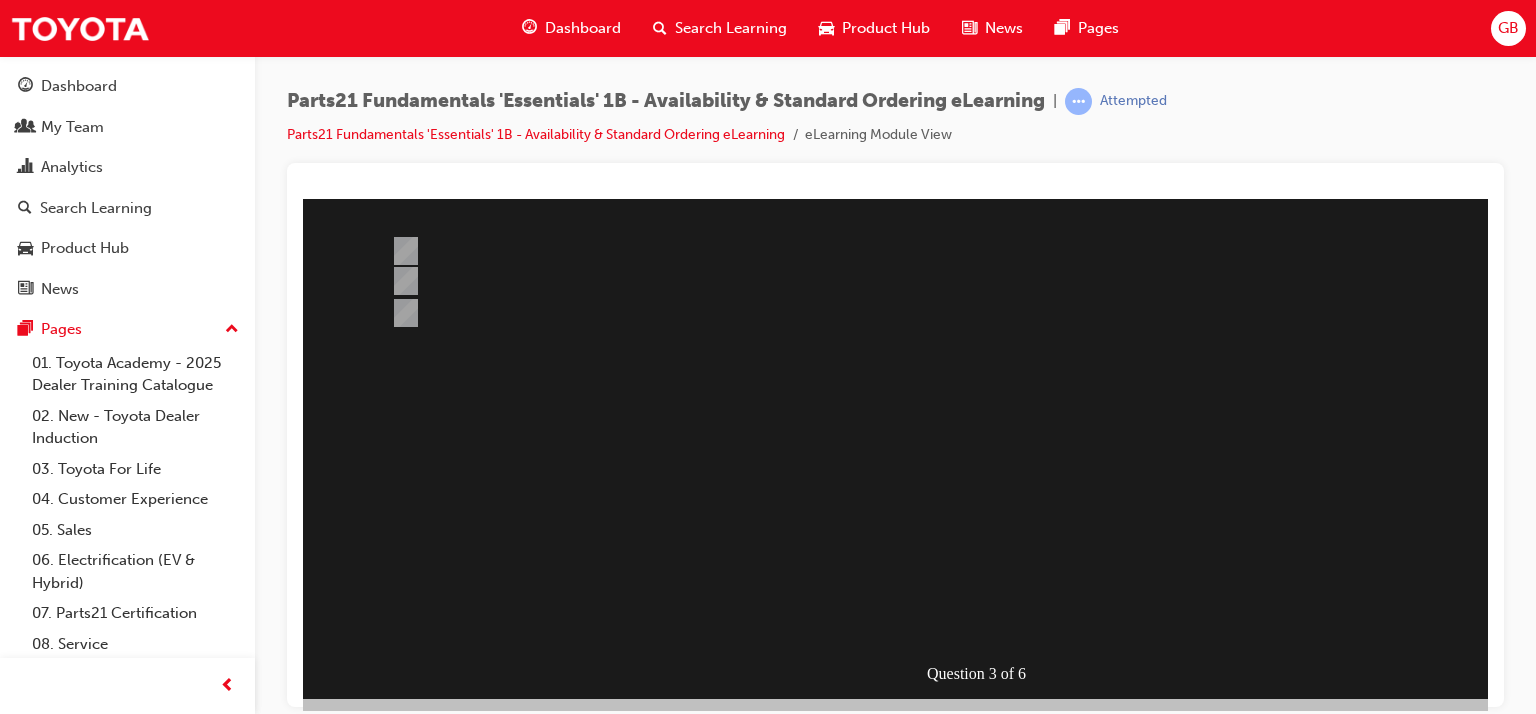 scroll, scrollTop: 253, scrollLeft: 0, axis: vertical 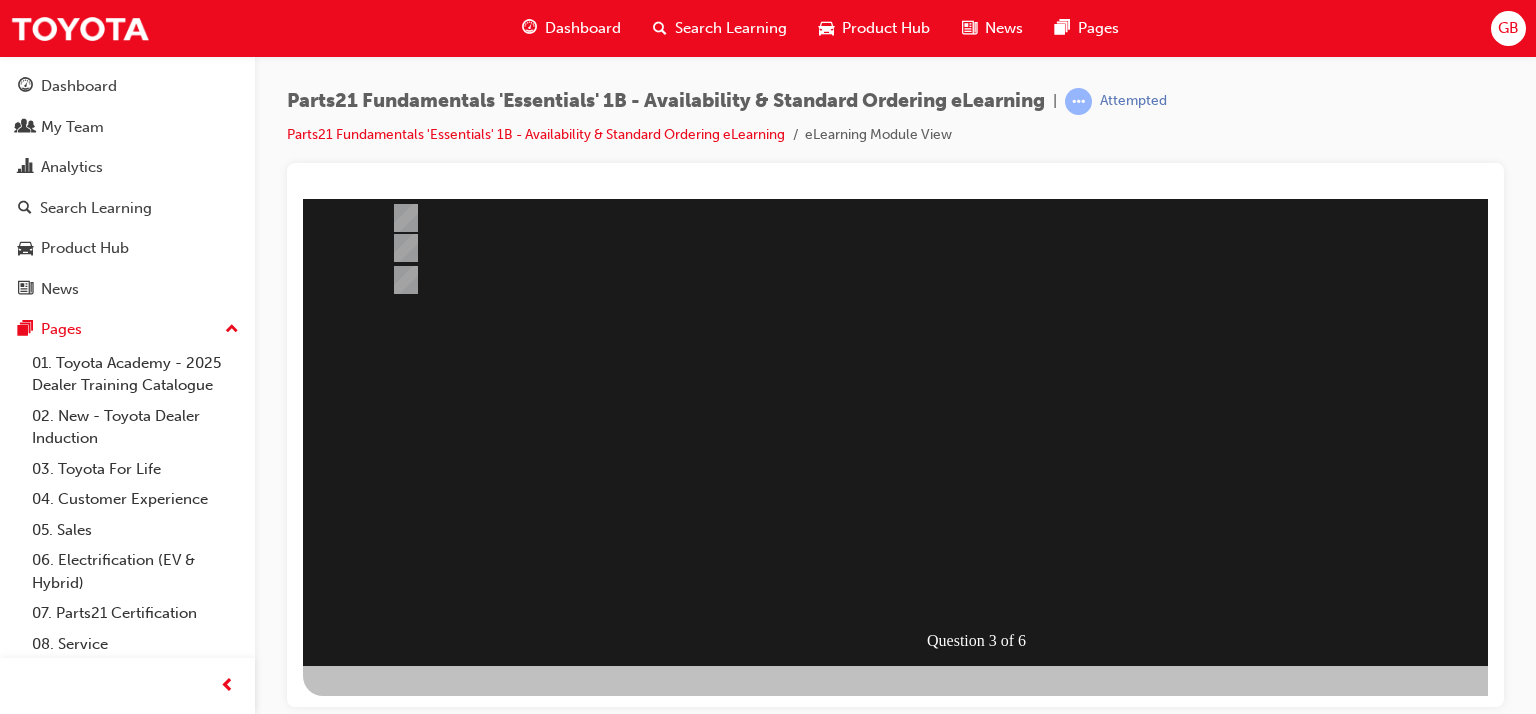 click at bounding box center (375, 1038) 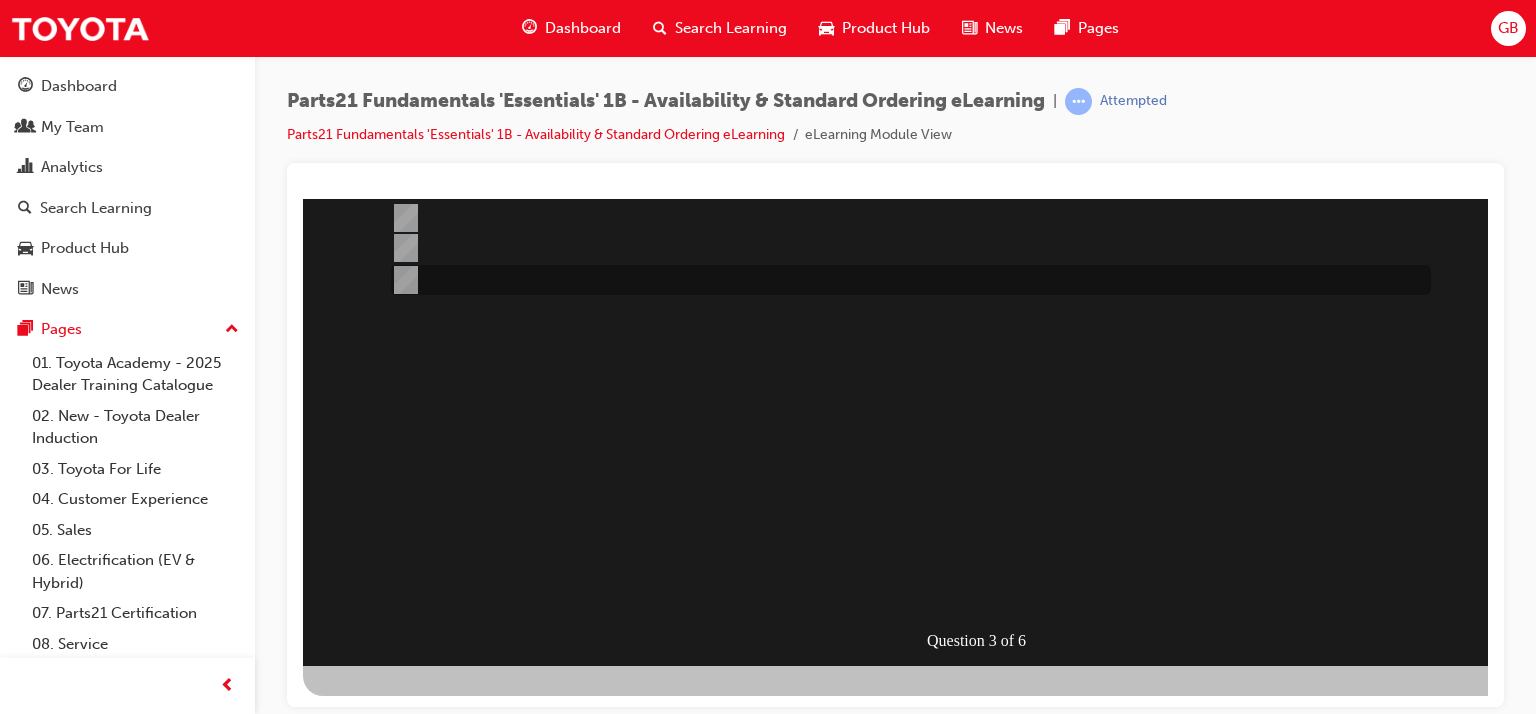click at bounding box center (402, 280) 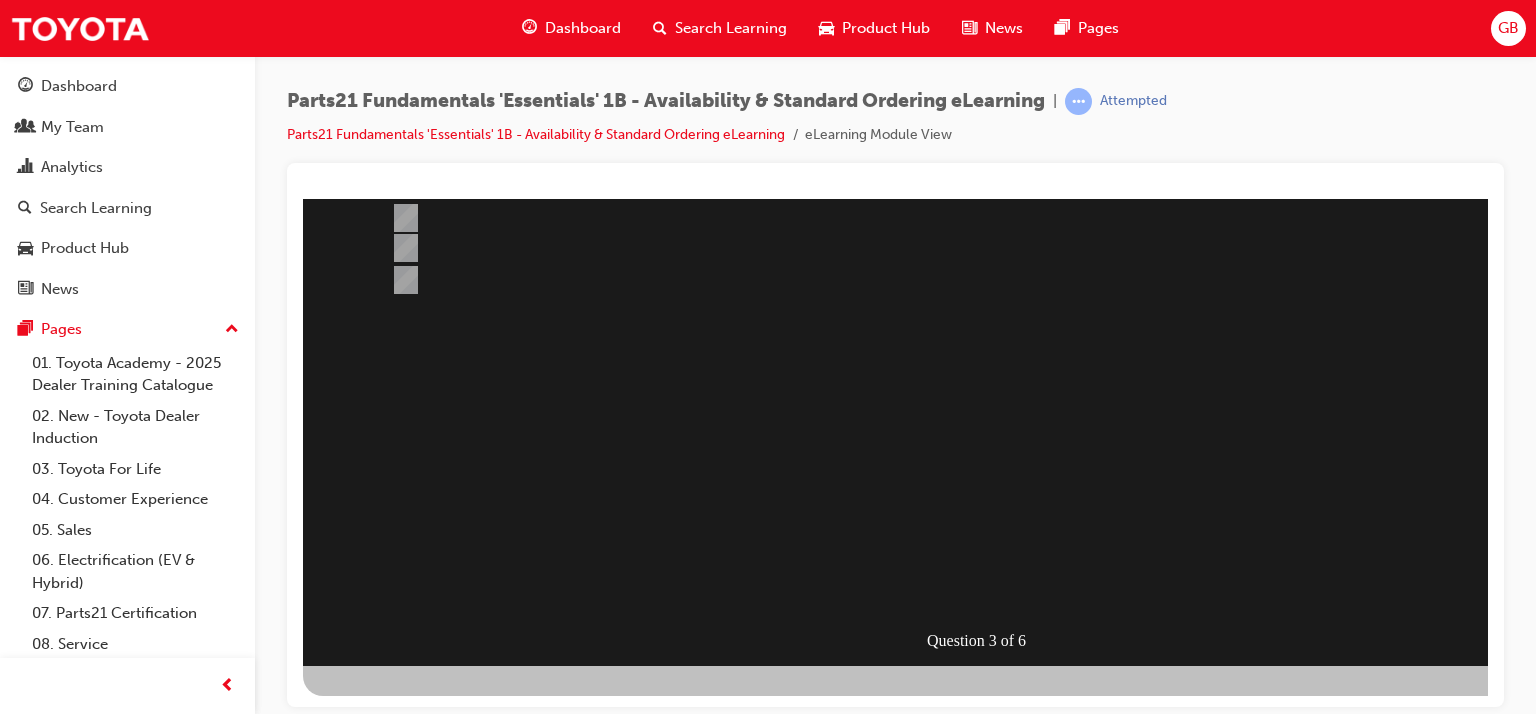 click at bounding box center (375, 1038) 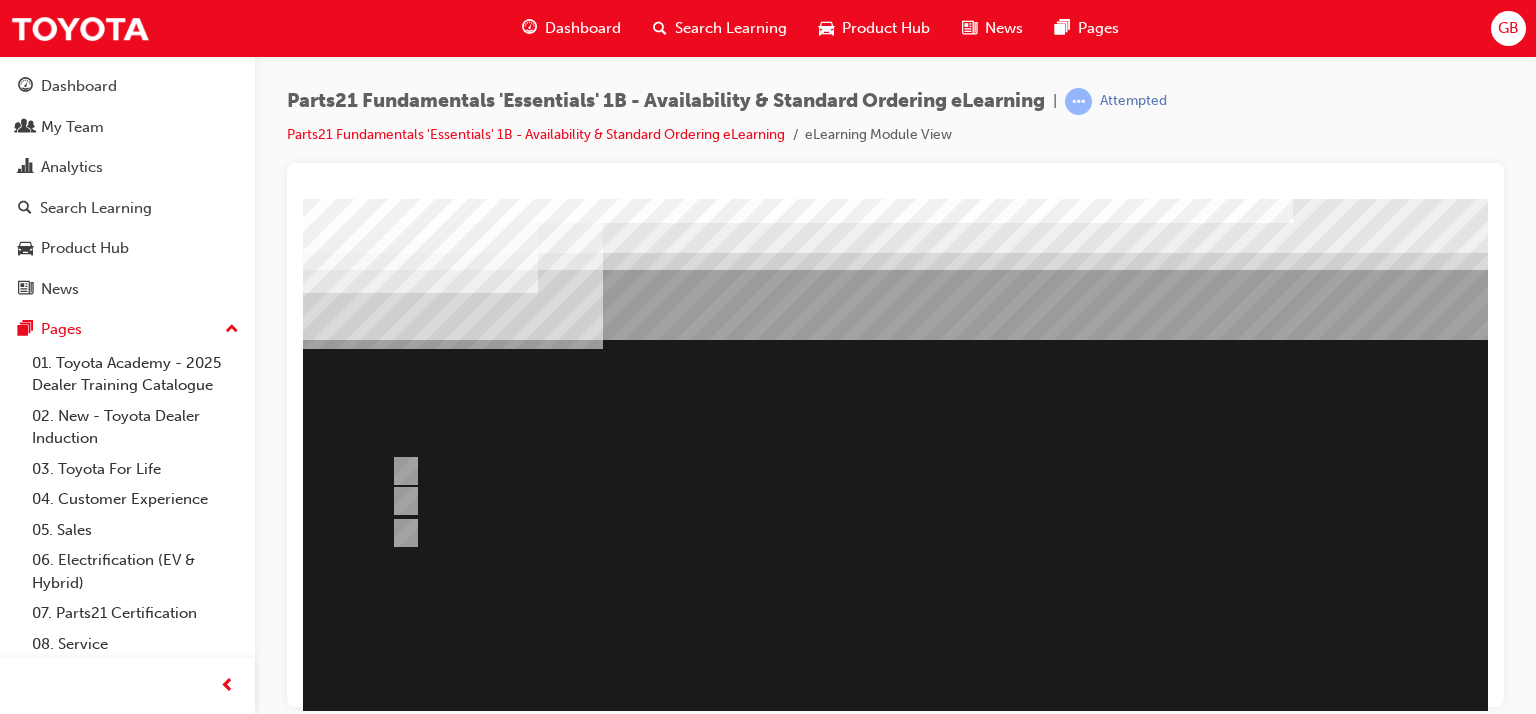 click at bounding box center [983, 558] 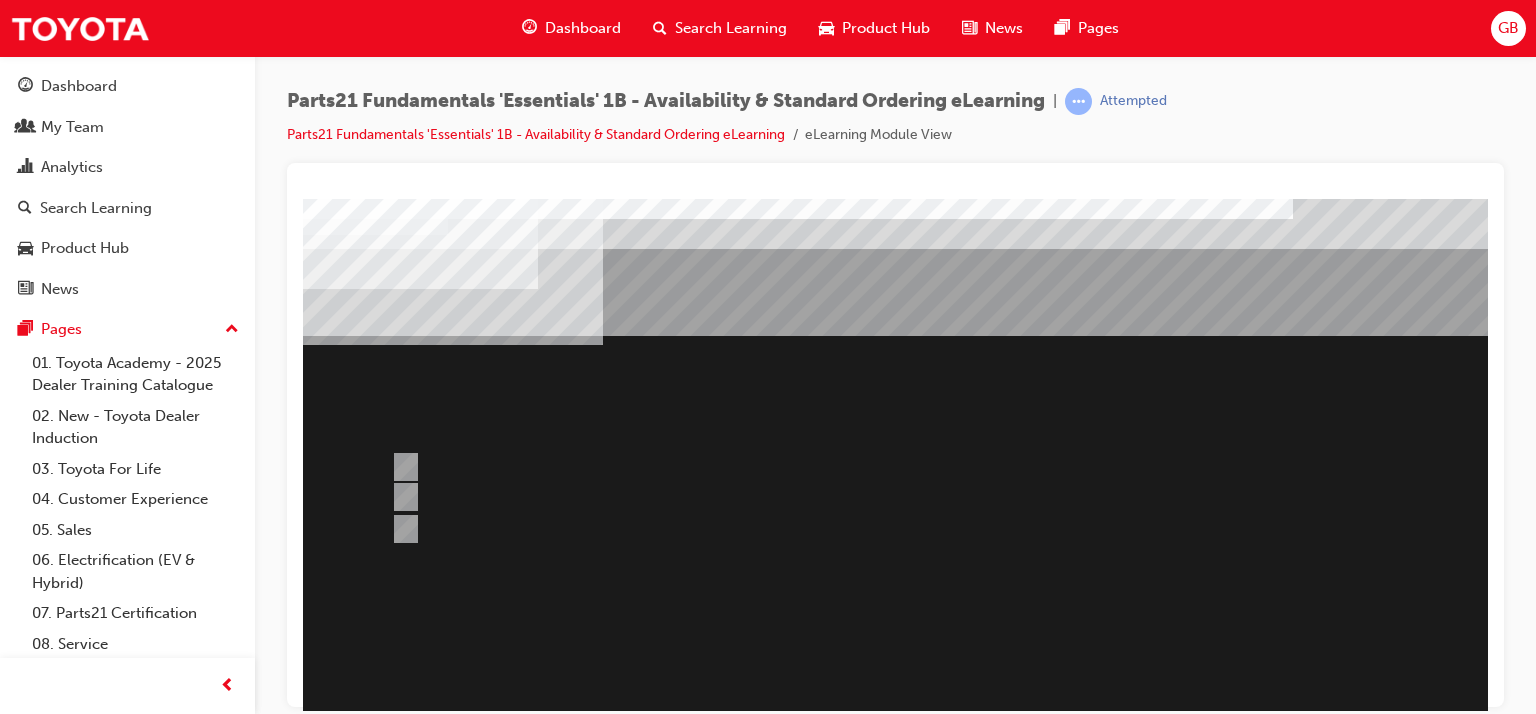 scroll, scrollTop: 0, scrollLeft: 0, axis: both 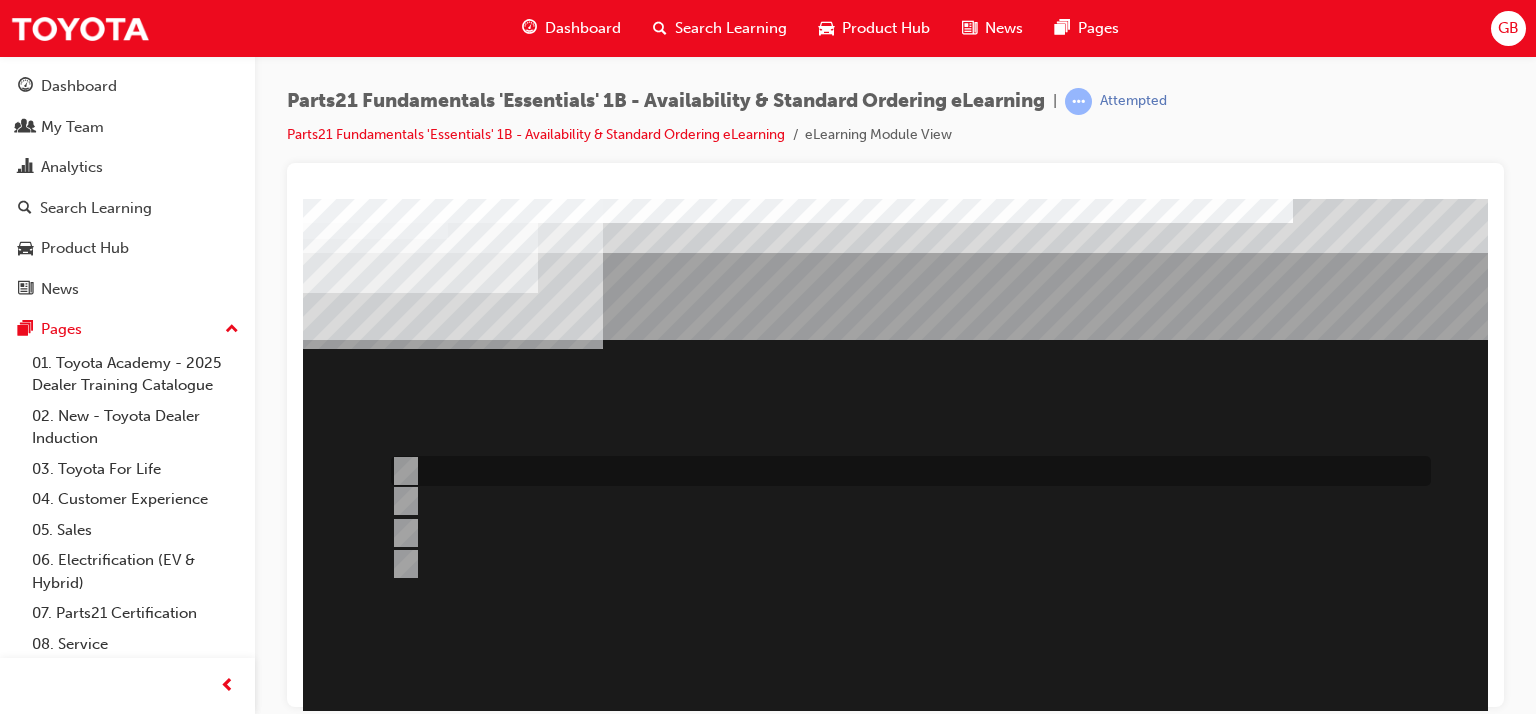 click at bounding box center [402, 471] 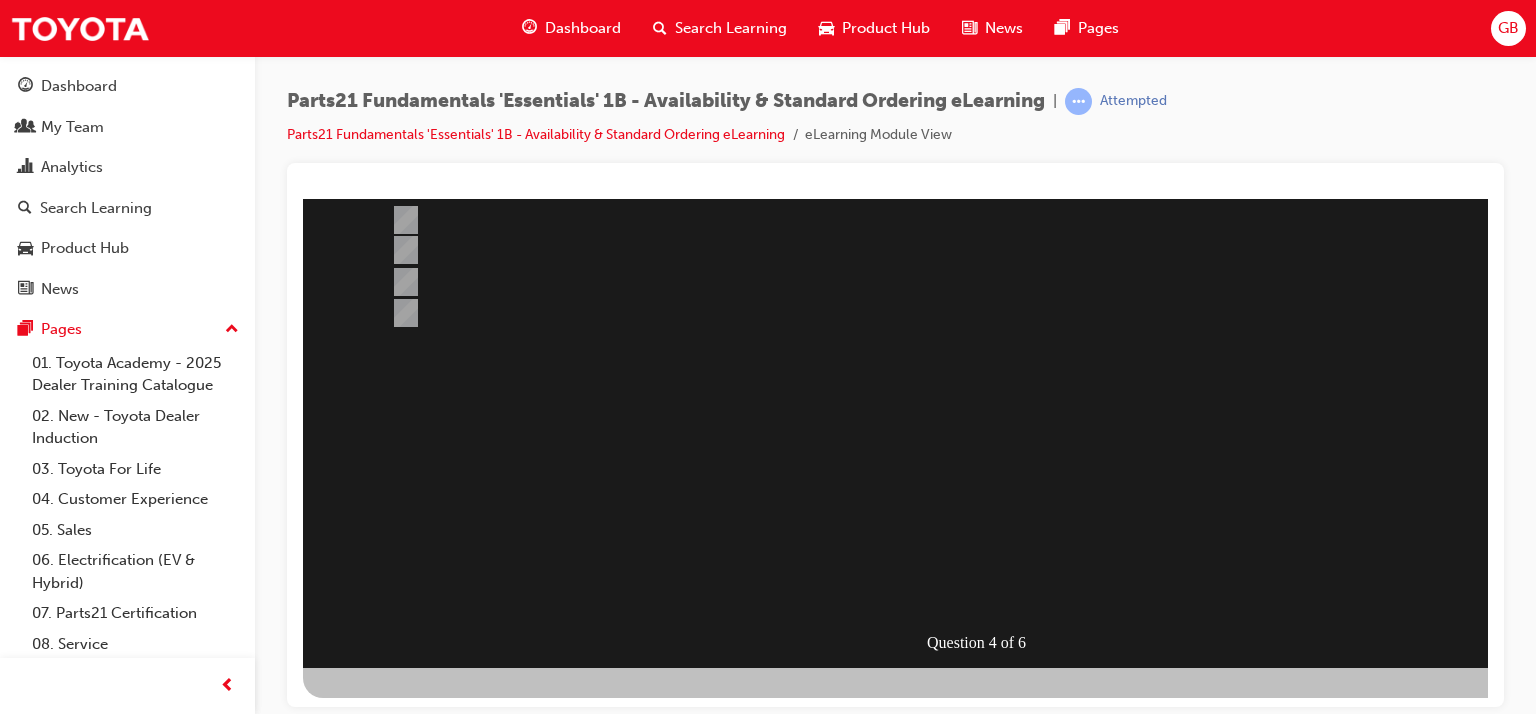 scroll, scrollTop: 253, scrollLeft: 0, axis: vertical 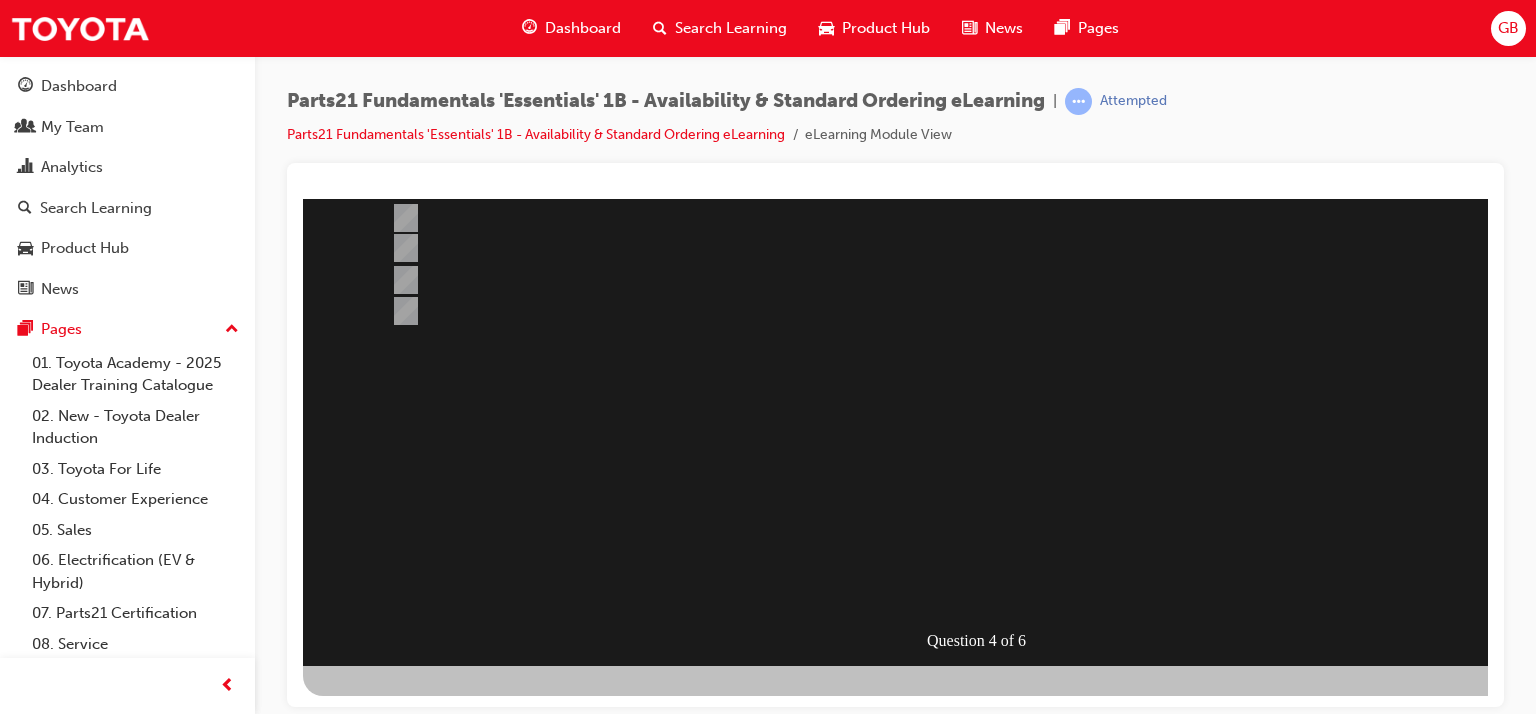 click at bounding box center (375, 1060) 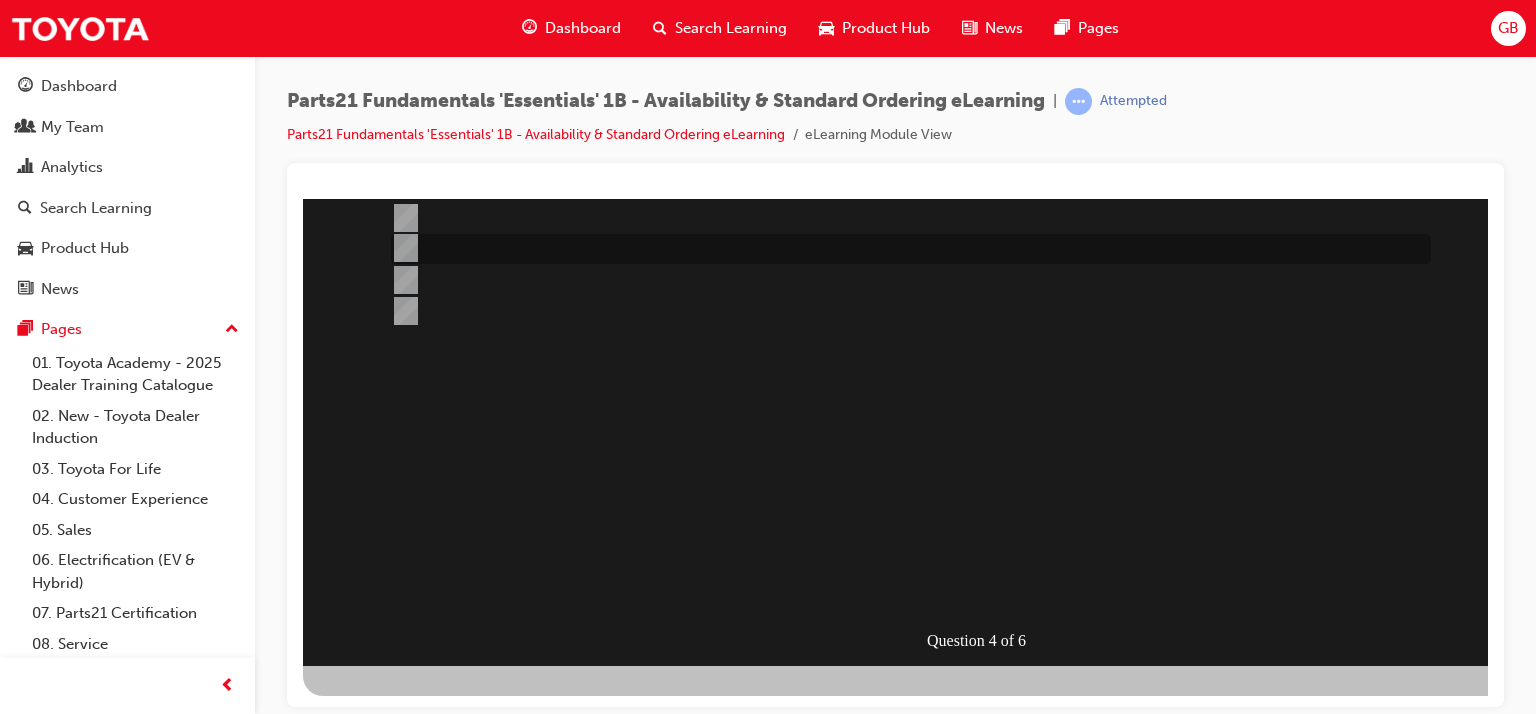 click at bounding box center [402, 248] 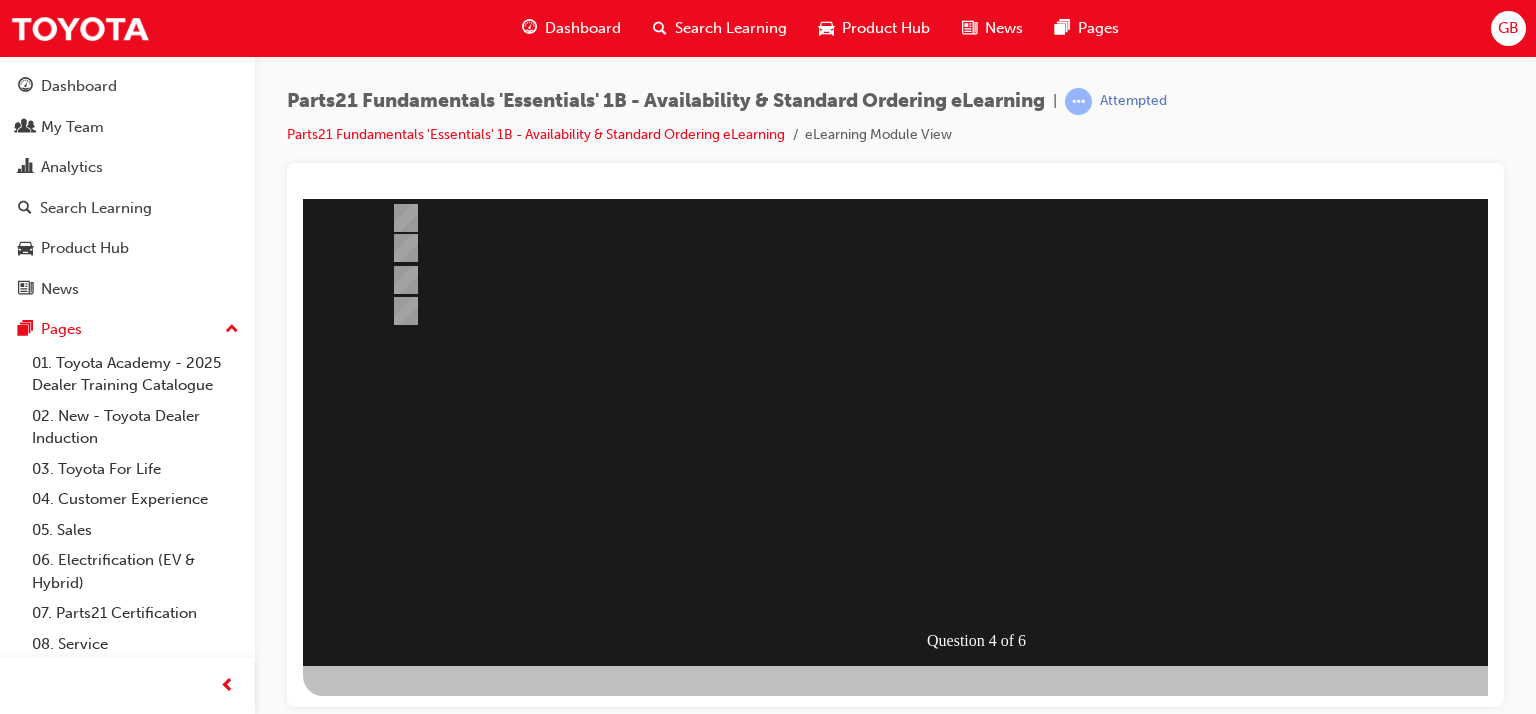 click at bounding box center (375, 1060) 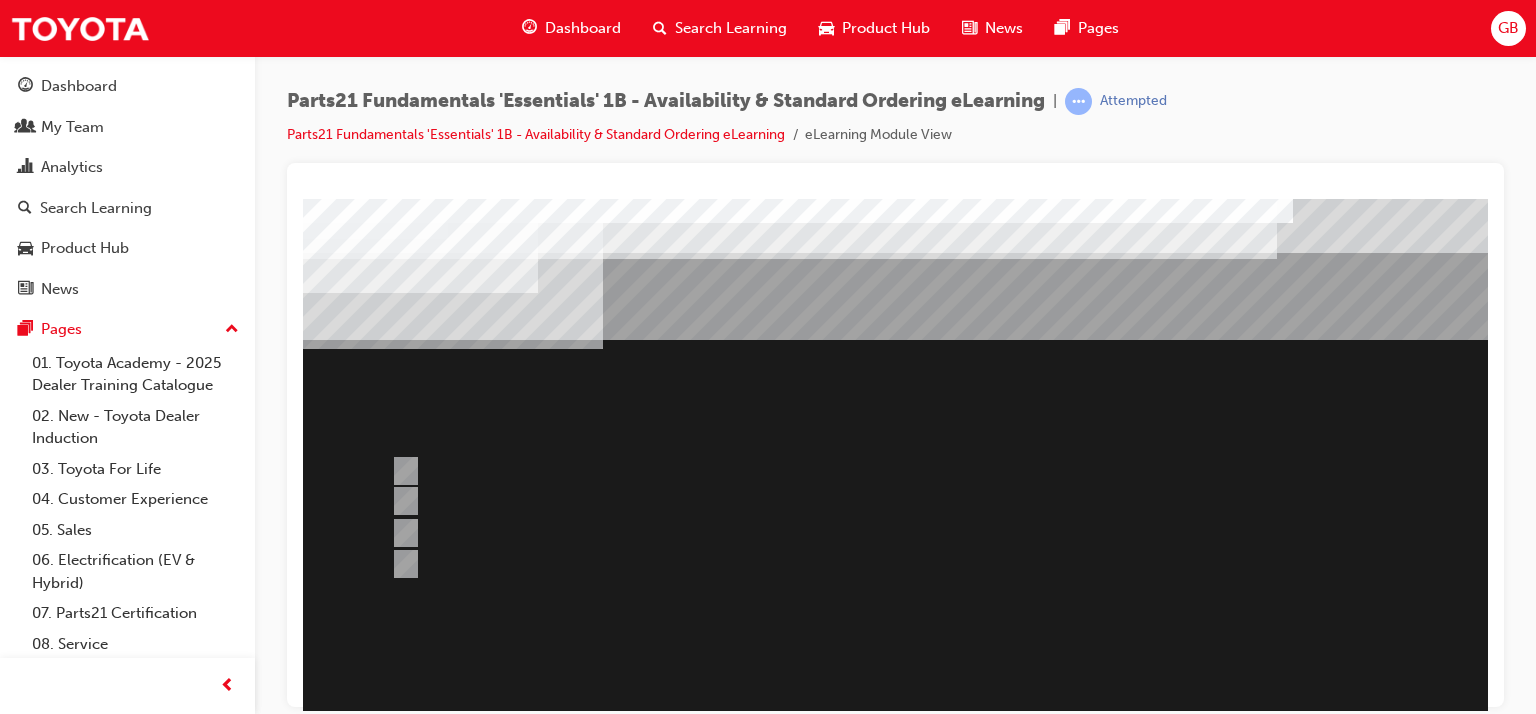 click at bounding box center (983, 558) 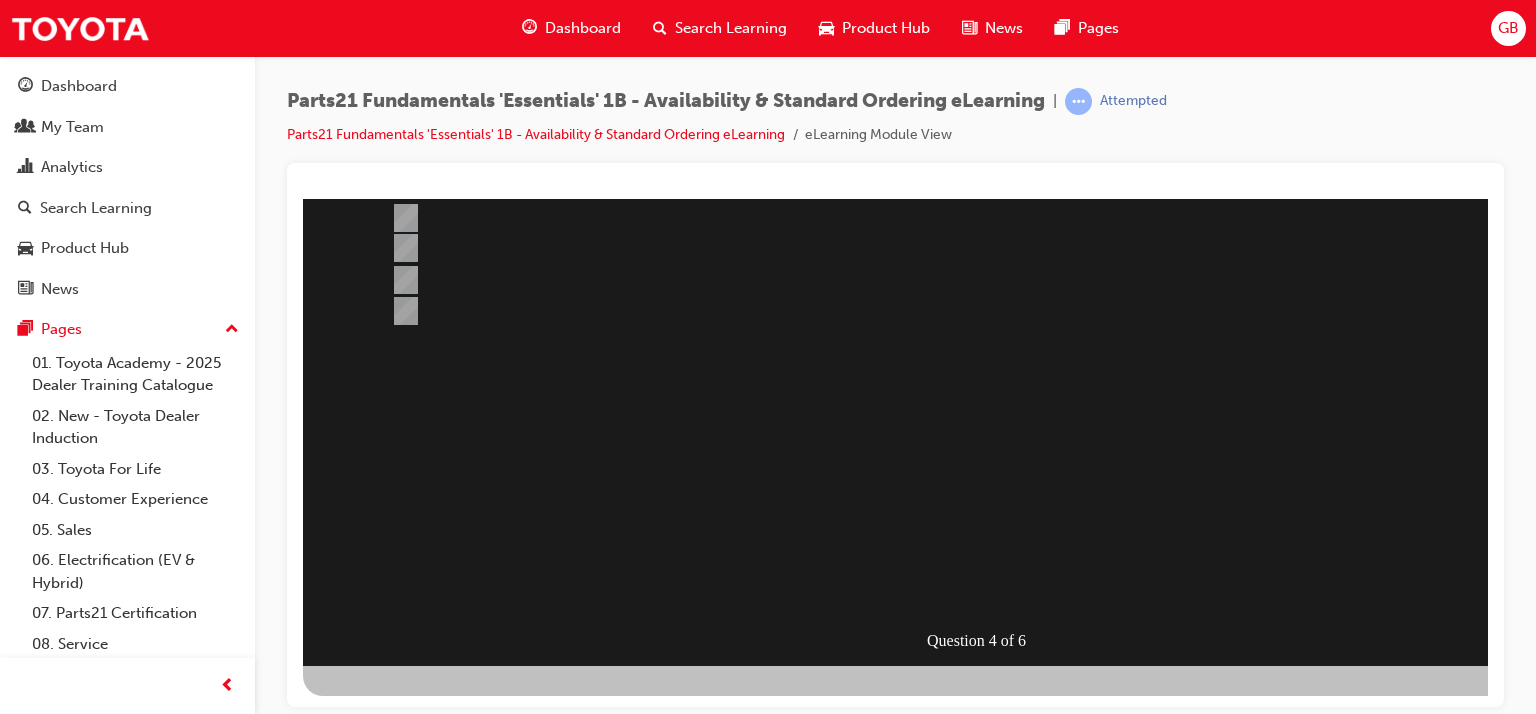 scroll, scrollTop: 0, scrollLeft: 0, axis: both 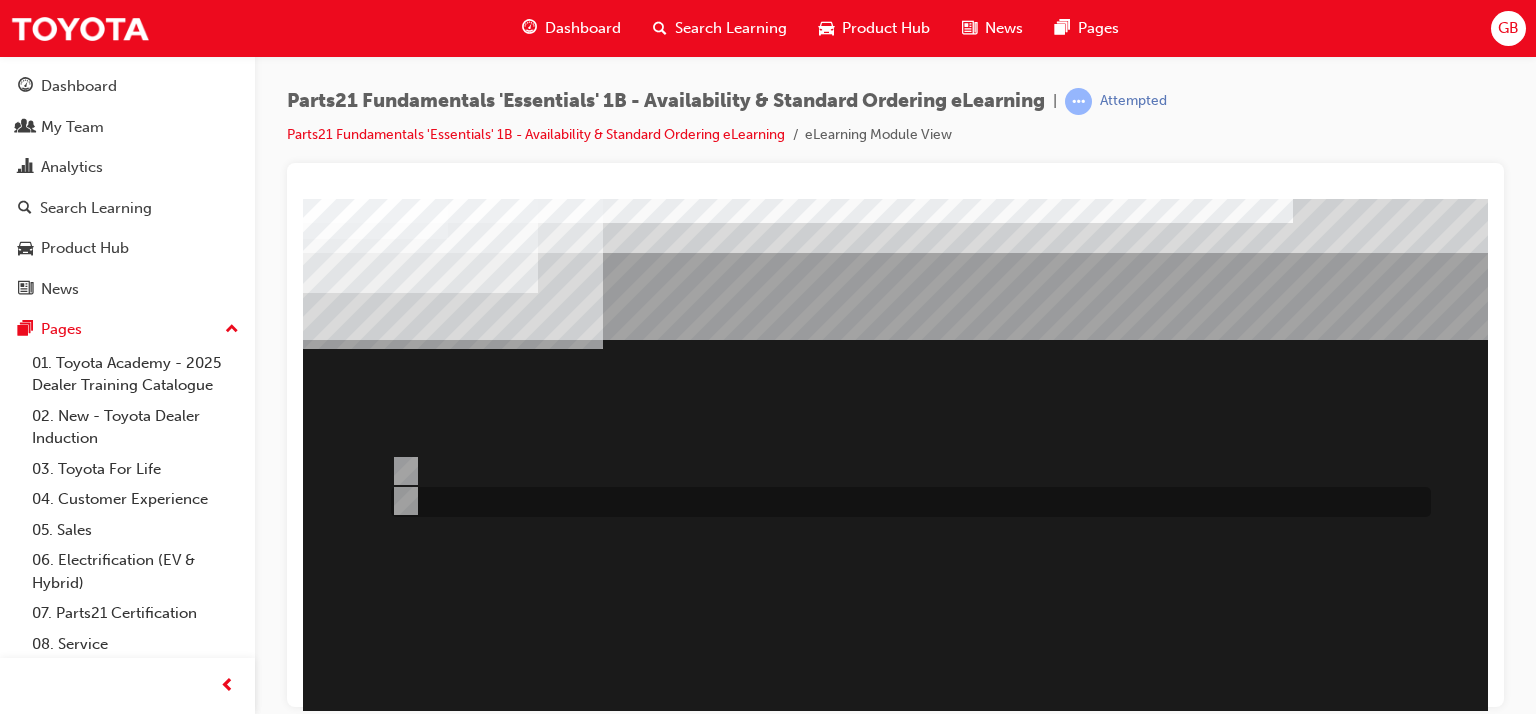 click at bounding box center [402, 501] 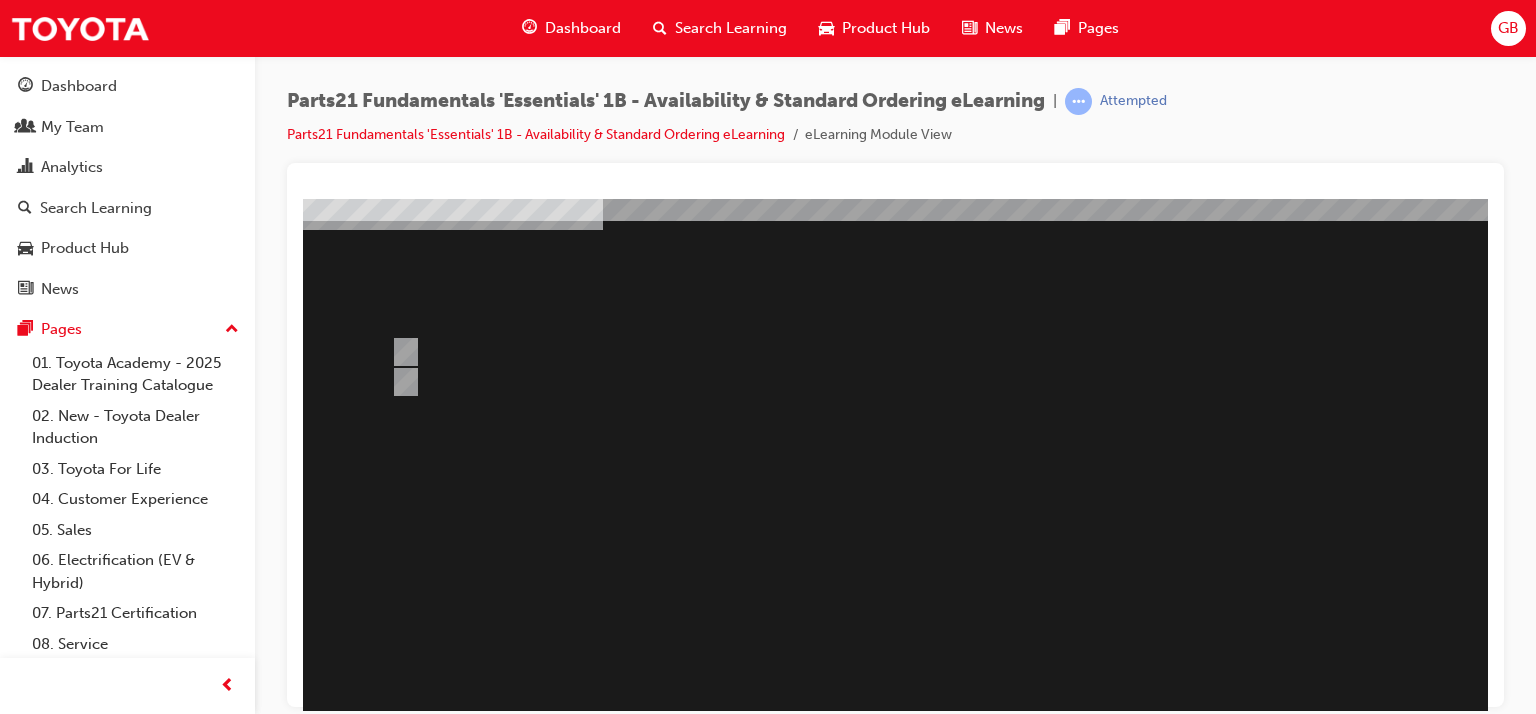 scroll, scrollTop: 153, scrollLeft: 0, axis: vertical 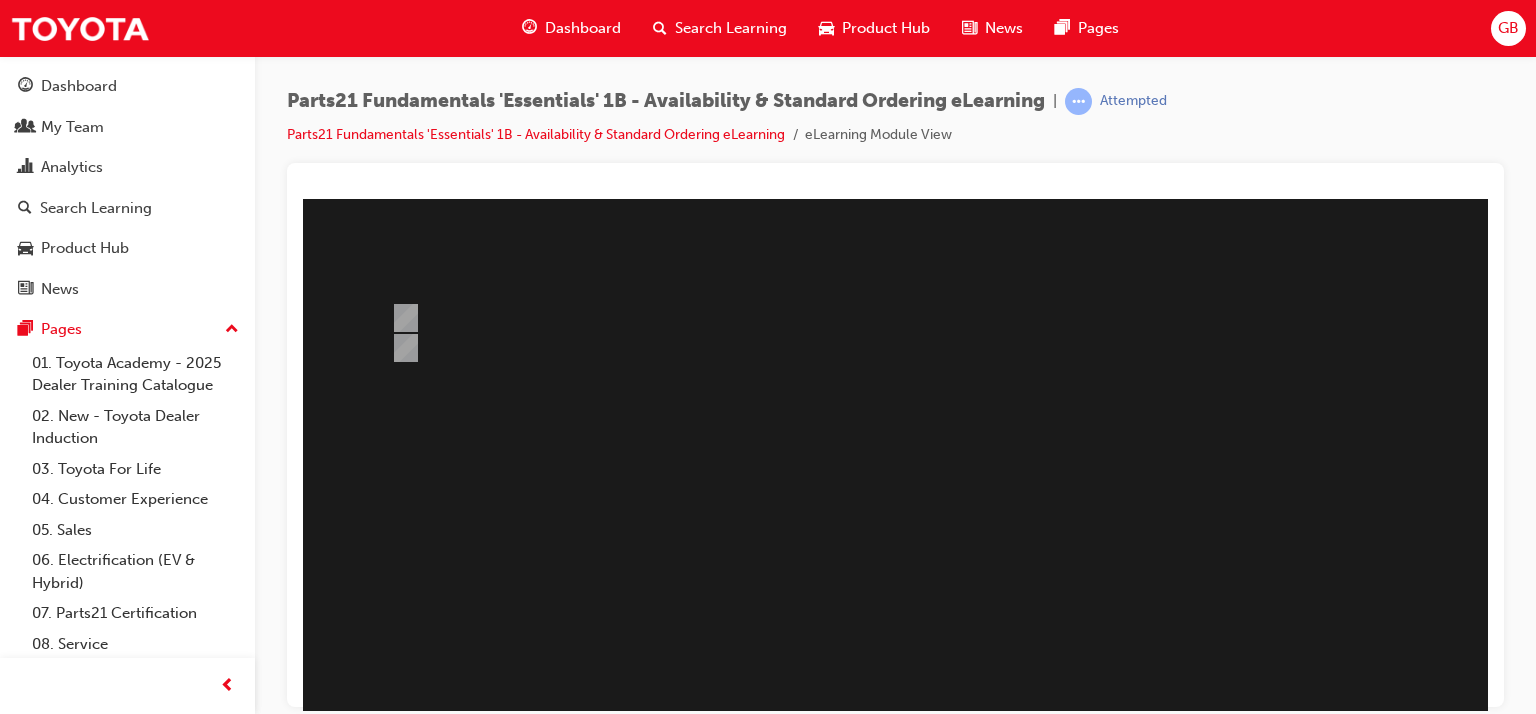 click at bounding box center [375, 1116] 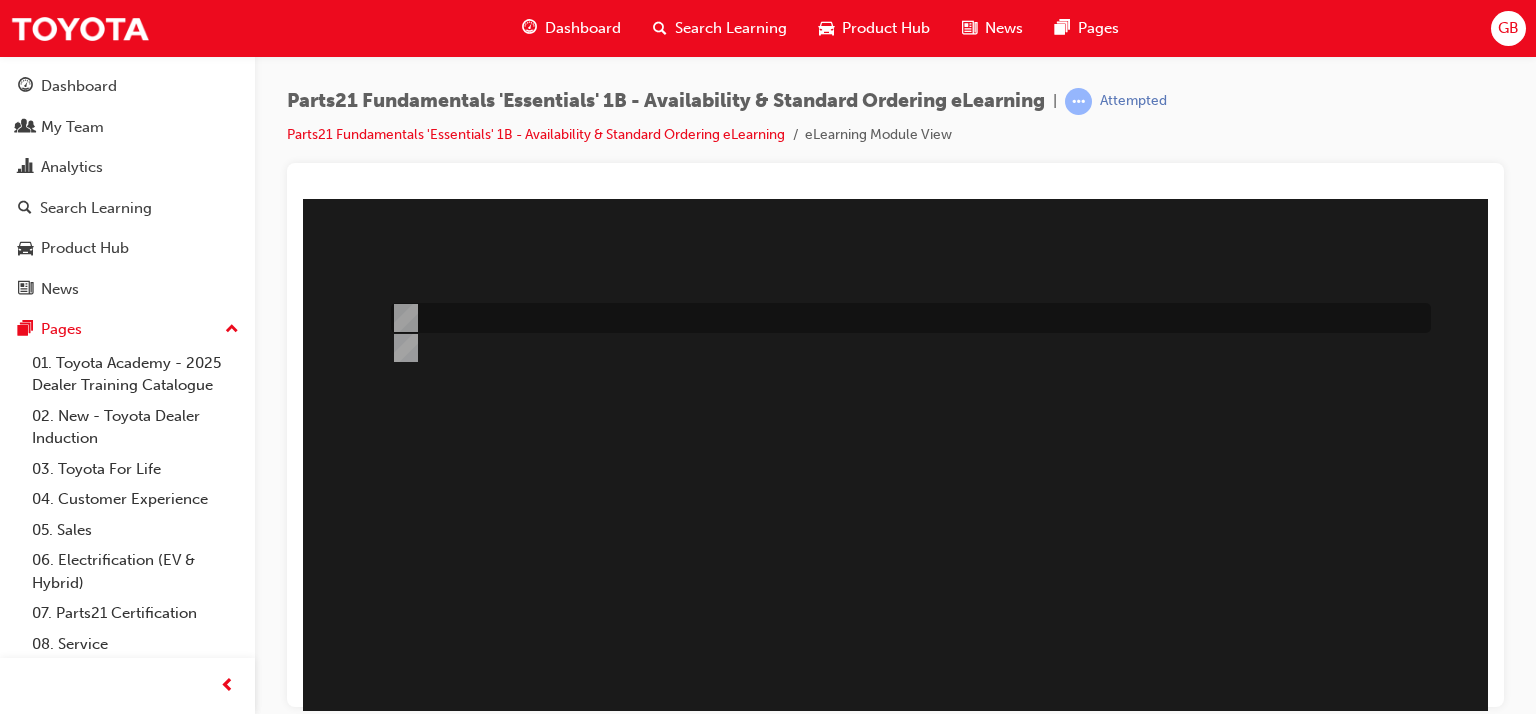 click at bounding box center [402, 318] 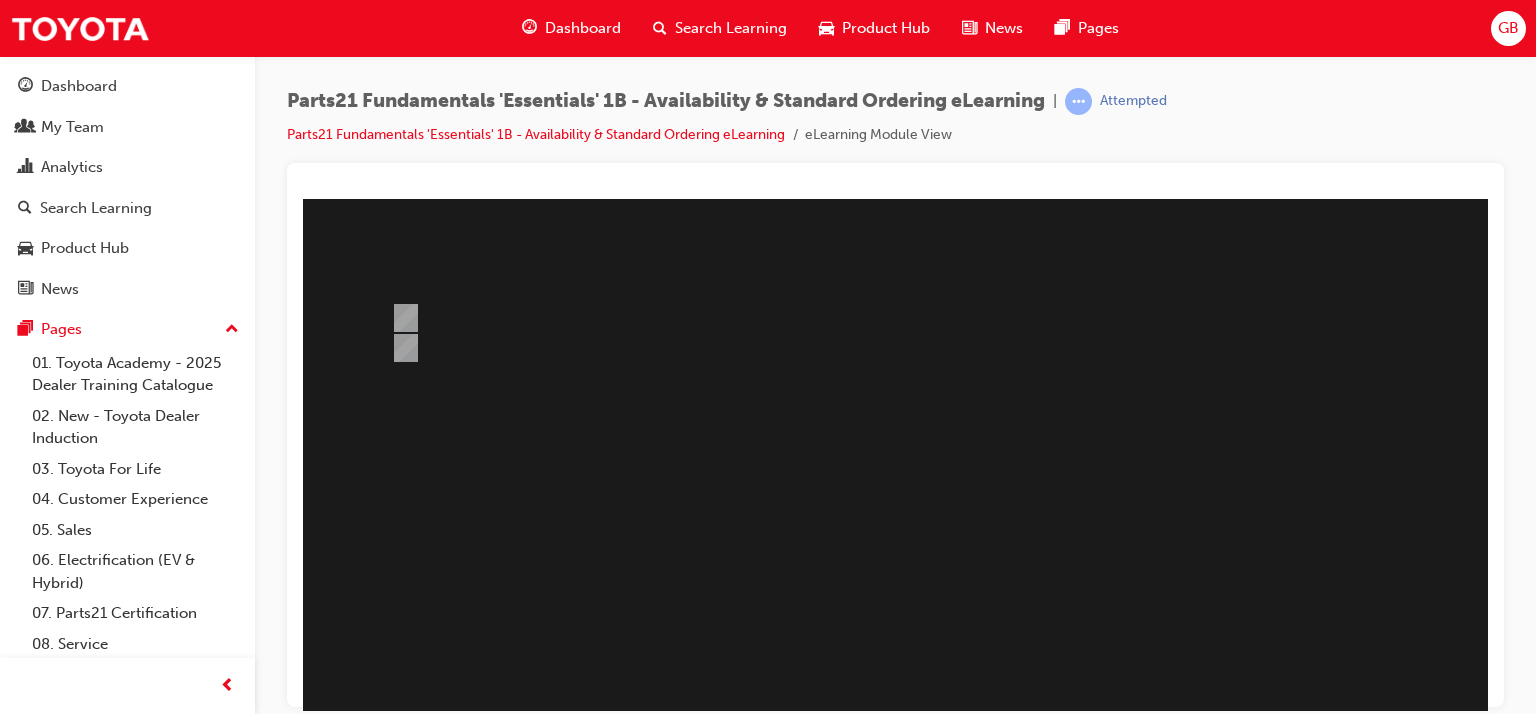 click at bounding box center [375, 1116] 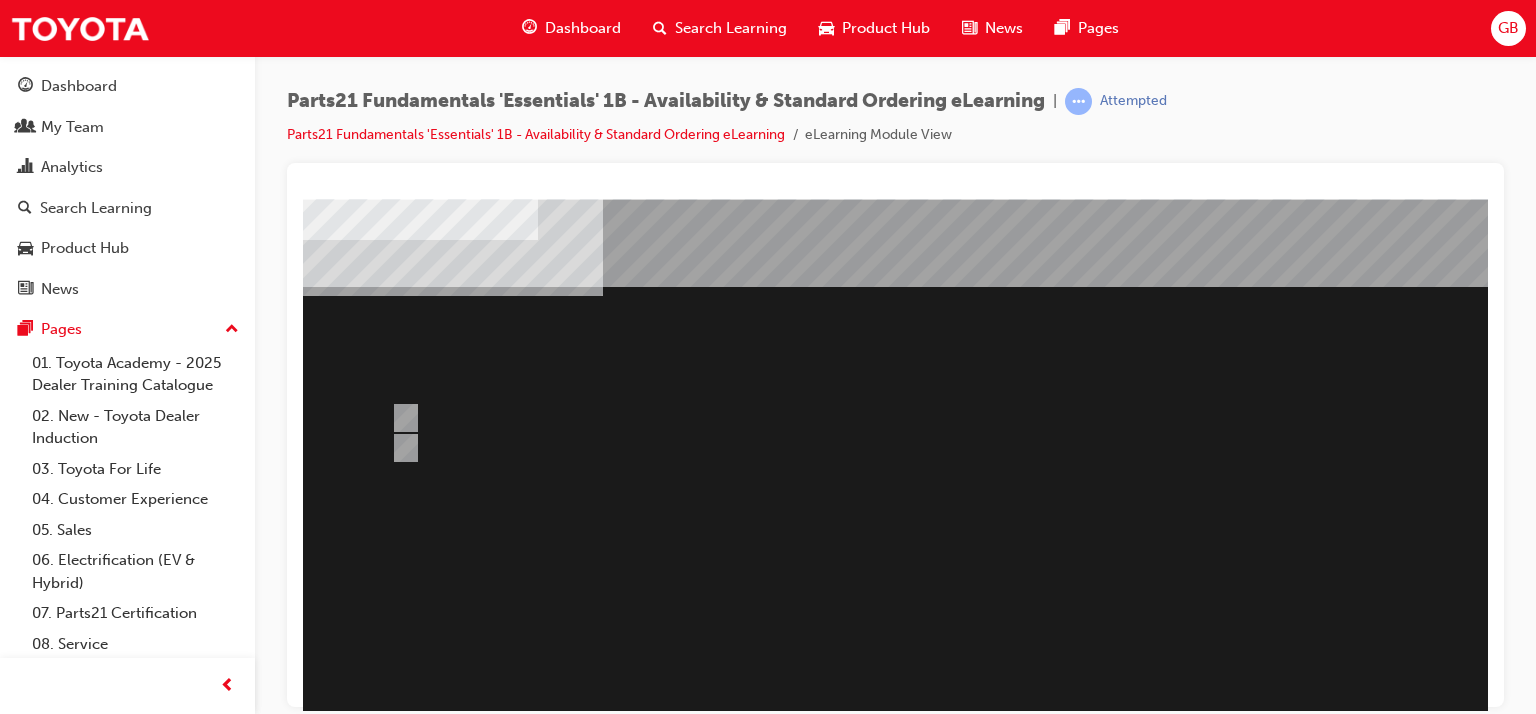 scroll, scrollTop: 0, scrollLeft: 0, axis: both 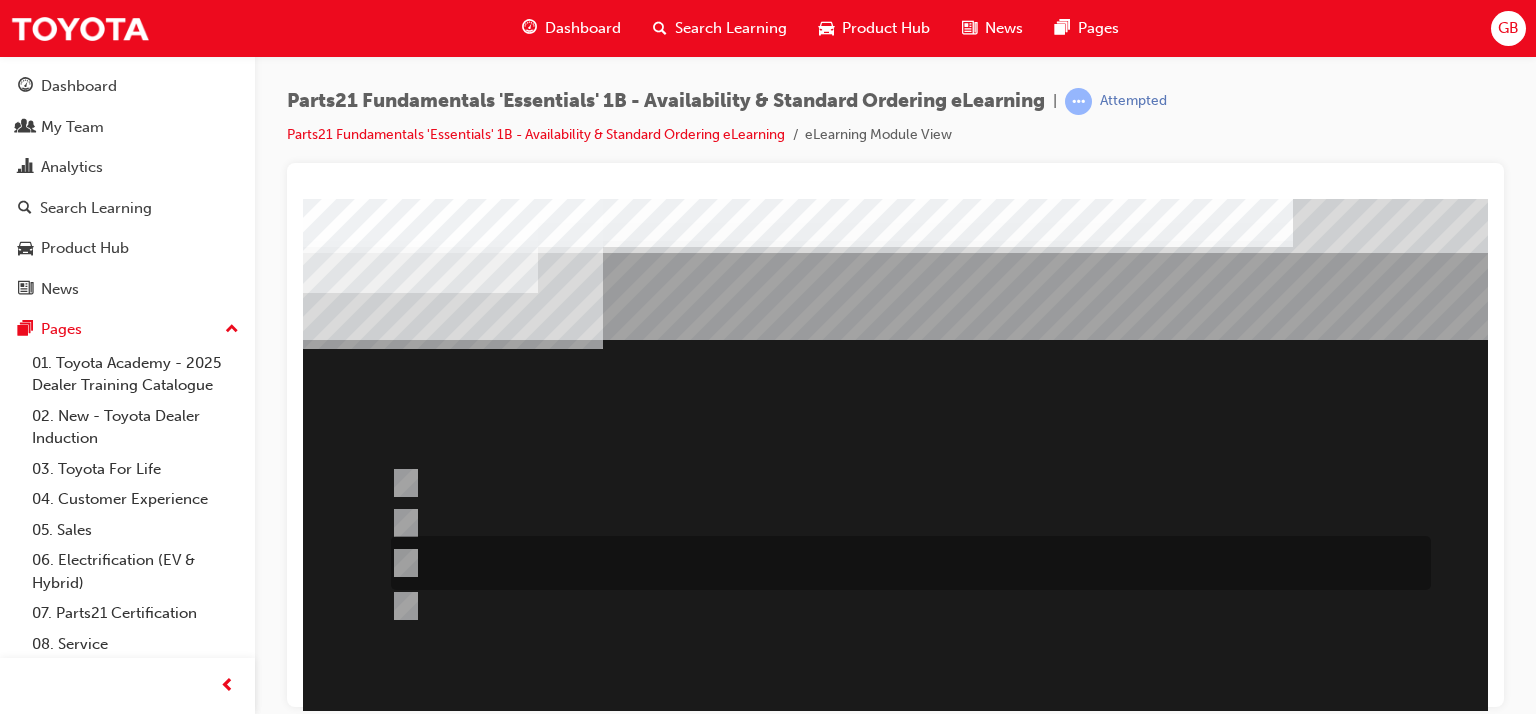 click at bounding box center [402, 563] 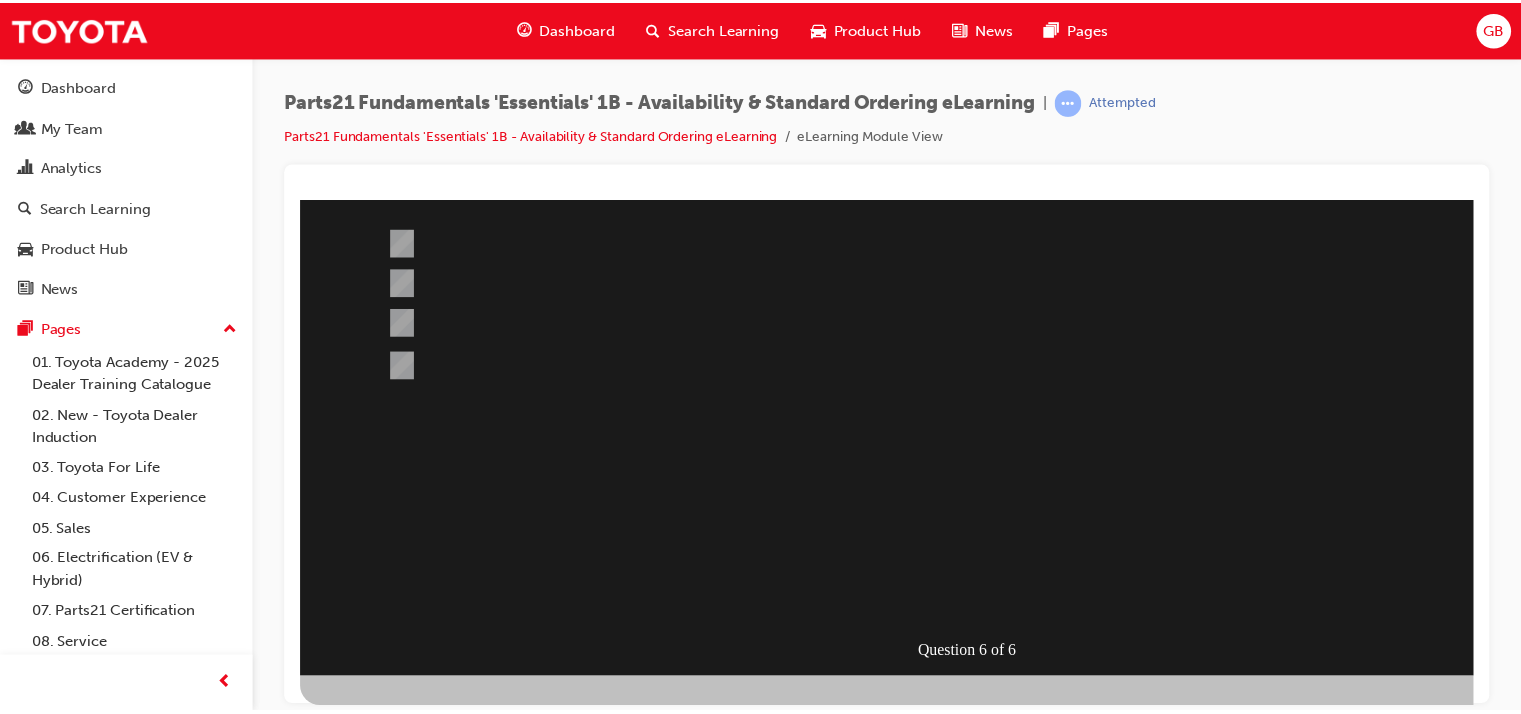 scroll, scrollTop: 253, scrollLeft: 0, axis: vertical 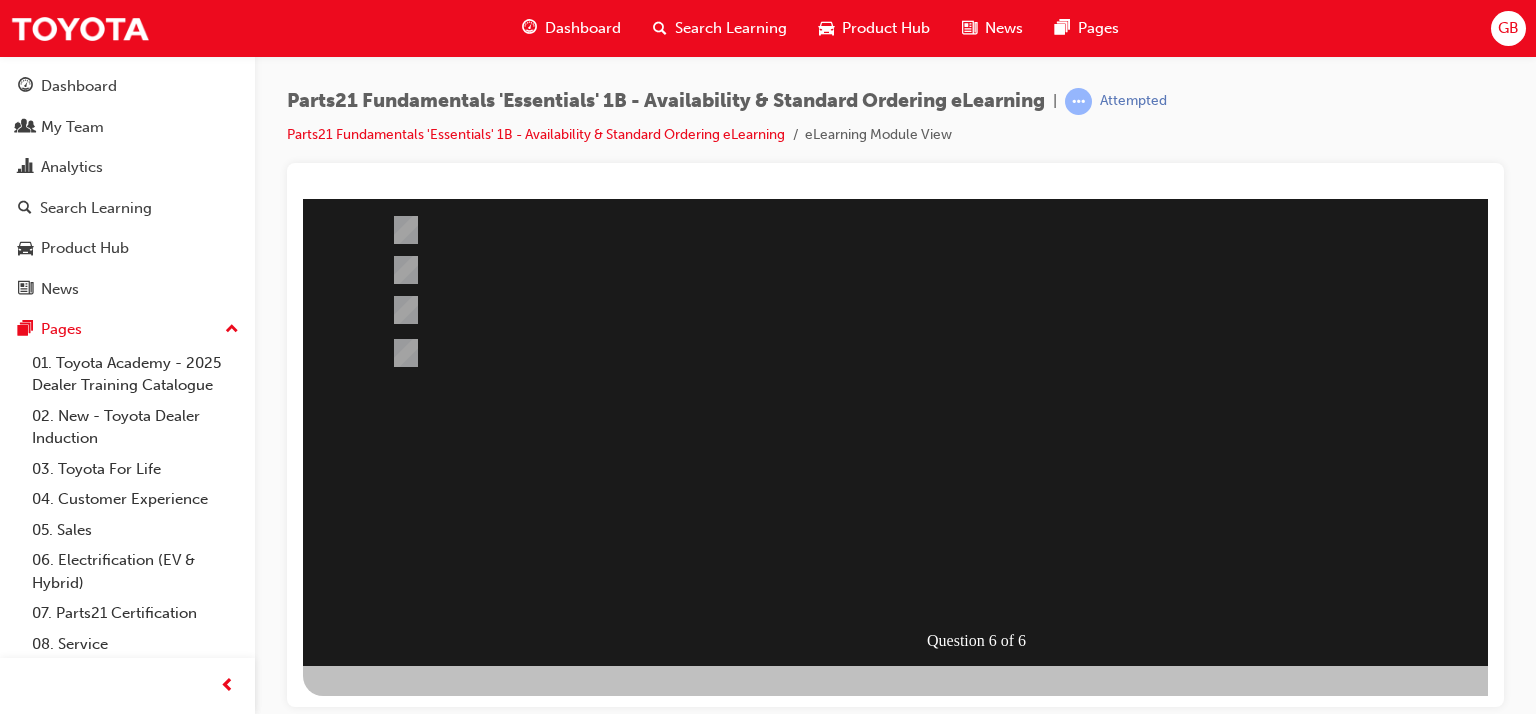 click at bounding box center [375, 1060] 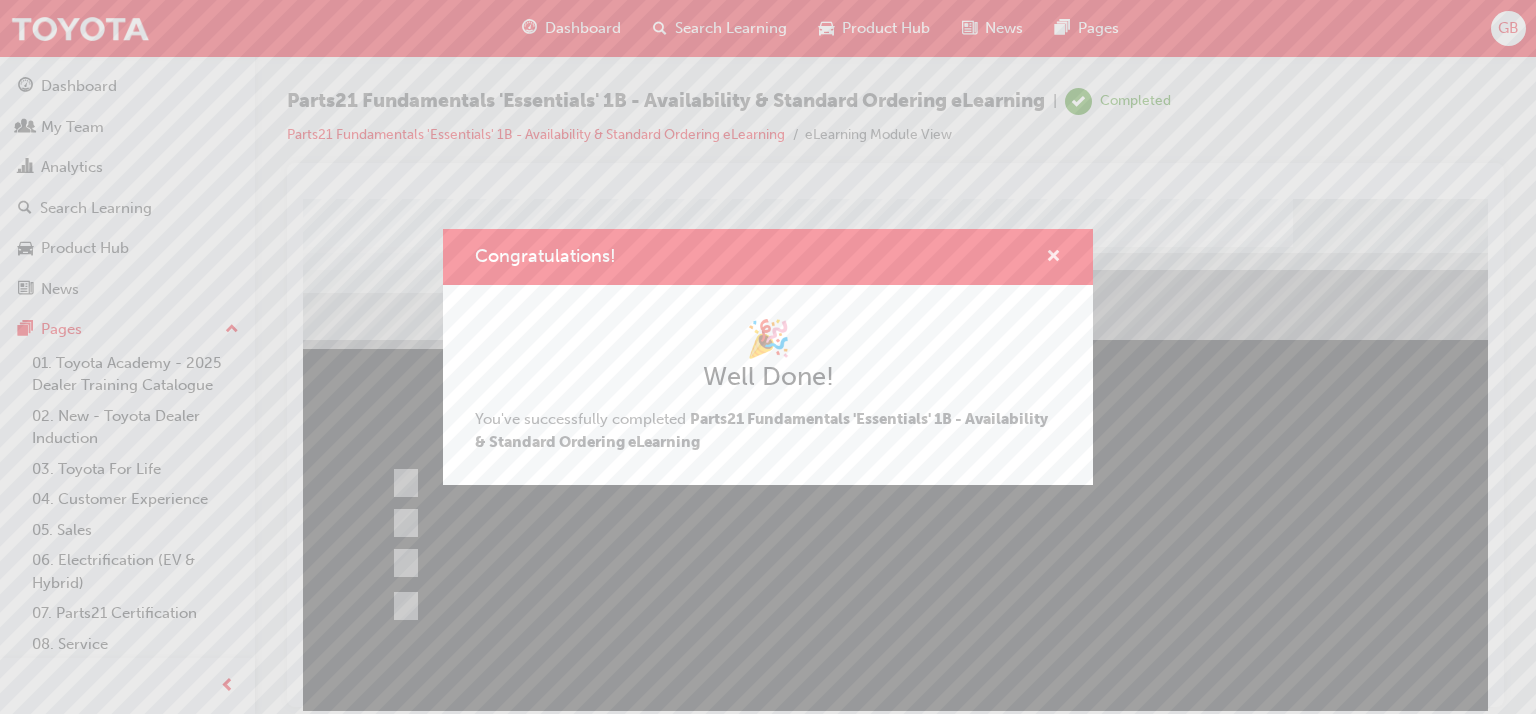 click at bounding box center [1053, 258] 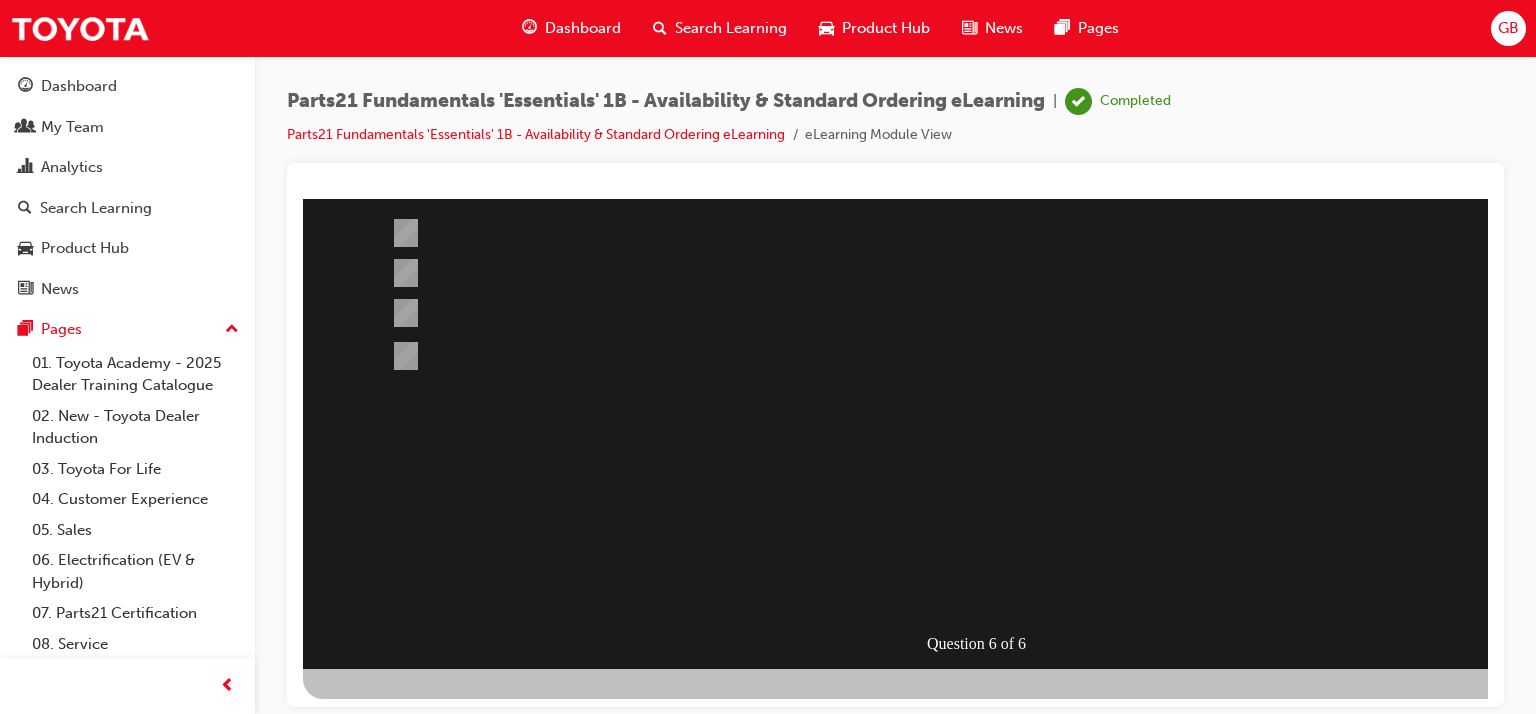 scroll, scrollTop: 253, scrollLeft: 0, axis: vertical 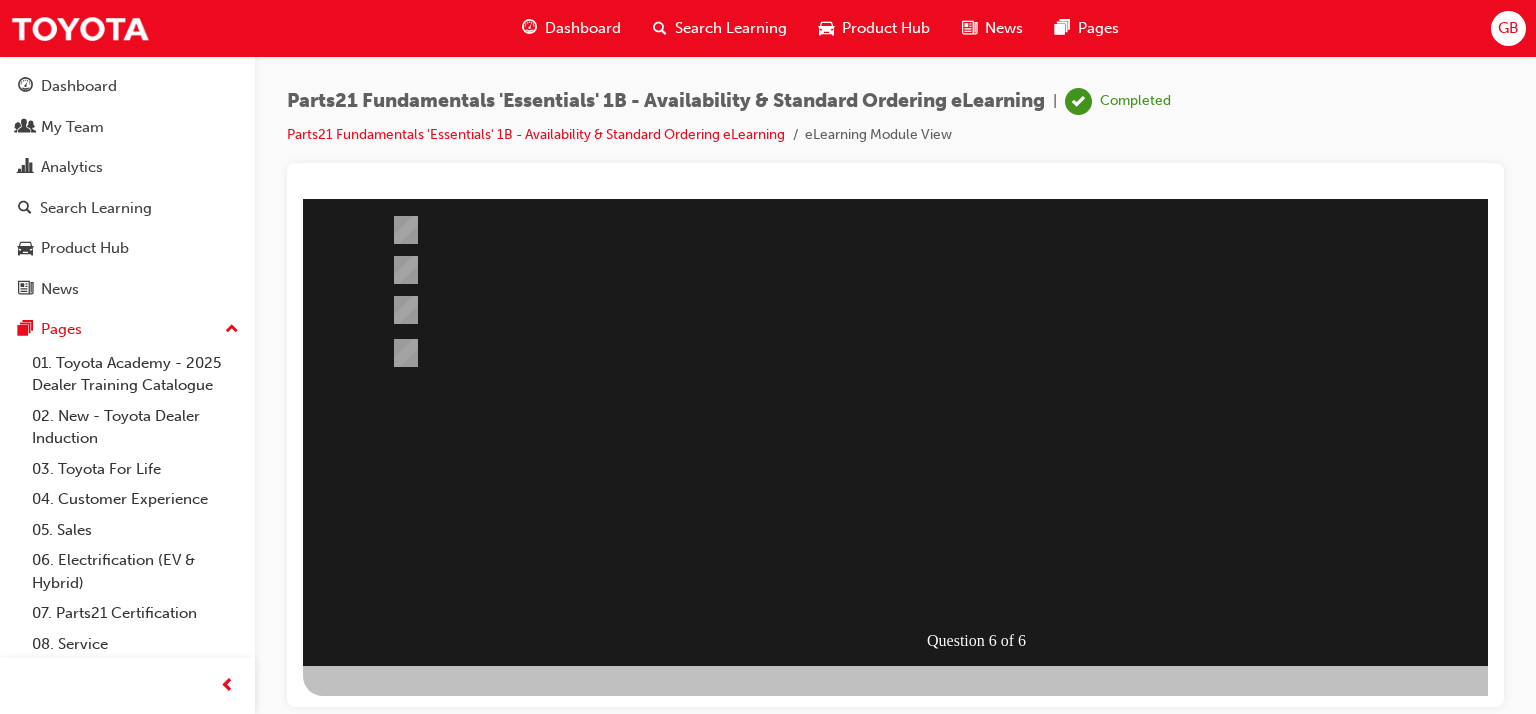 click on "Parts21 Fundamentals 'Essentials' 1B - Availability & Standard Ordering eLearning | Completed Parts21 Fundamentals 'Essentials' 1B - Availability & Standard Ordering eLearning eLearning Module View" at bounding box center [768, 357] 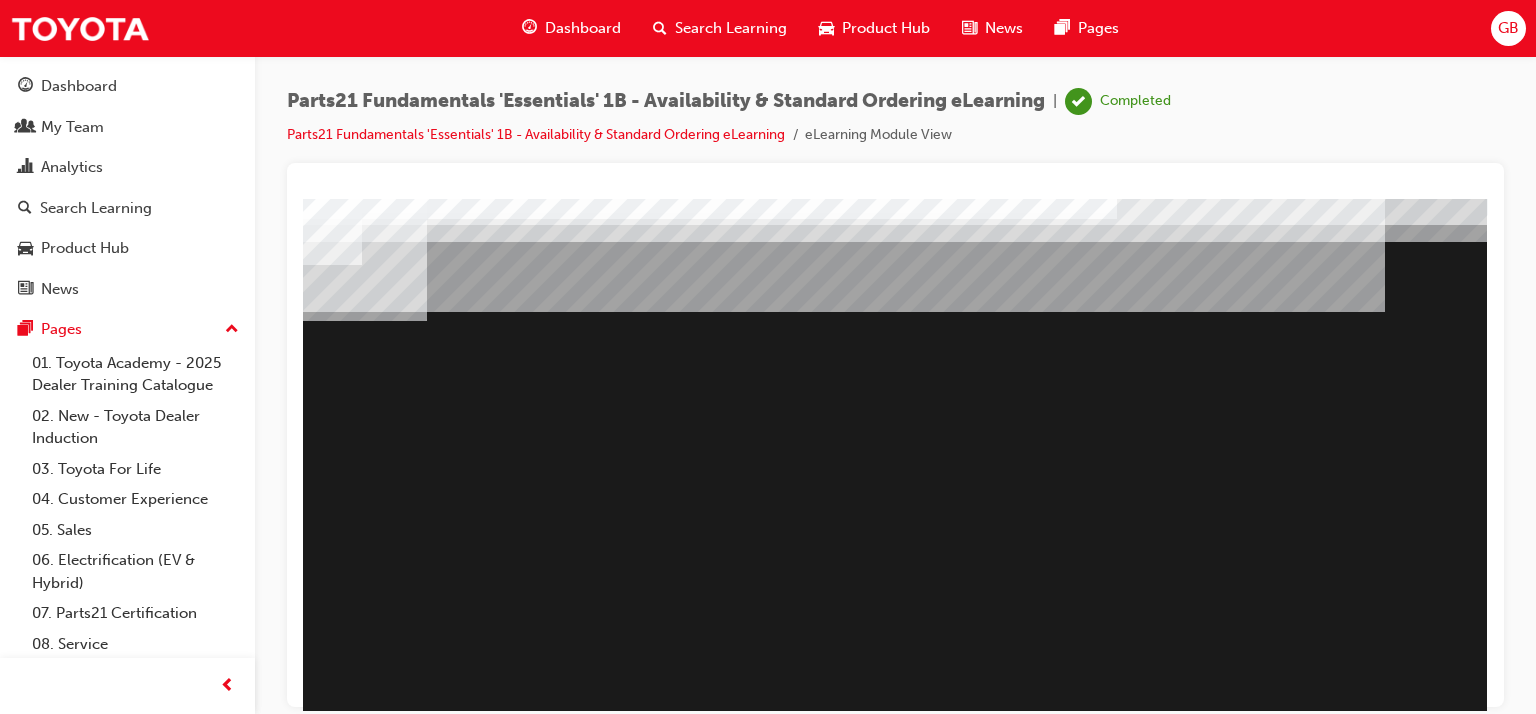 scroll, scrollTop: 253, scrollLeft: 190, axis: both 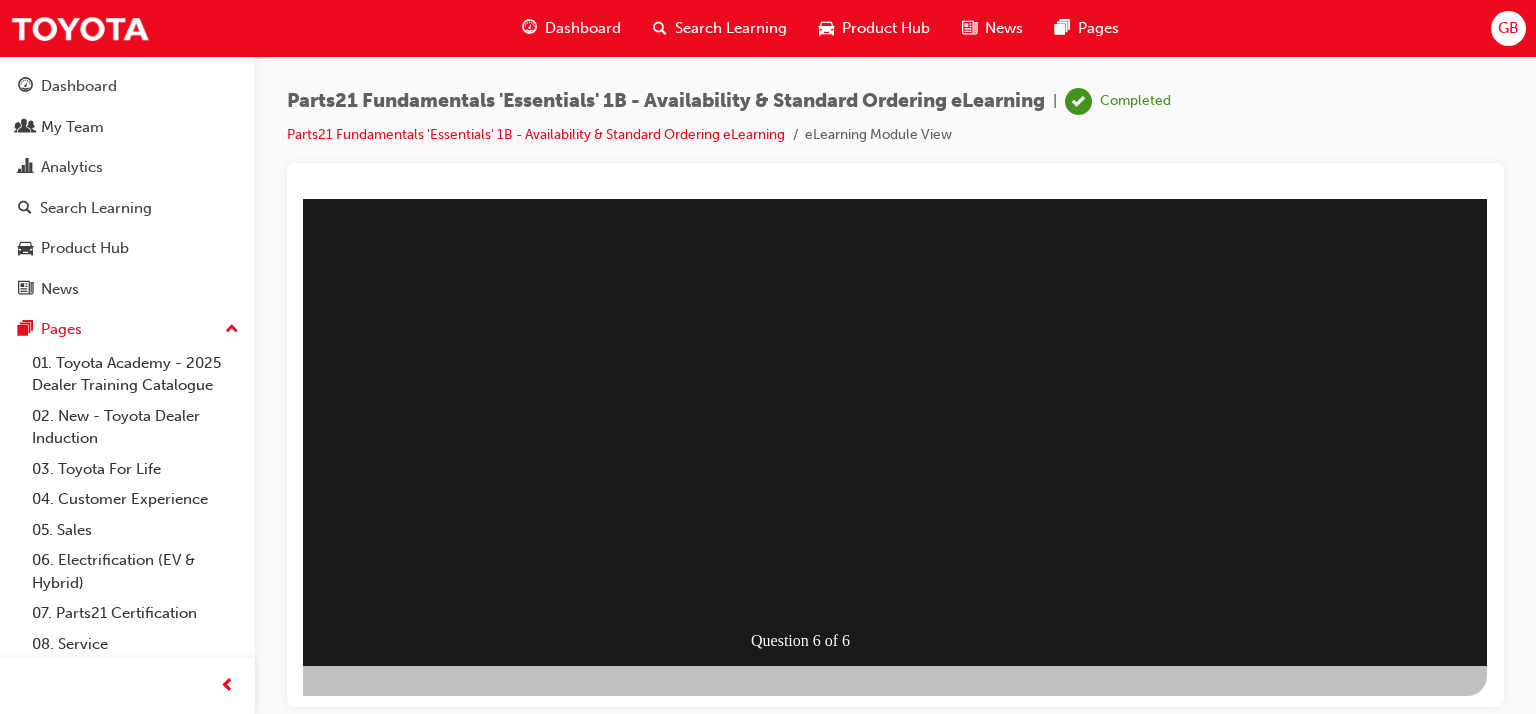 click at bounding box center (807, 305) 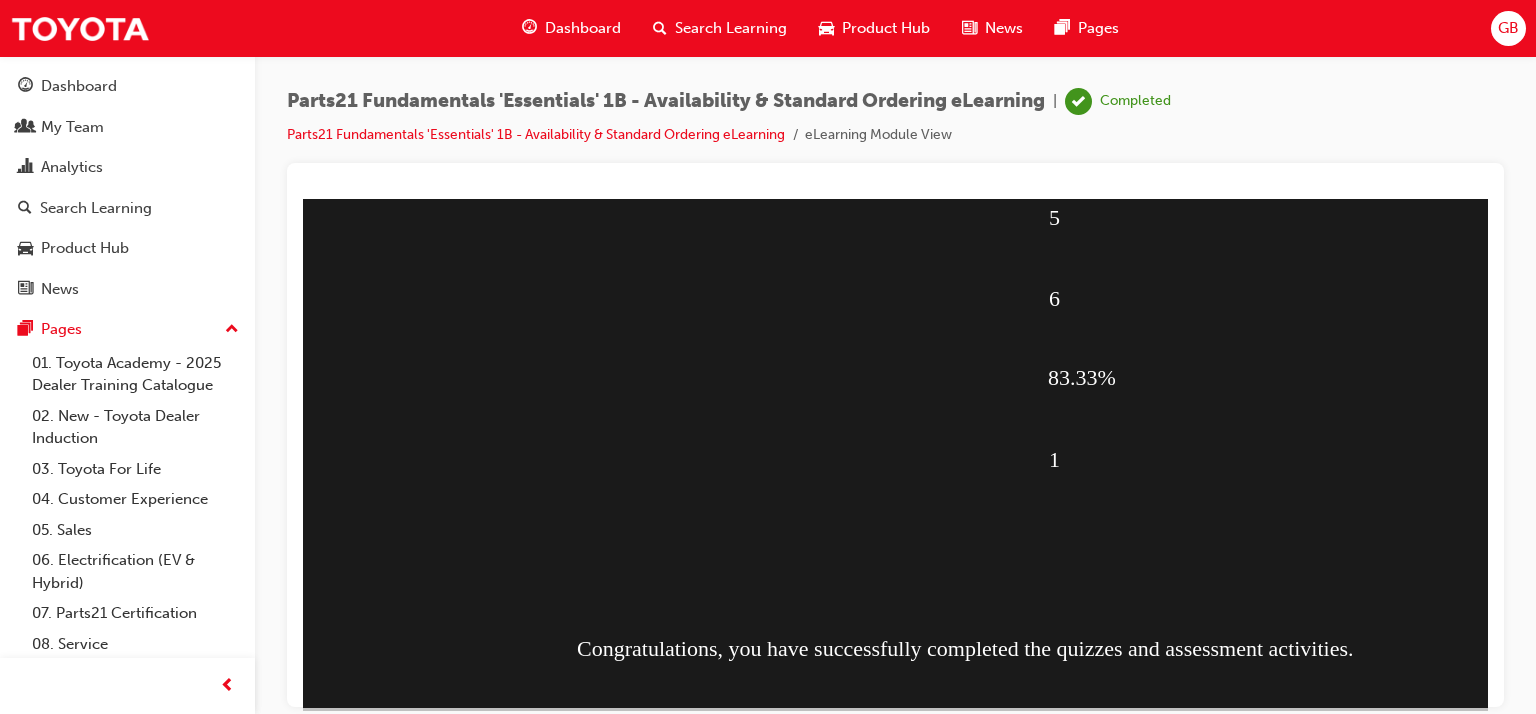 scroll, scrollTop: 253, scrollLeft: 0, axis: vertical 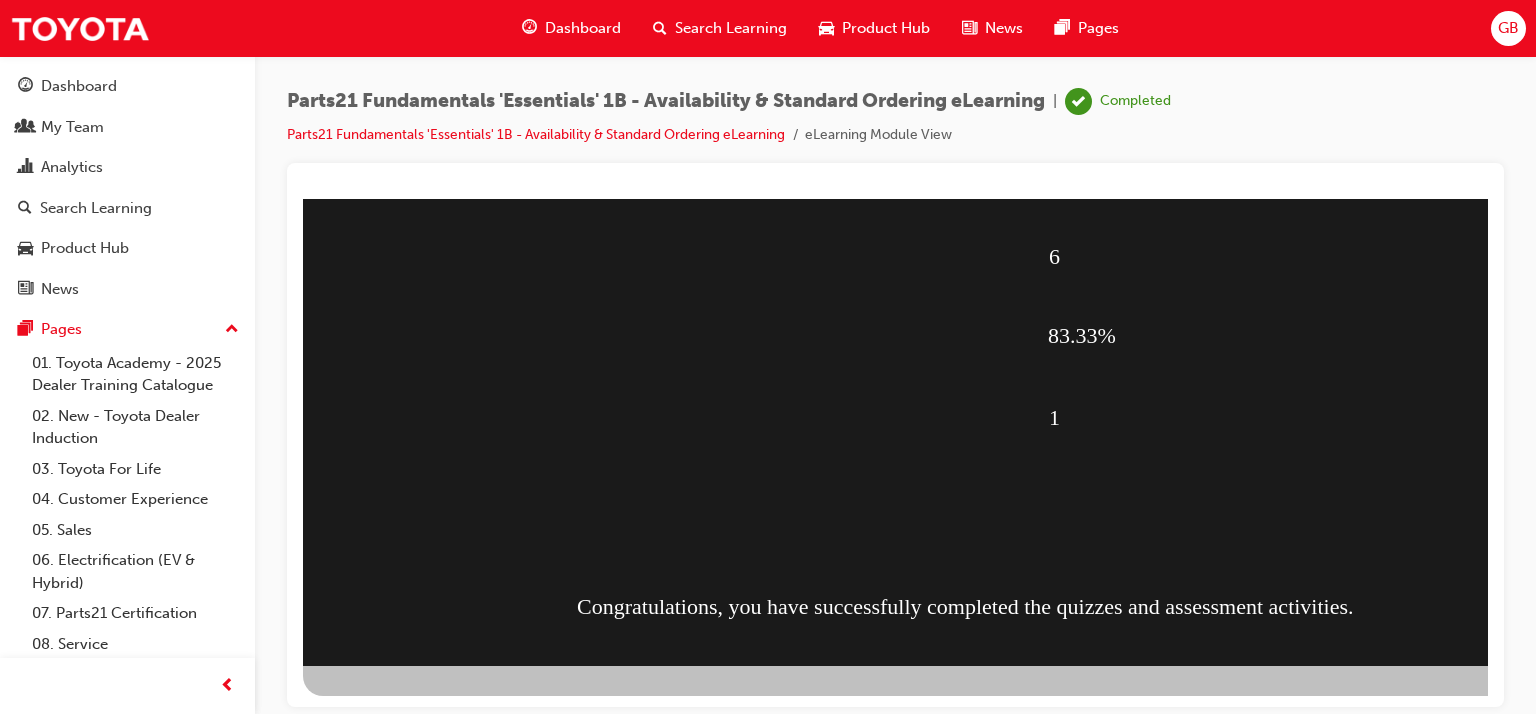 click at bounding box center (375, 1101) 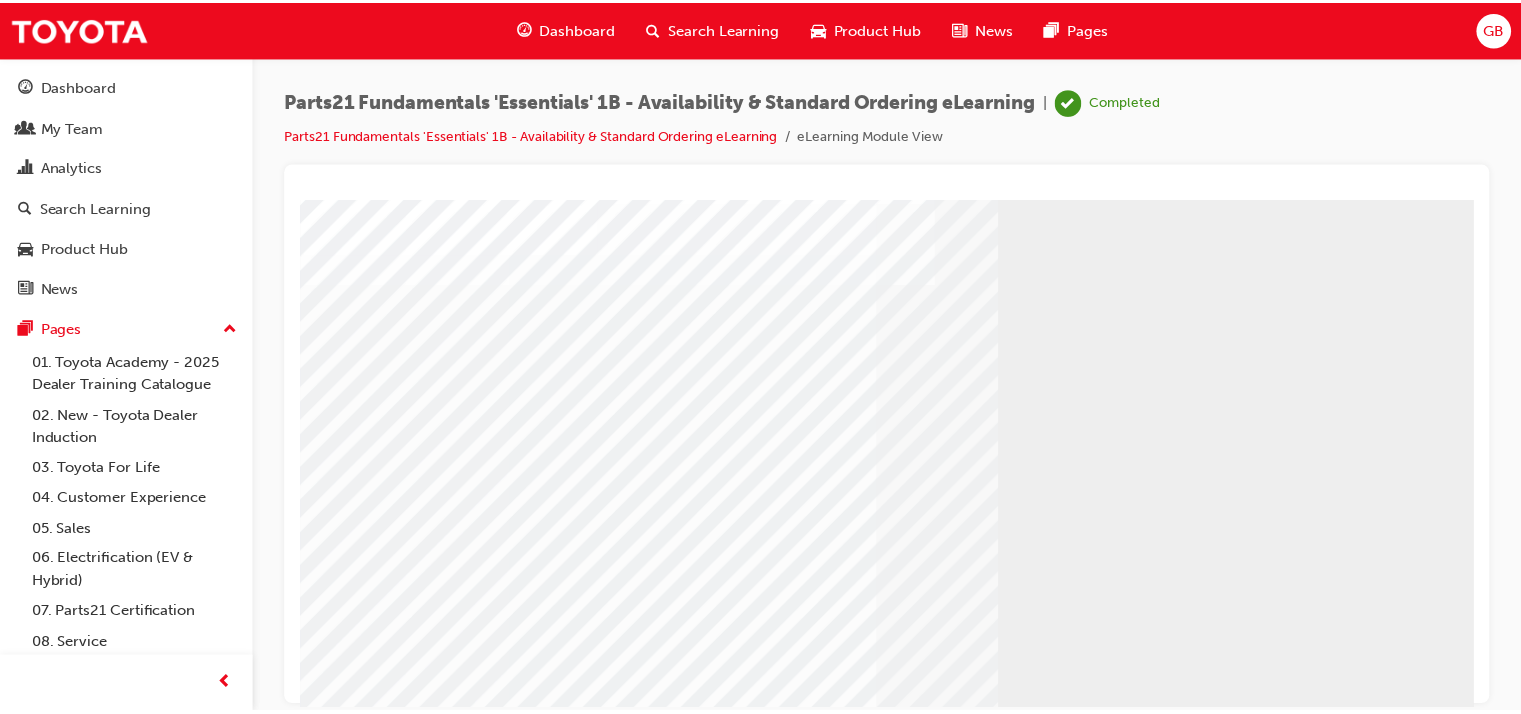 scroll, scrollTop: 200, scrollLeft: 0, axis: vertical 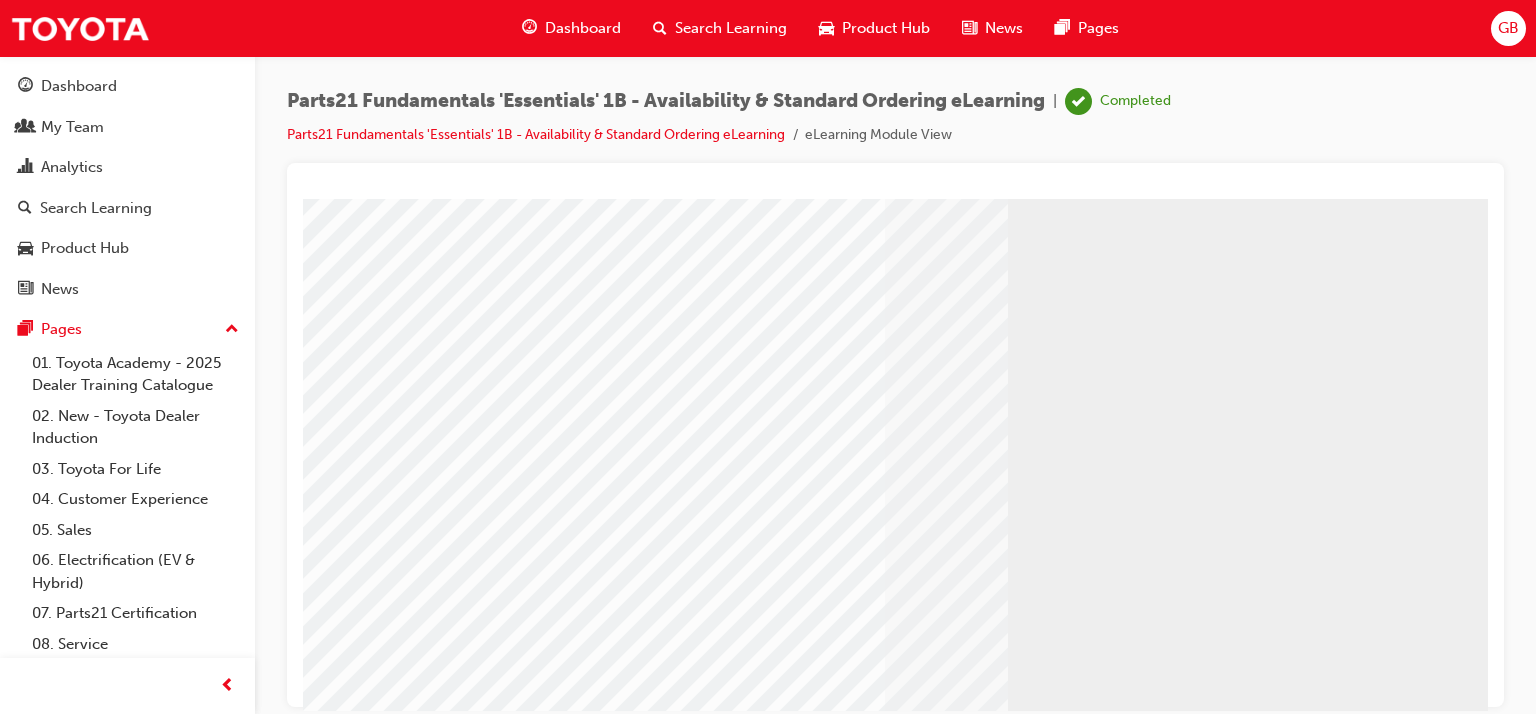 click at bounding box center [366, 2609] 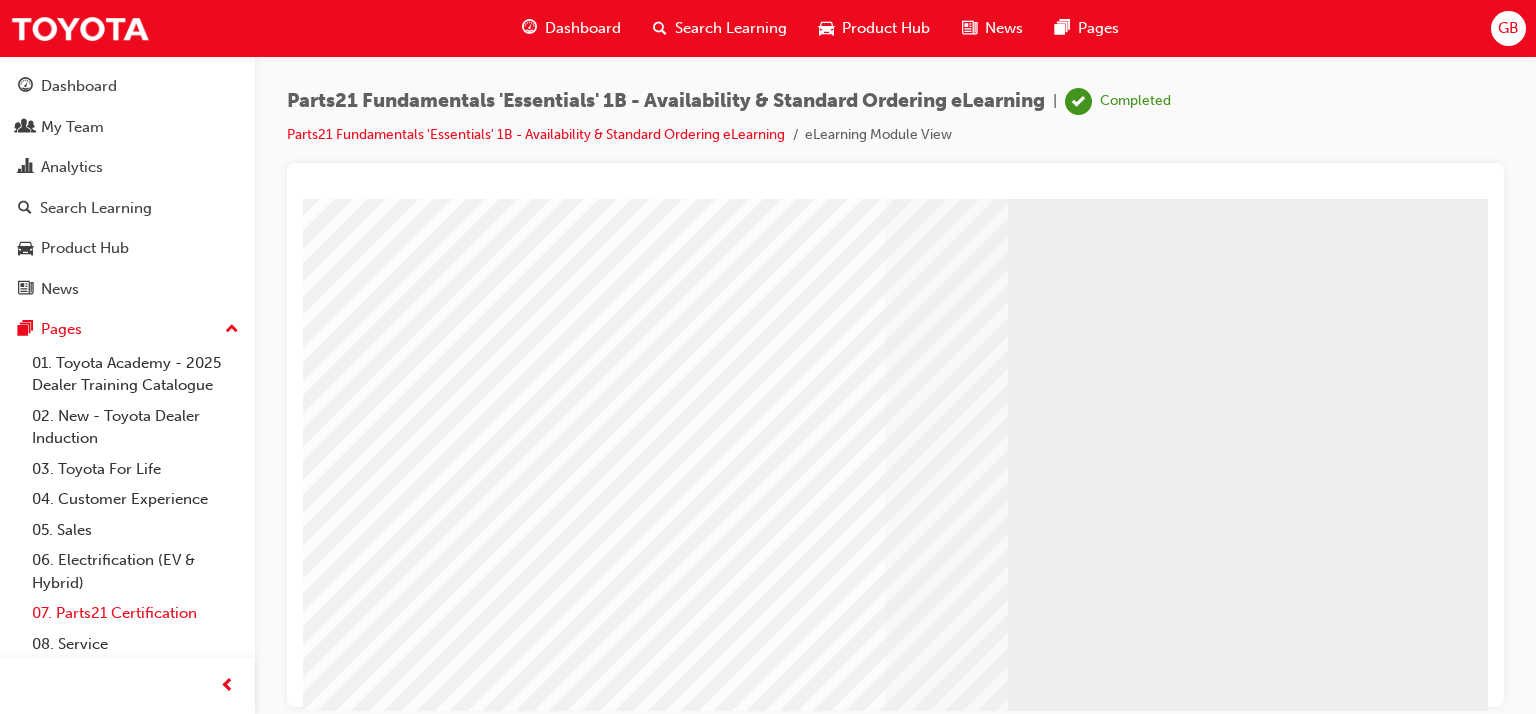 click on "07. Parts21 Certification" at bounding box center [135, 613] 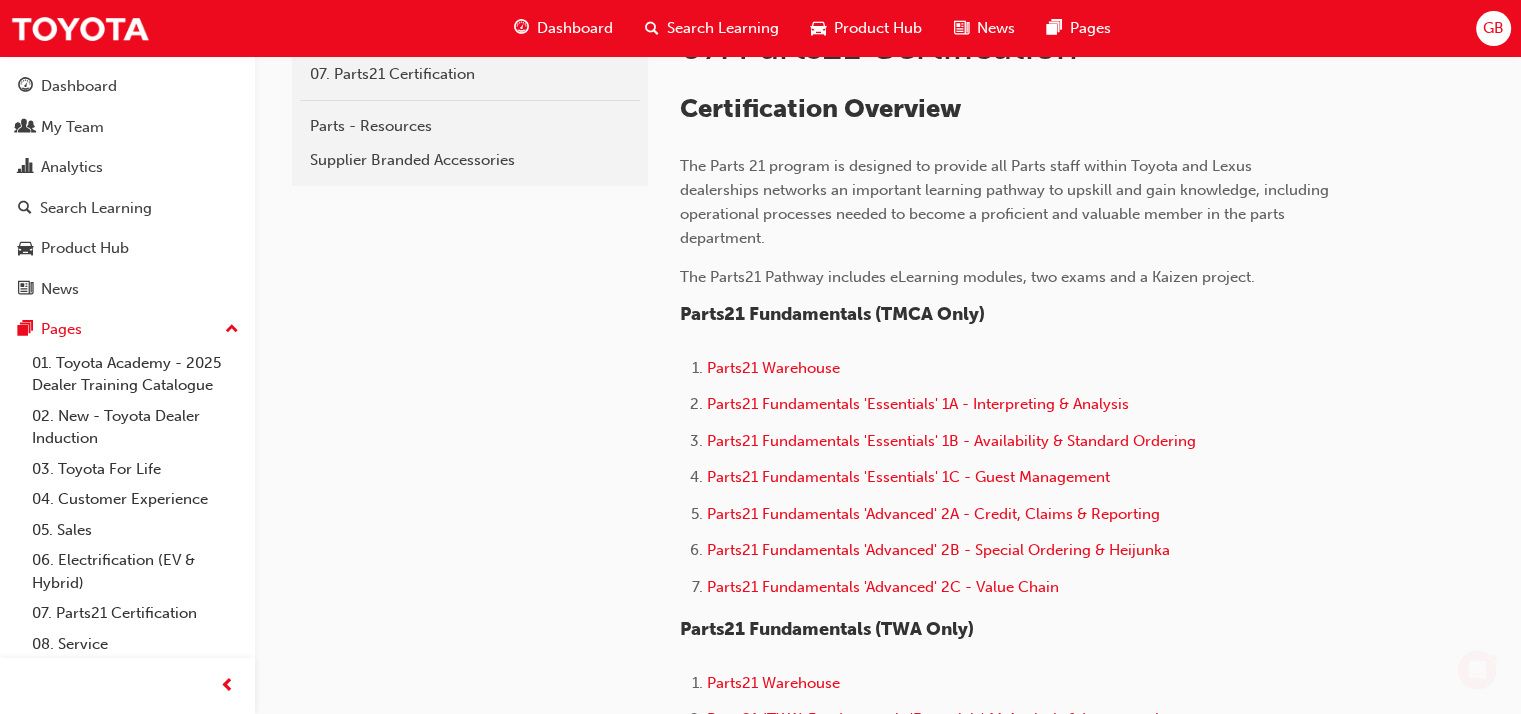 scroll, scrollTop: 600, scrollLeft: 0, axis: vertical 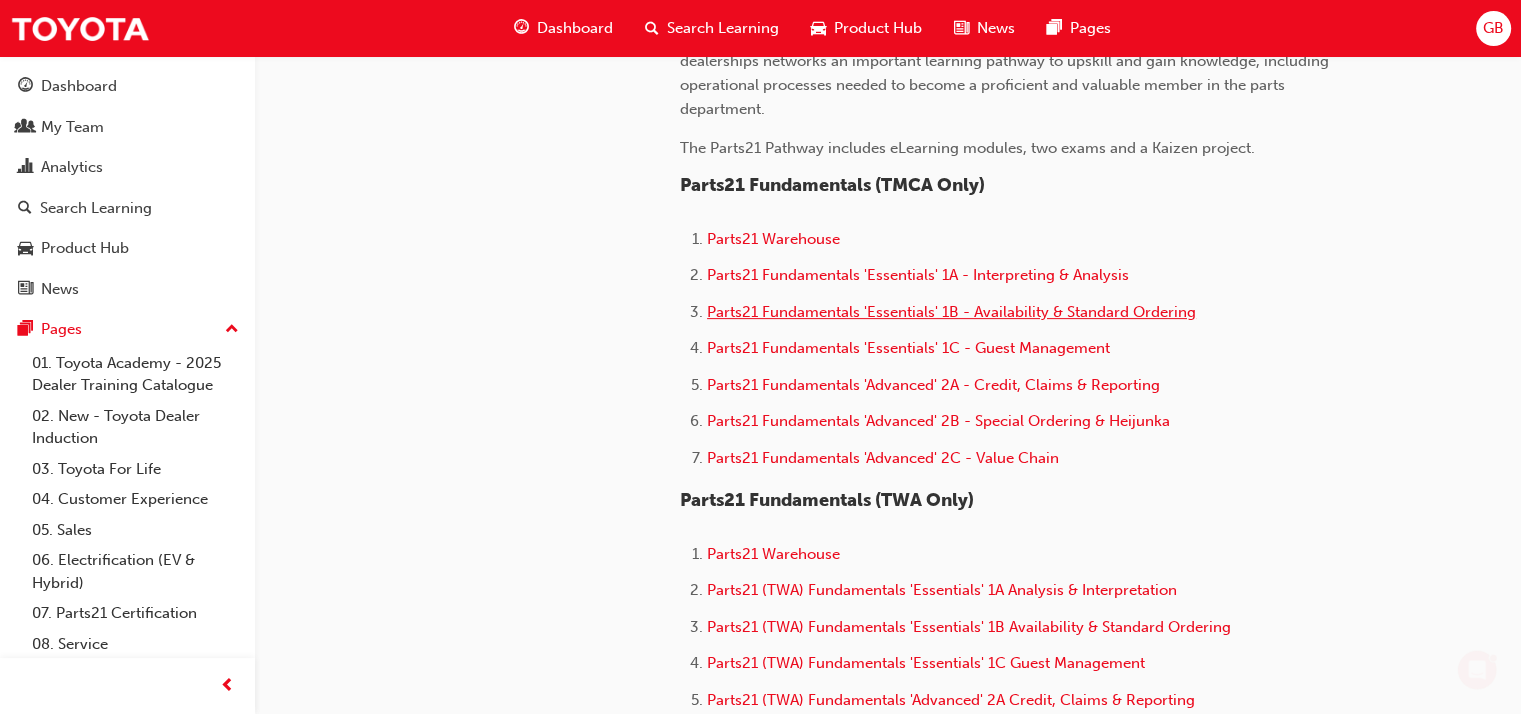 click on "Parts21 Fundamentals 'Essentials' 1B - Availability & Standard Ordering" at bounding box center [951, 312] 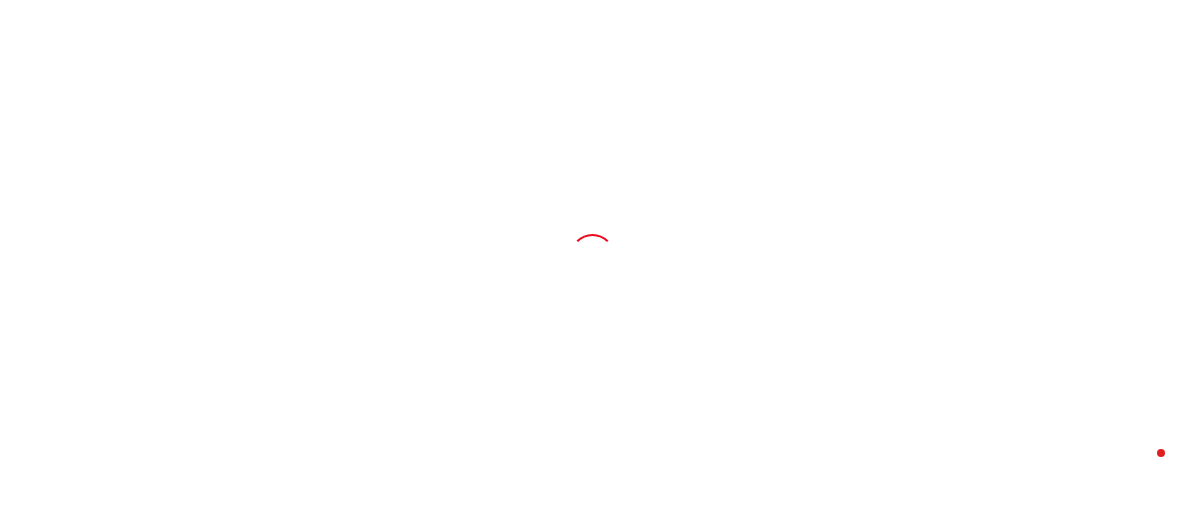 scroll, scrollTop: 0, scrollLeft: 0, axis: both 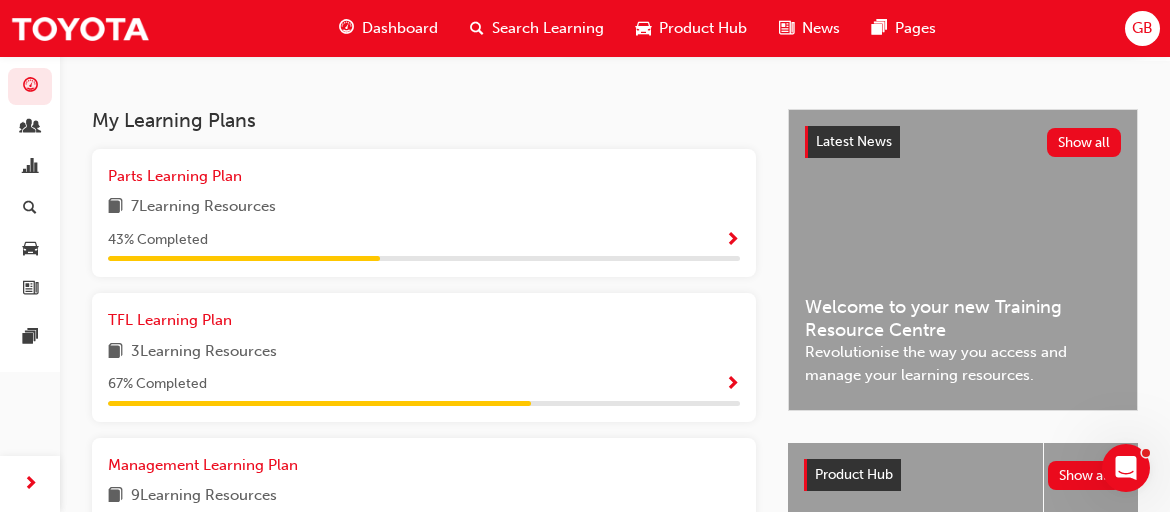 click at bounding box center [732, 241] 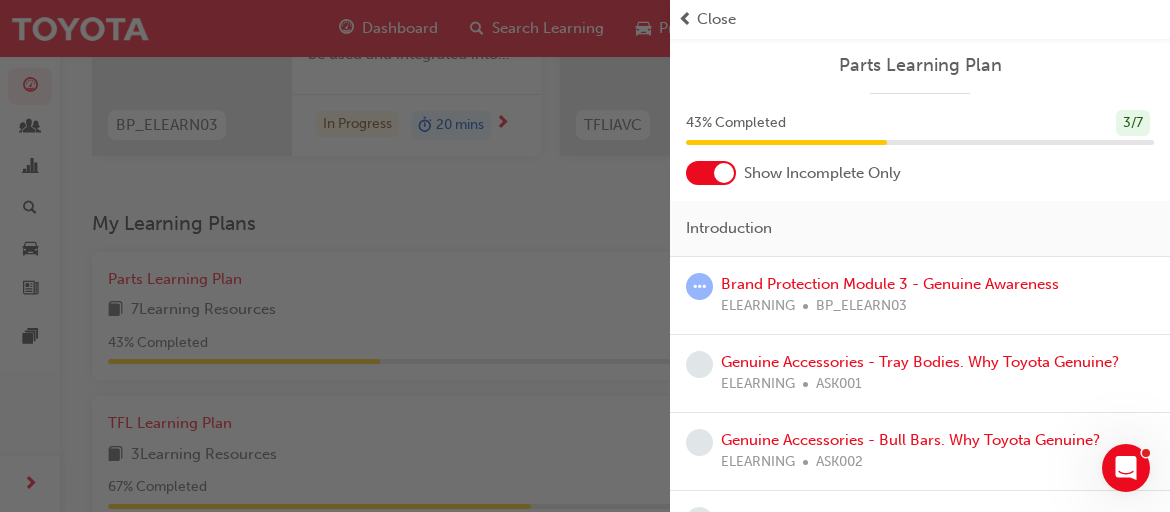 scroll, scrollTop: 0, scrollLeft: 0, axis: both 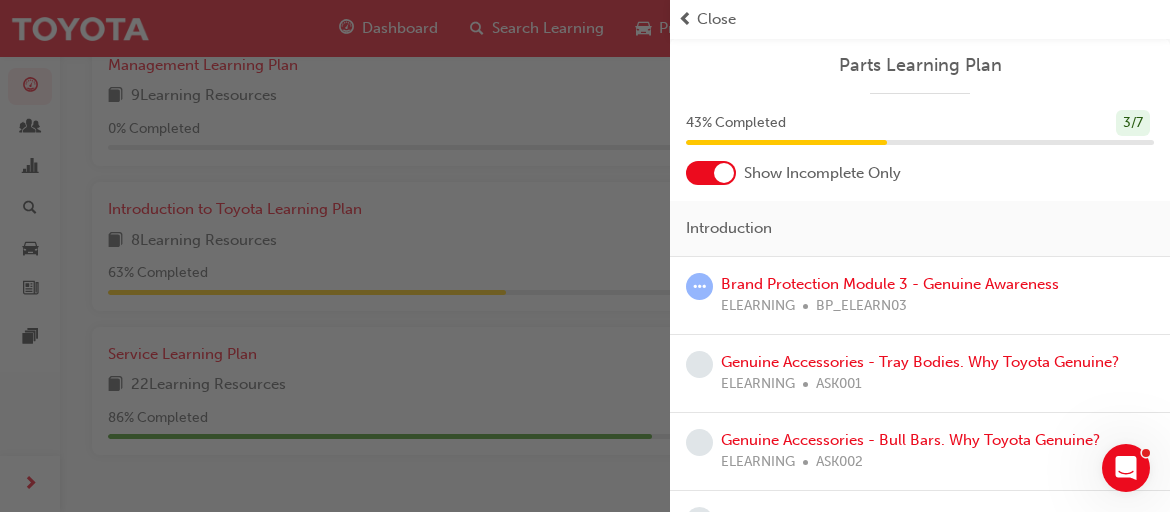 click on "Close" at bounding box center [716, 19] 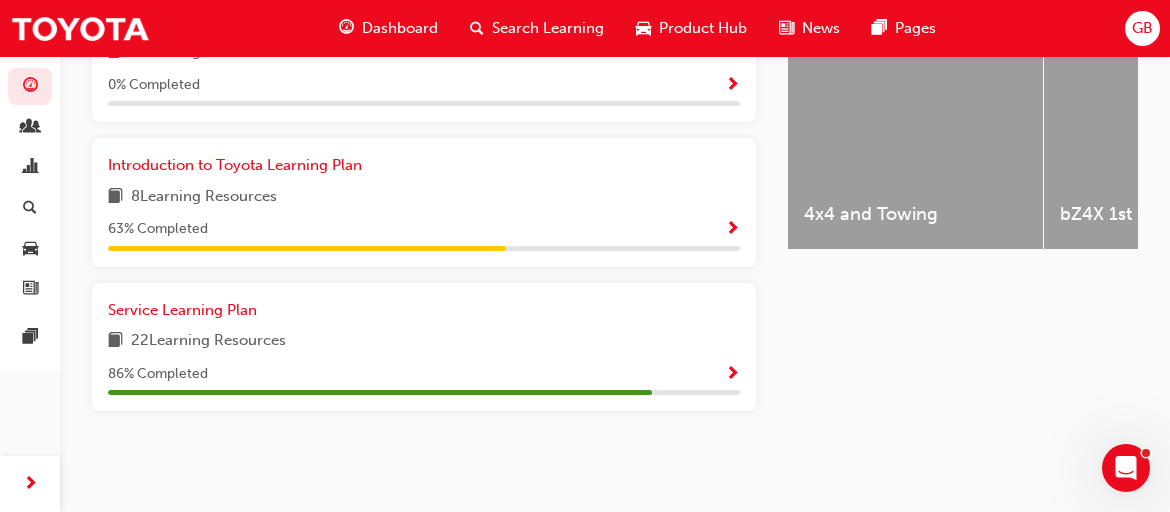 scroll, scrollTop: 868, scrollLeft: 0, axis: vertical 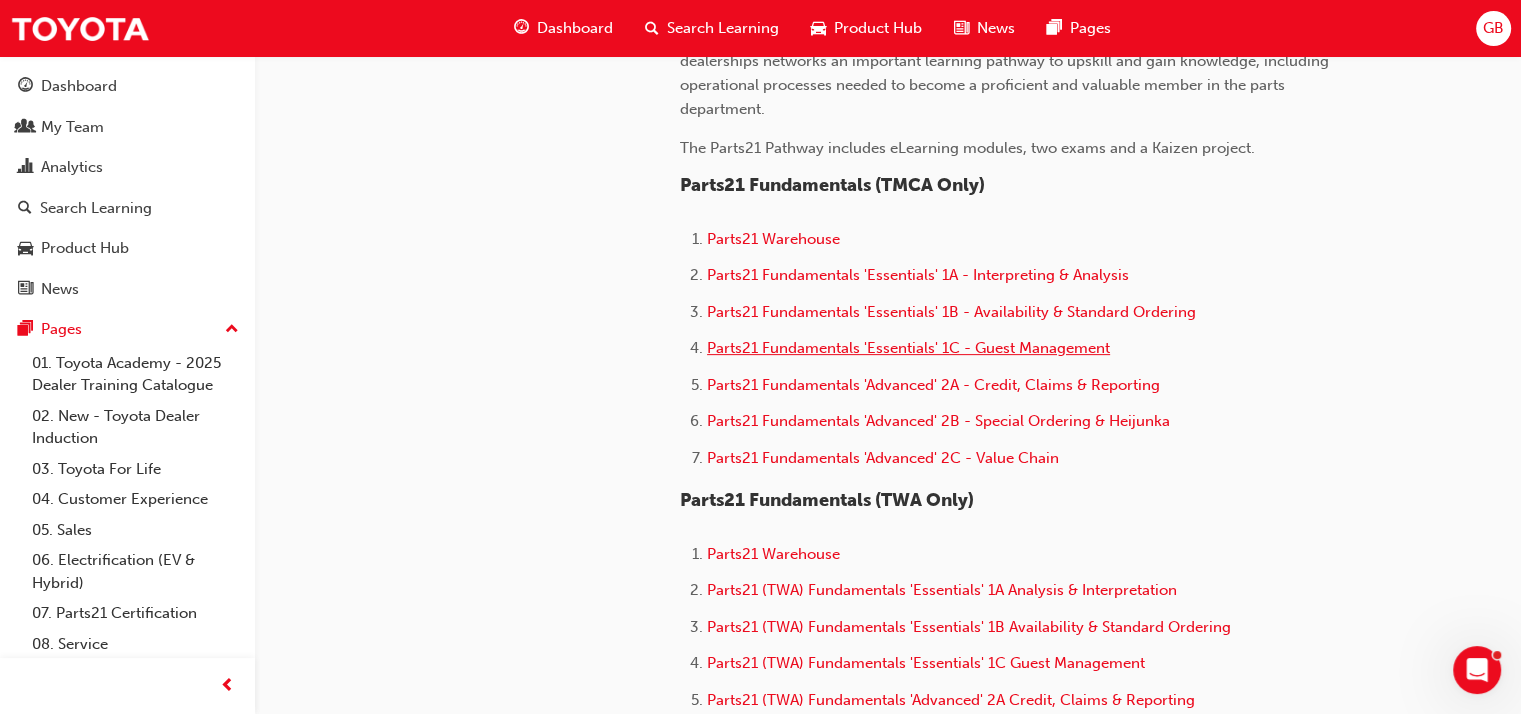 click on "Parts21 Fundamentals 'Essentials' 1C - Guest Management" at bounding box center [908, 348] 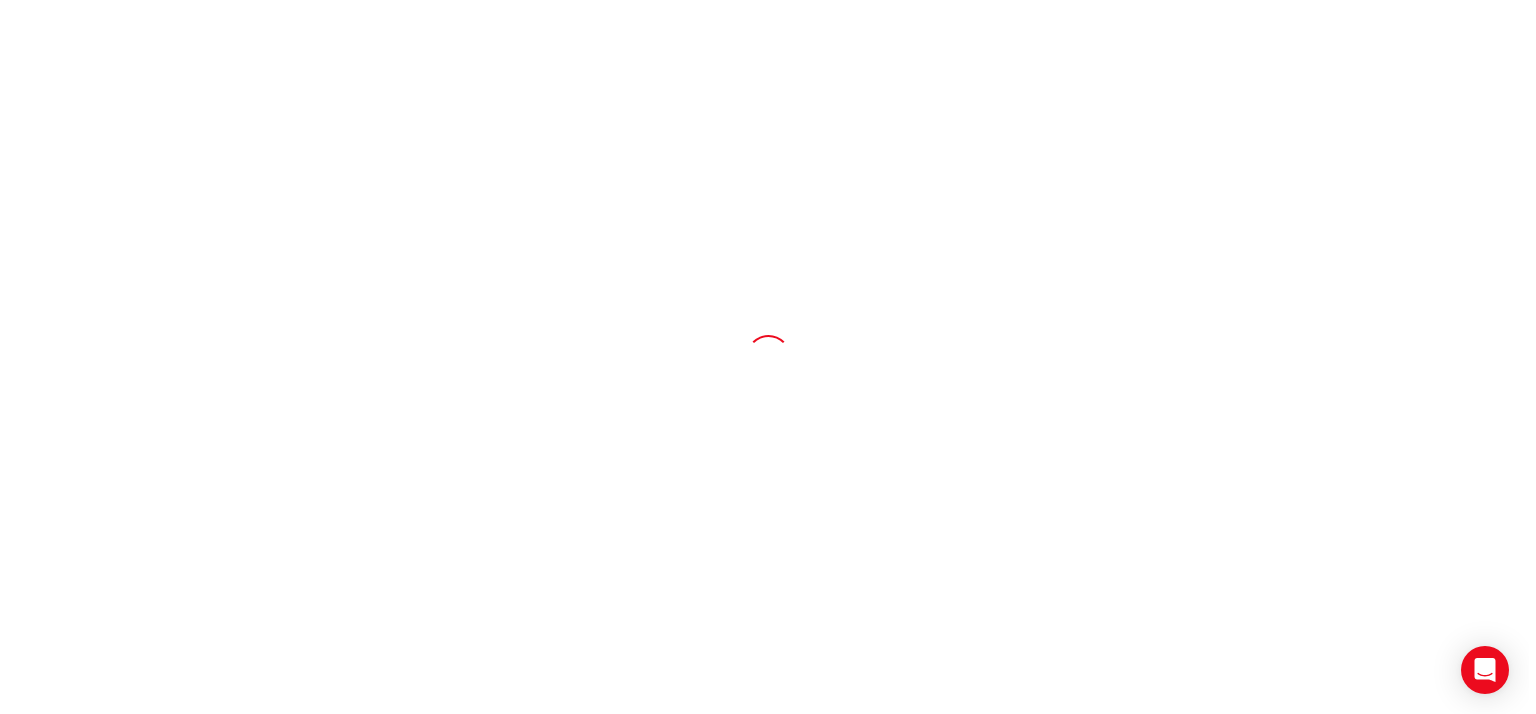 scroll, scrollTop: 0, scrollLeft: 0, axis: both 